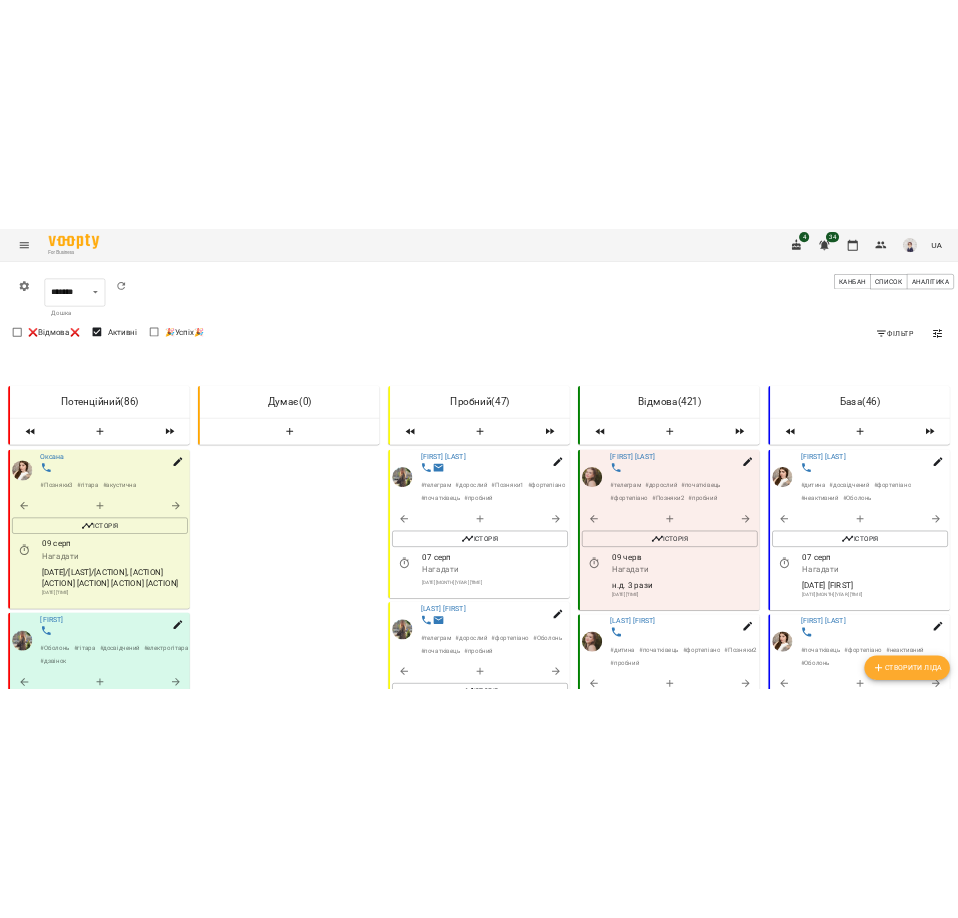 scroll, scrollTop: 0, scrollLeft: 0, axis: both 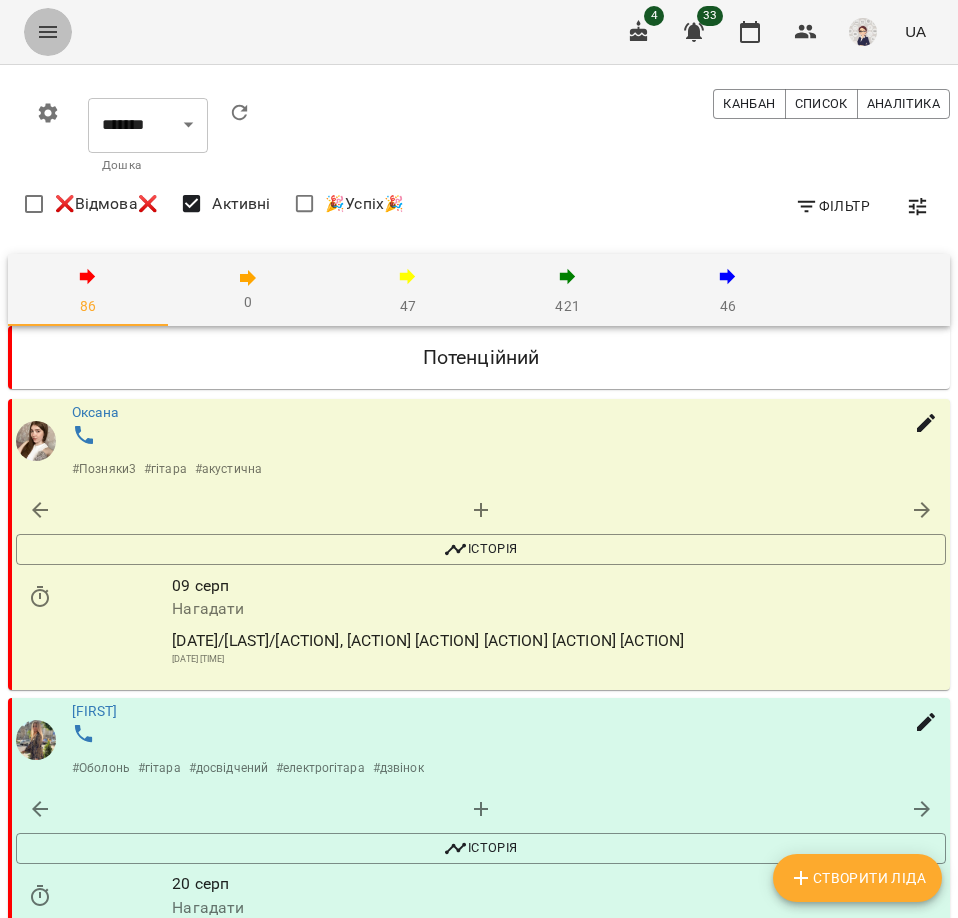 click 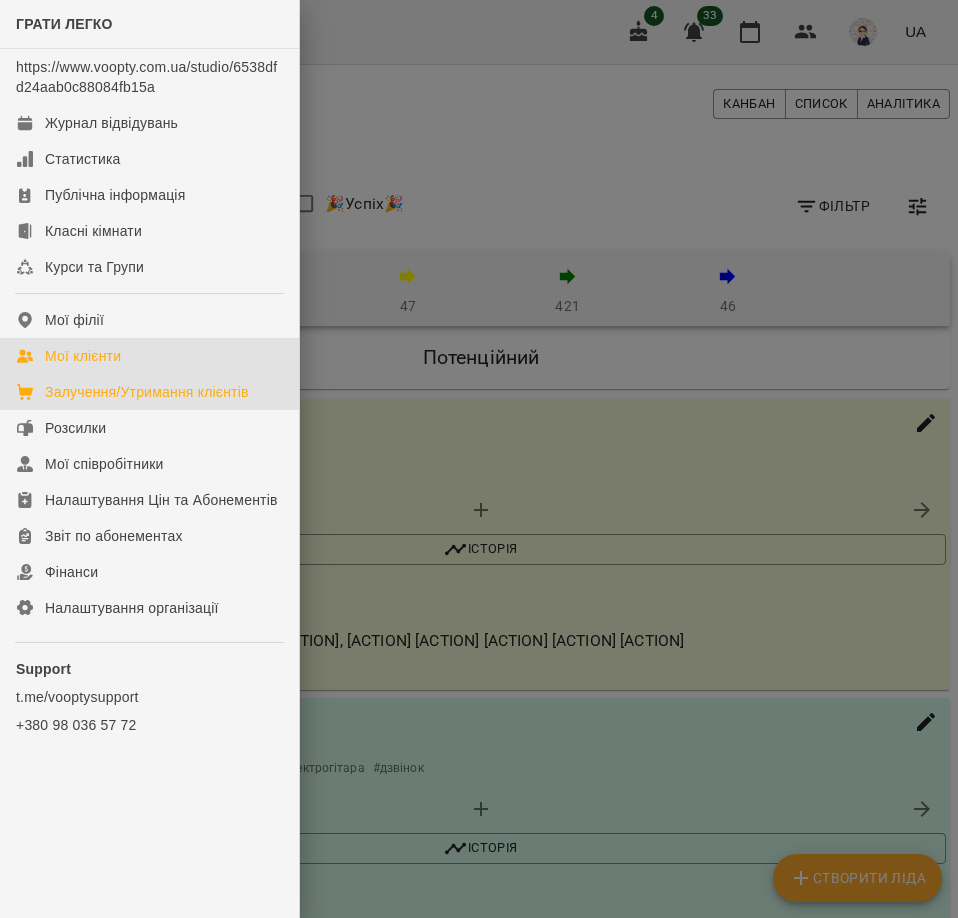 click on "Мої клієнти" at bounding box center [83, 356] 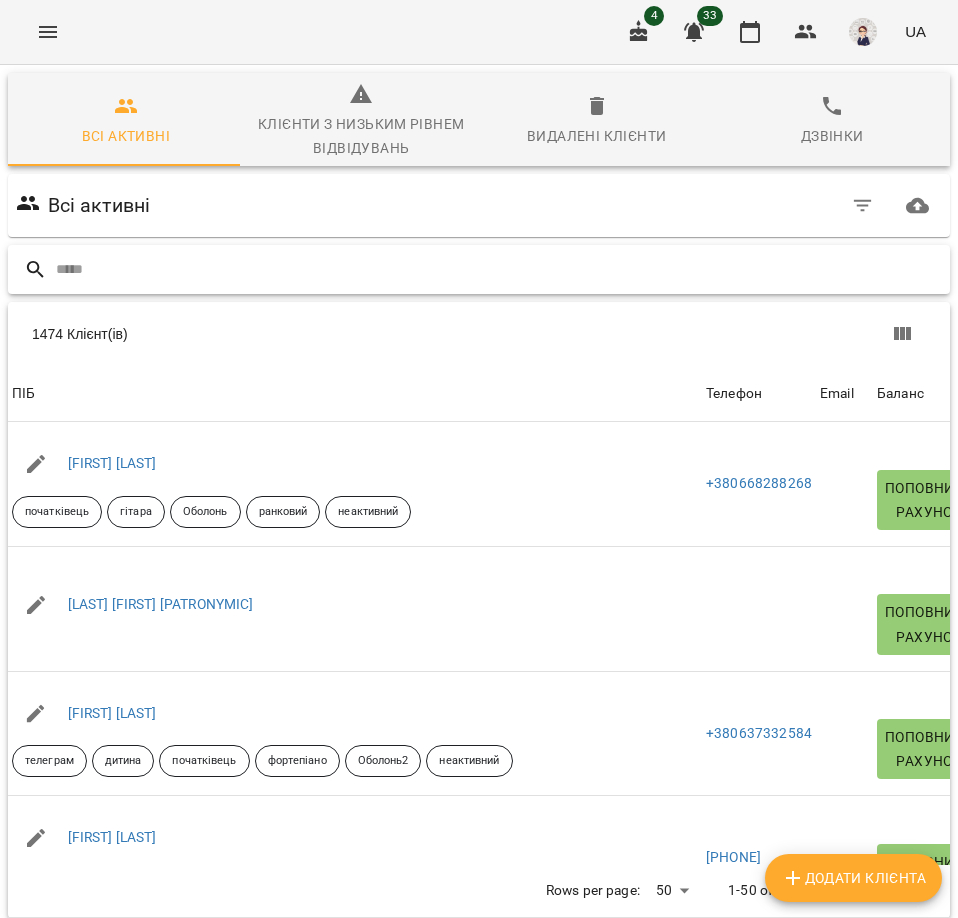 click at bounding box center (499, 269) 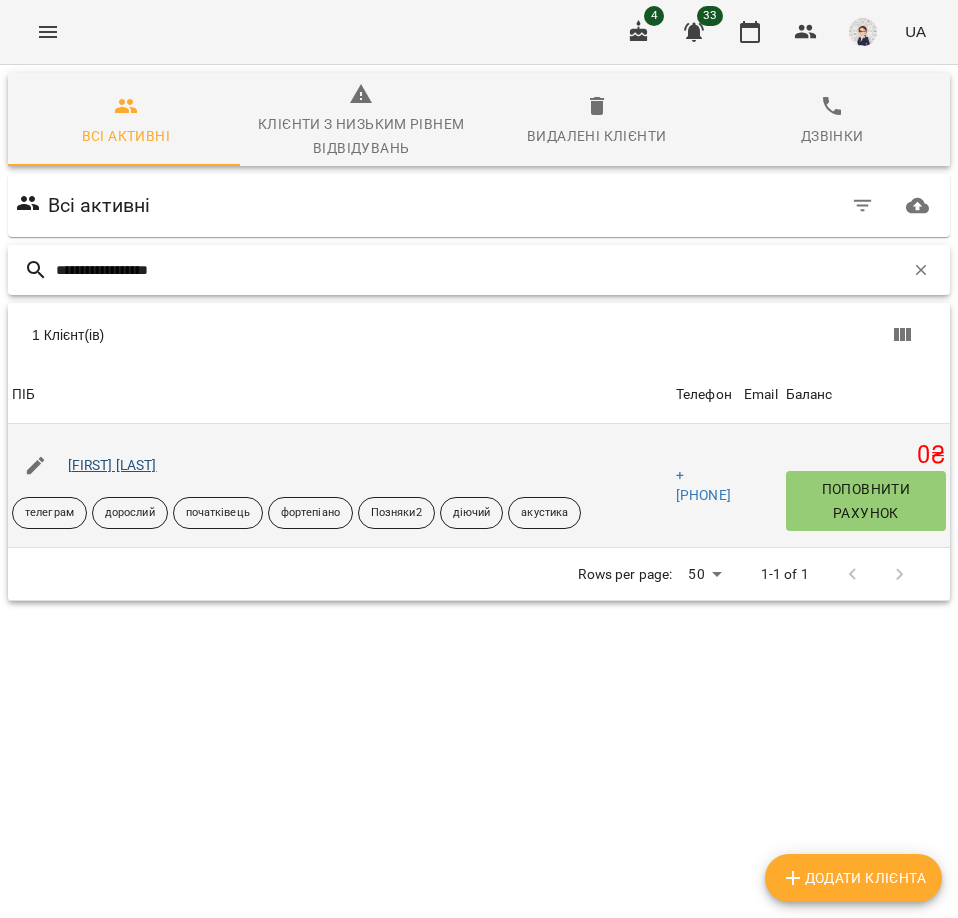 type on "**********" 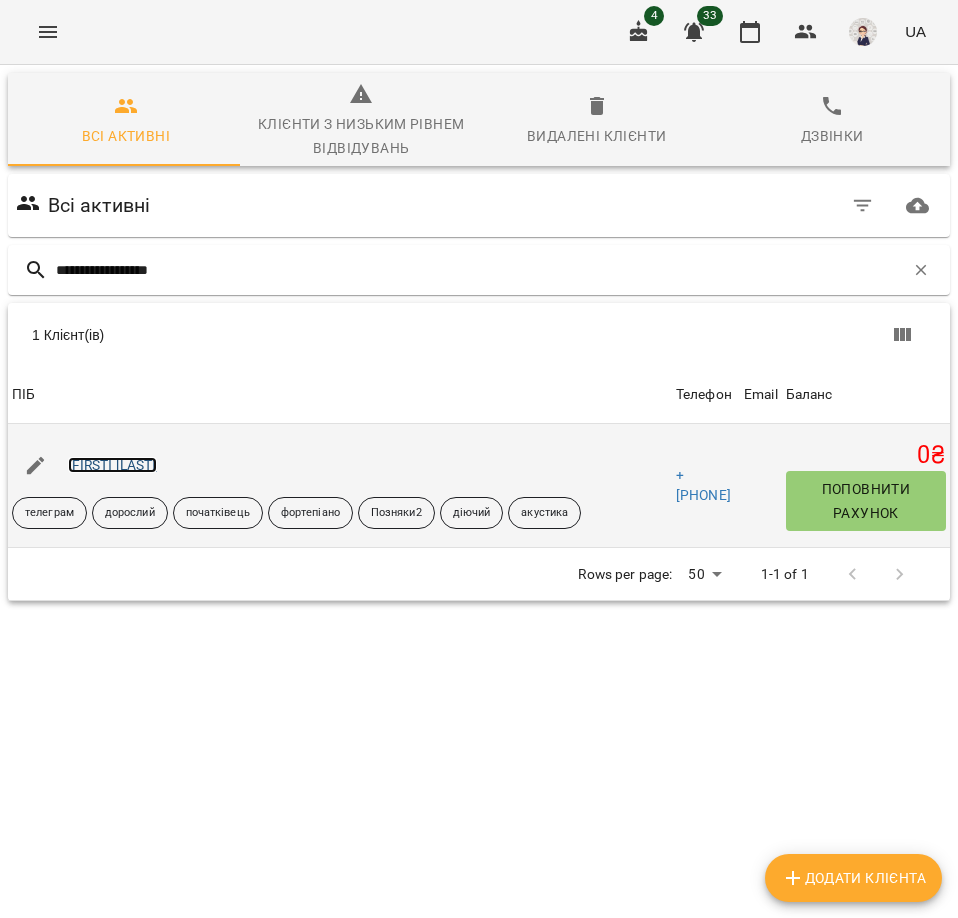 click on "[FIRST] [LAST]" at bounding box center [112, 465] 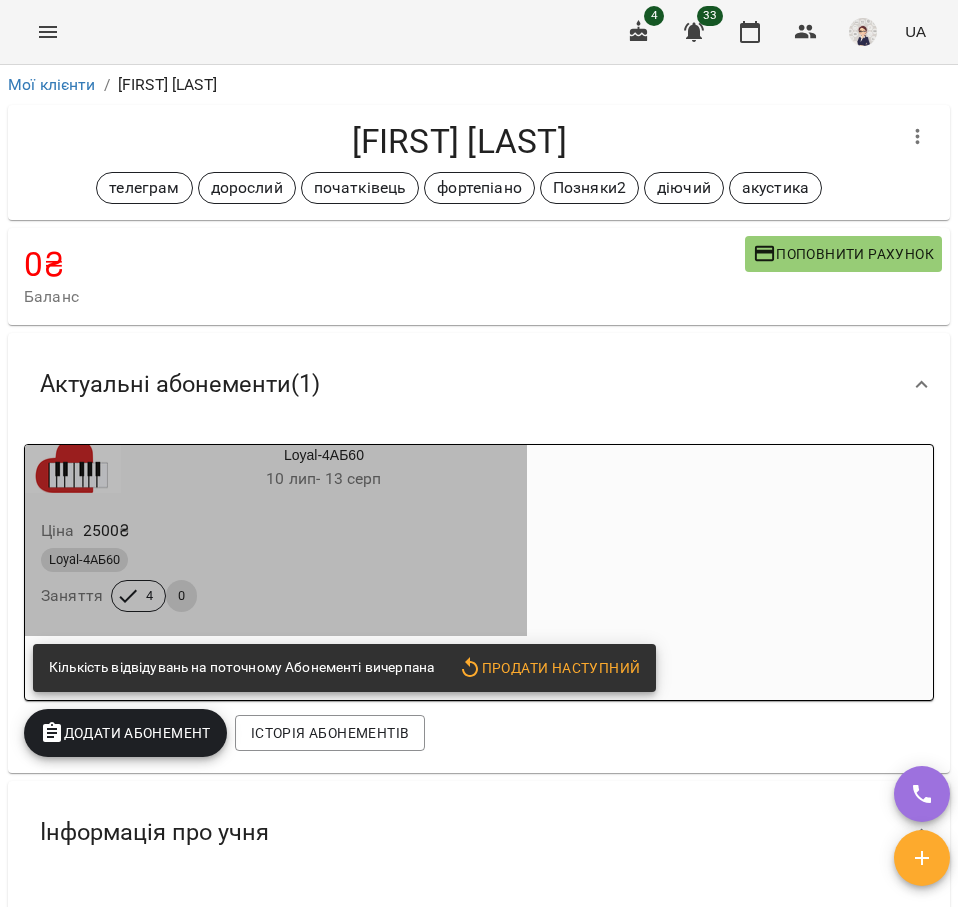 click on "[BRAND]-[CODE] [DAY] [MONTH] - [DAY] [MONTH]" at bounding box center [324, 469] 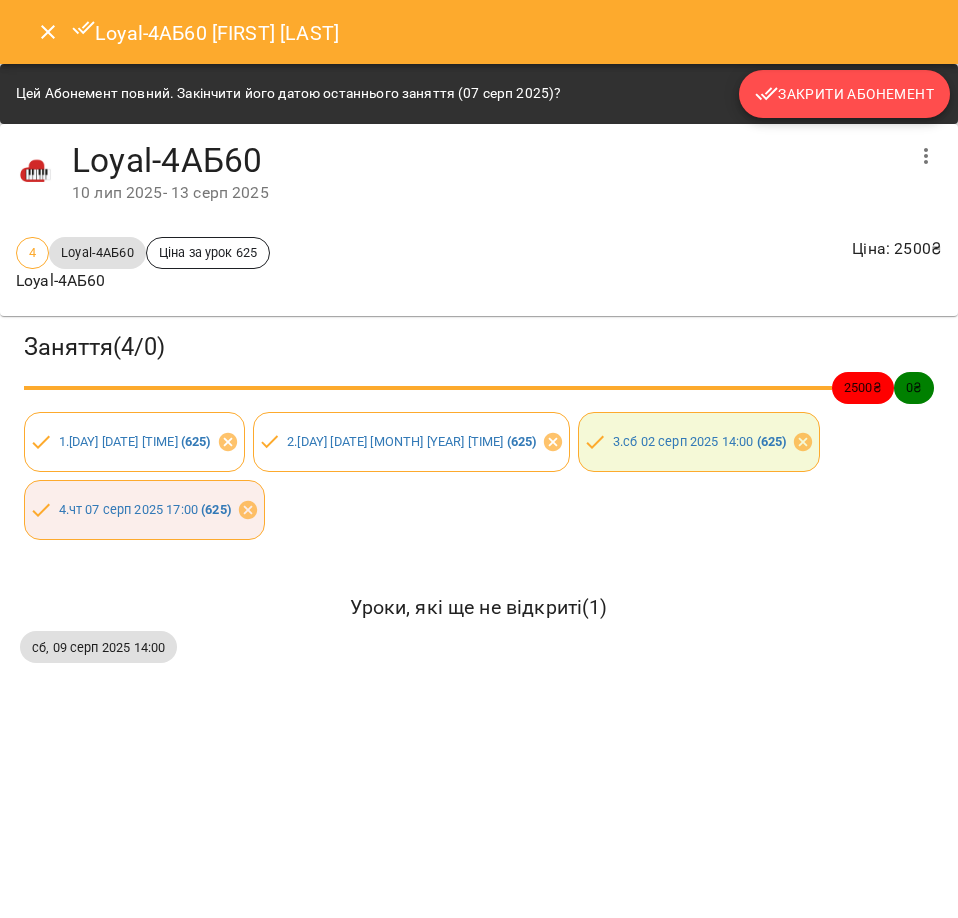 click on "Закрити Абонемент" at bounding box center (844, 94) 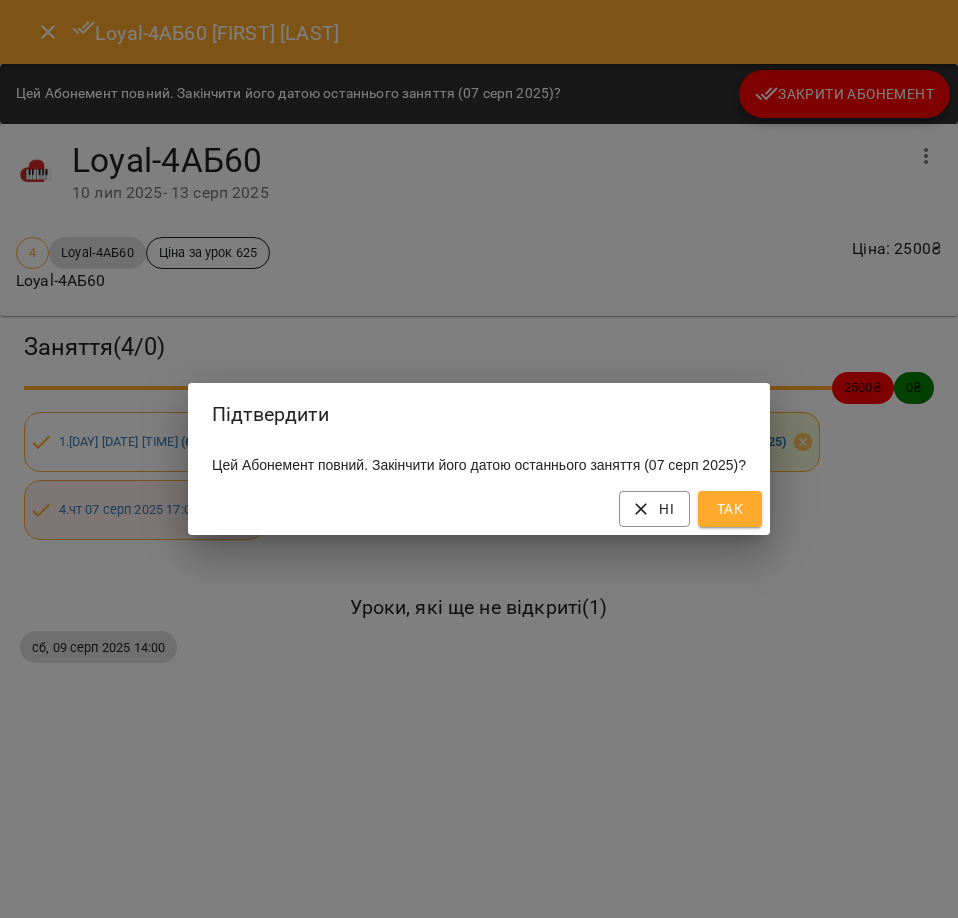 click on "Так" at bounding box center (730, 509) 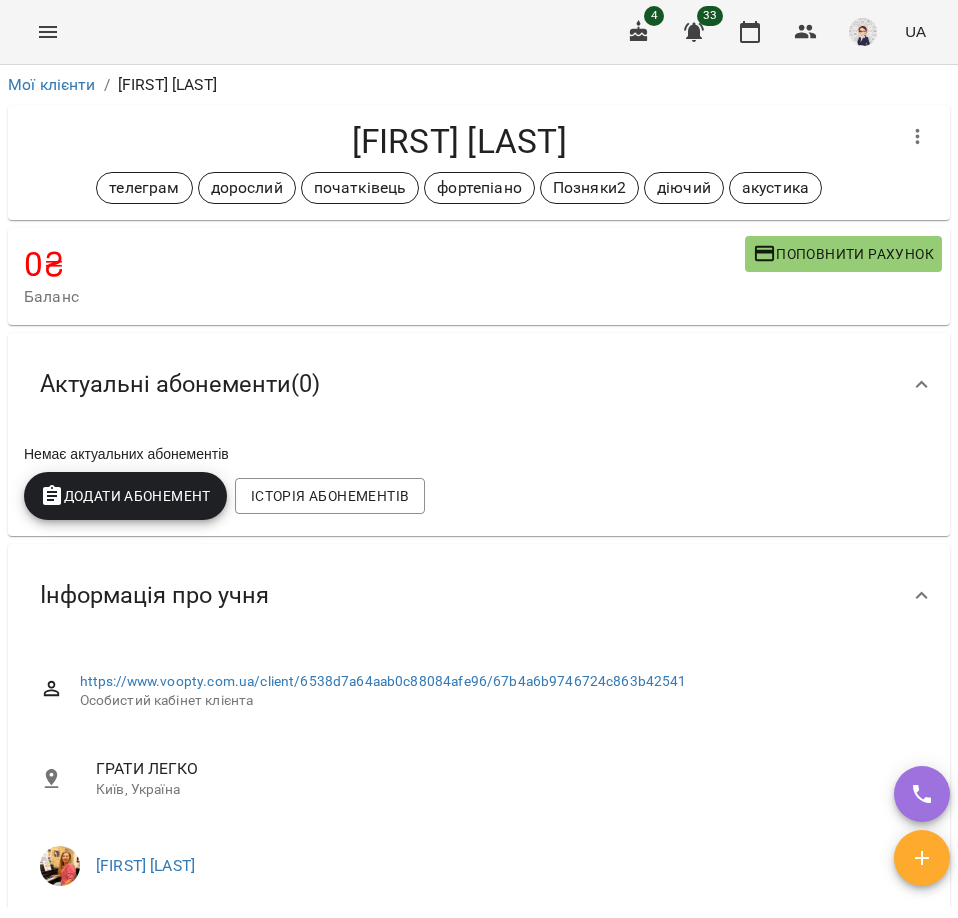 click on "Поповнити рахунок" at bounding box center (843, 254) 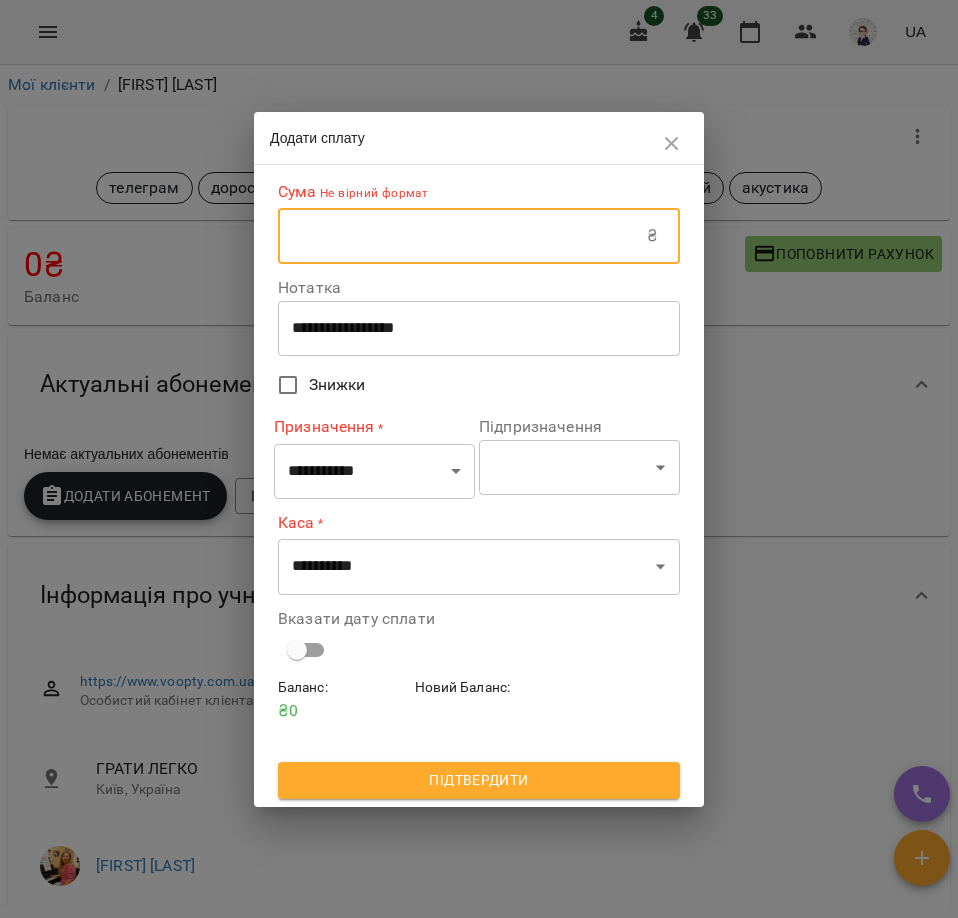 click at bounding box center (462, 236) 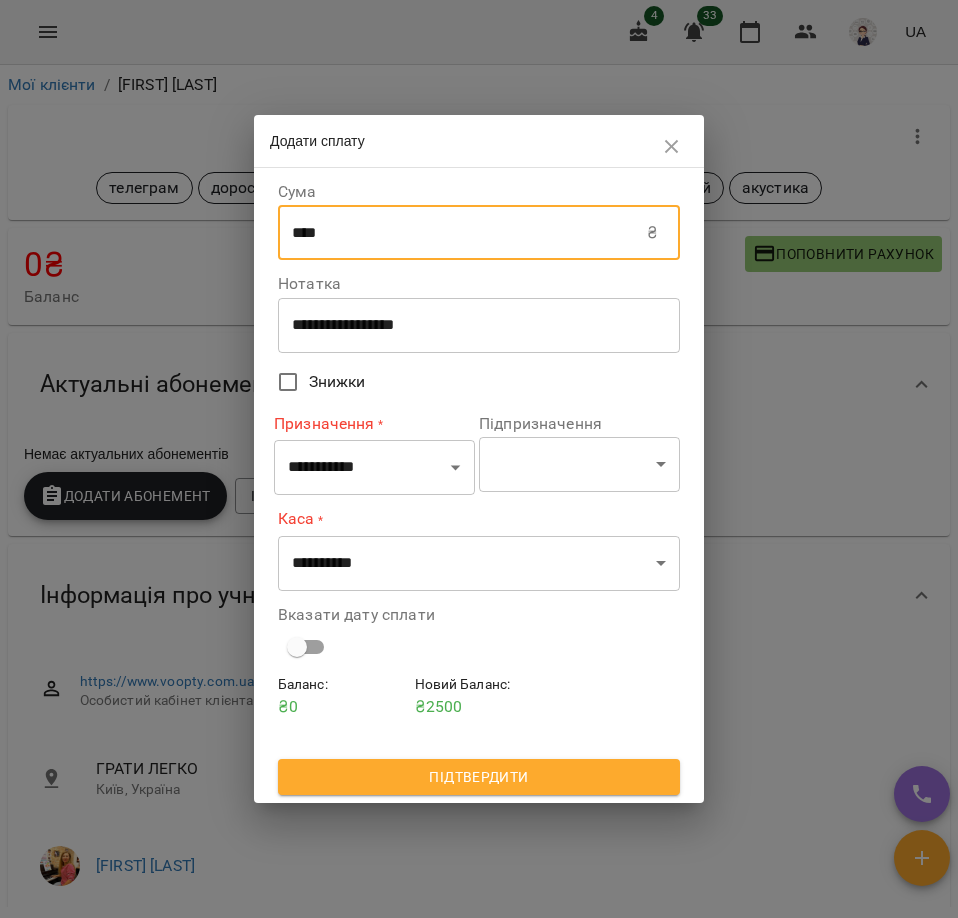 type on "****" 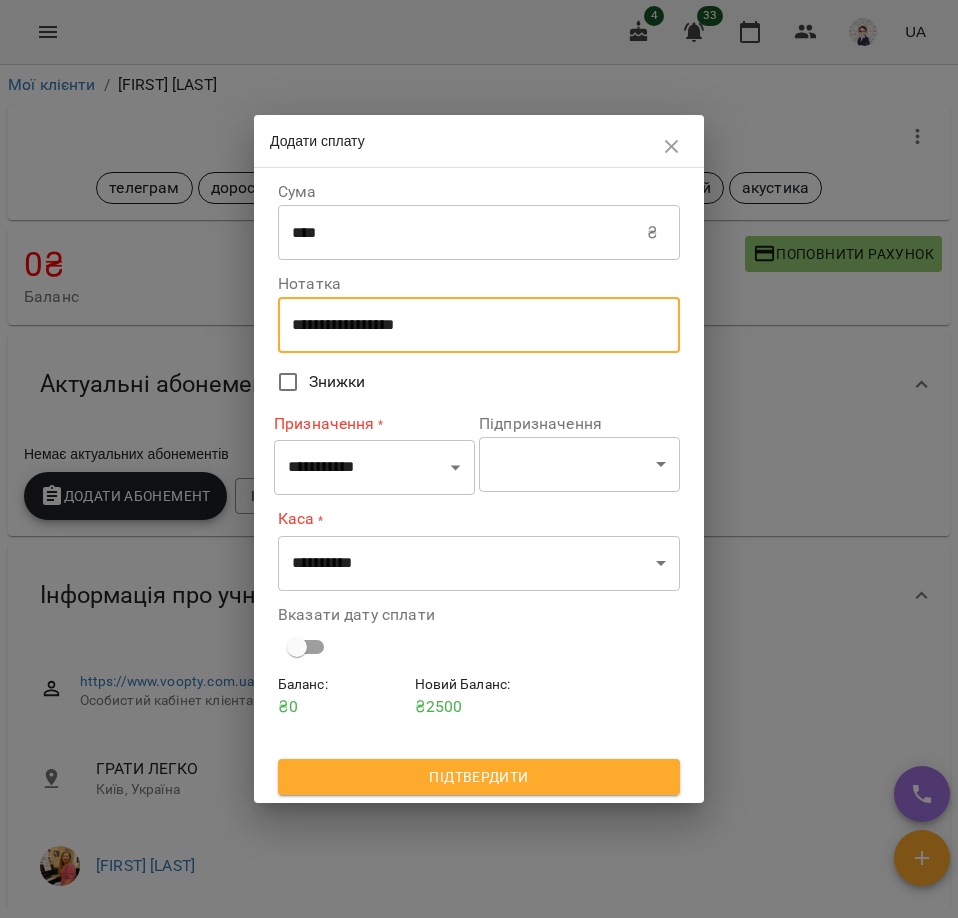 click on "**********" at bounding box center (479, 325) 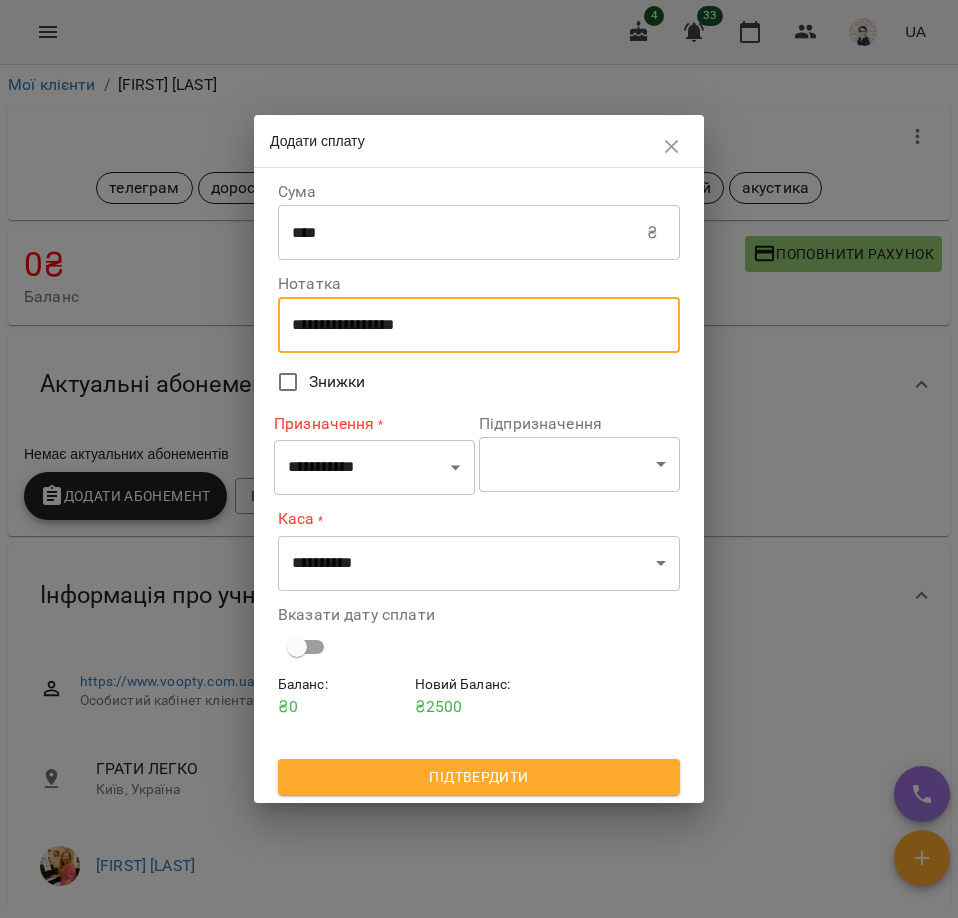 click 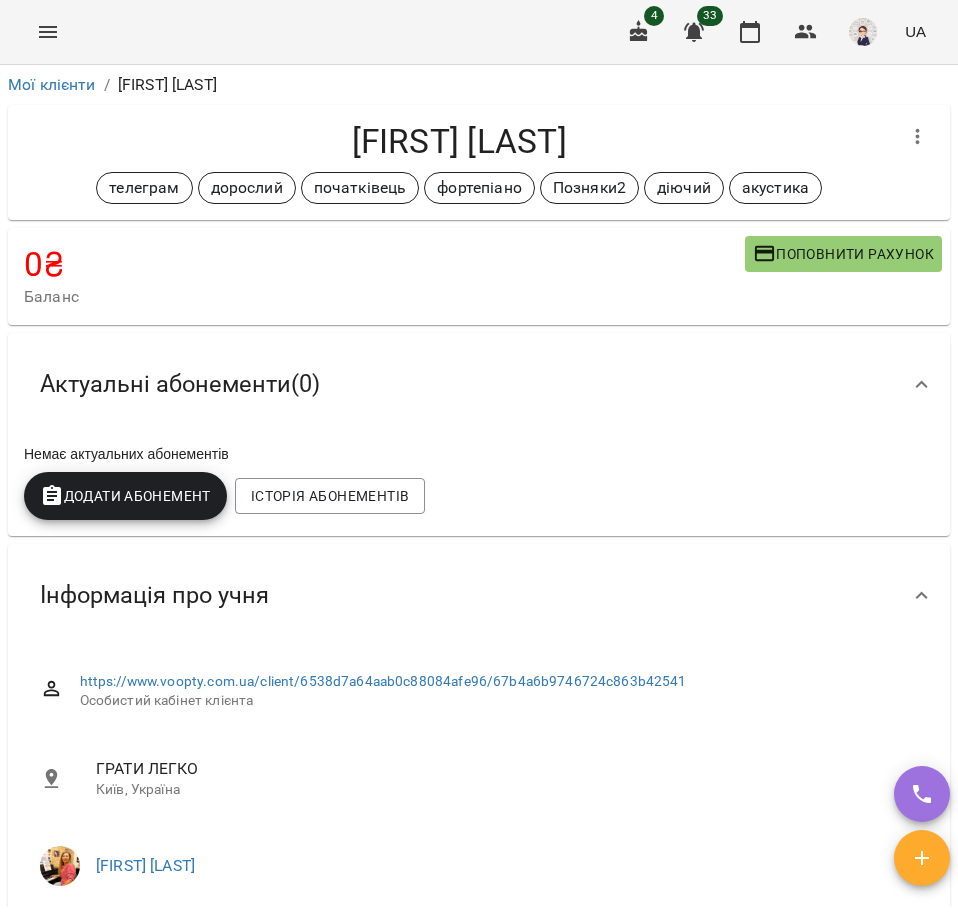 click on "Поповнити рахунок" at bounding box center (843, 254) 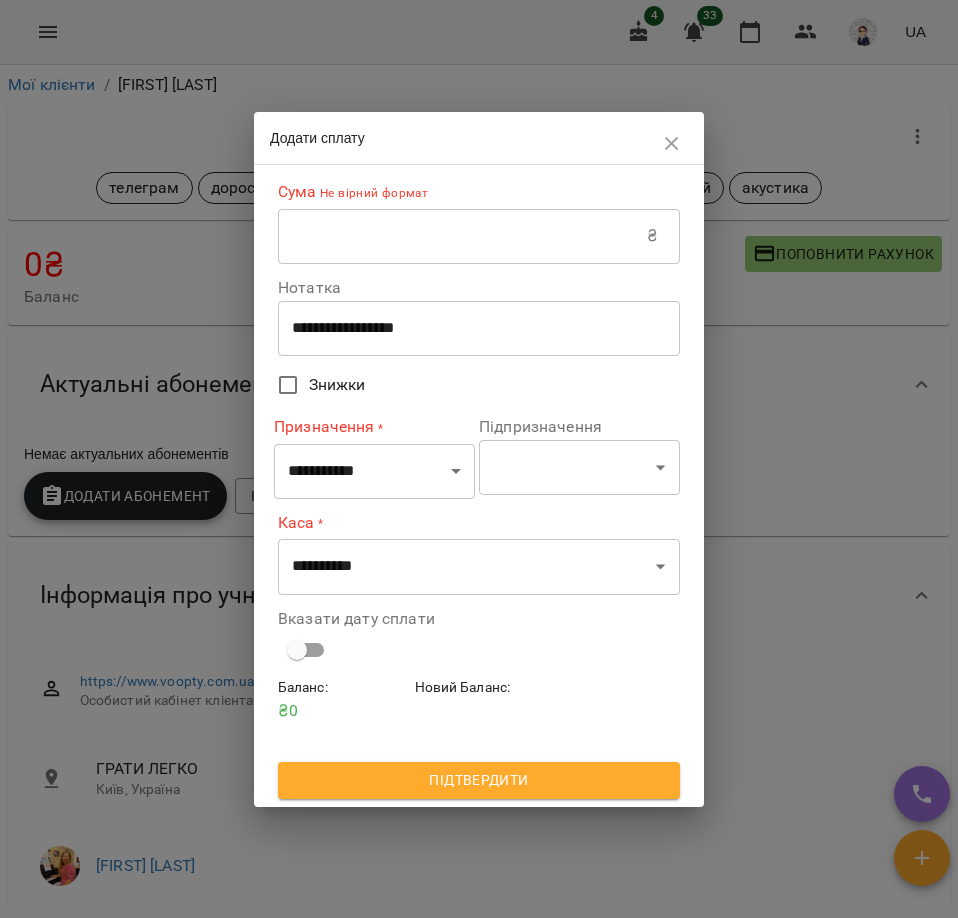 click at bounding box center [462, 236] 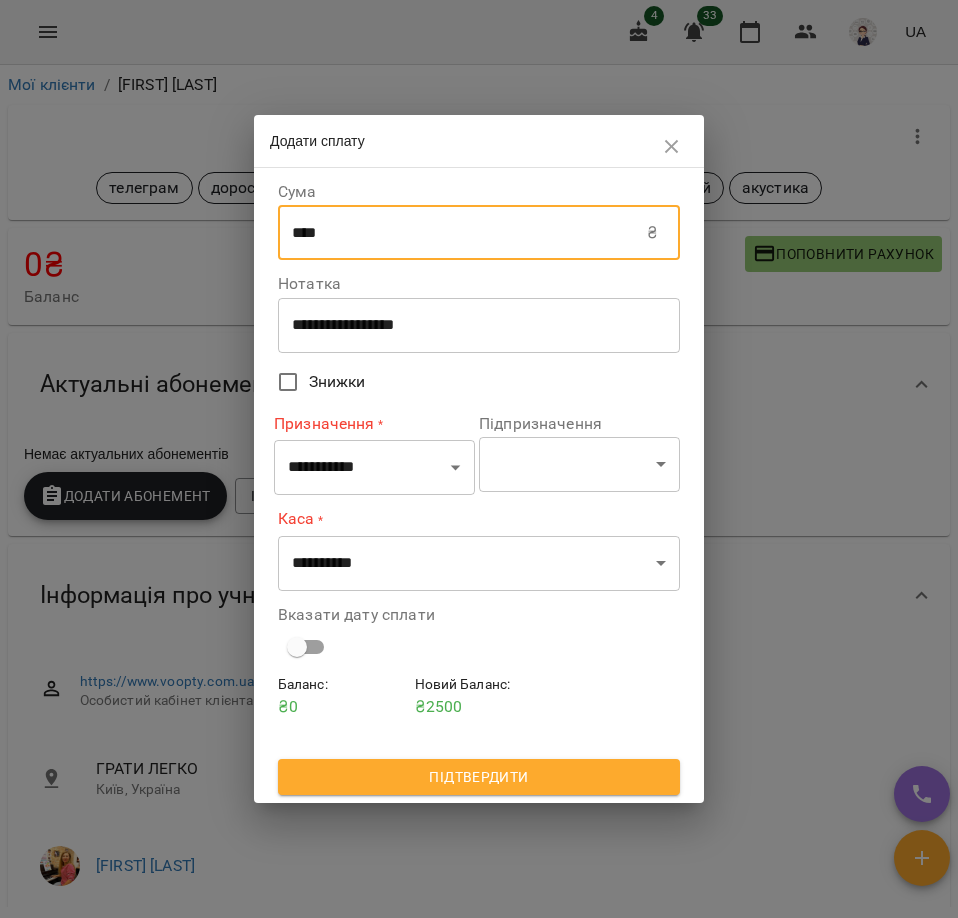 type on "****" 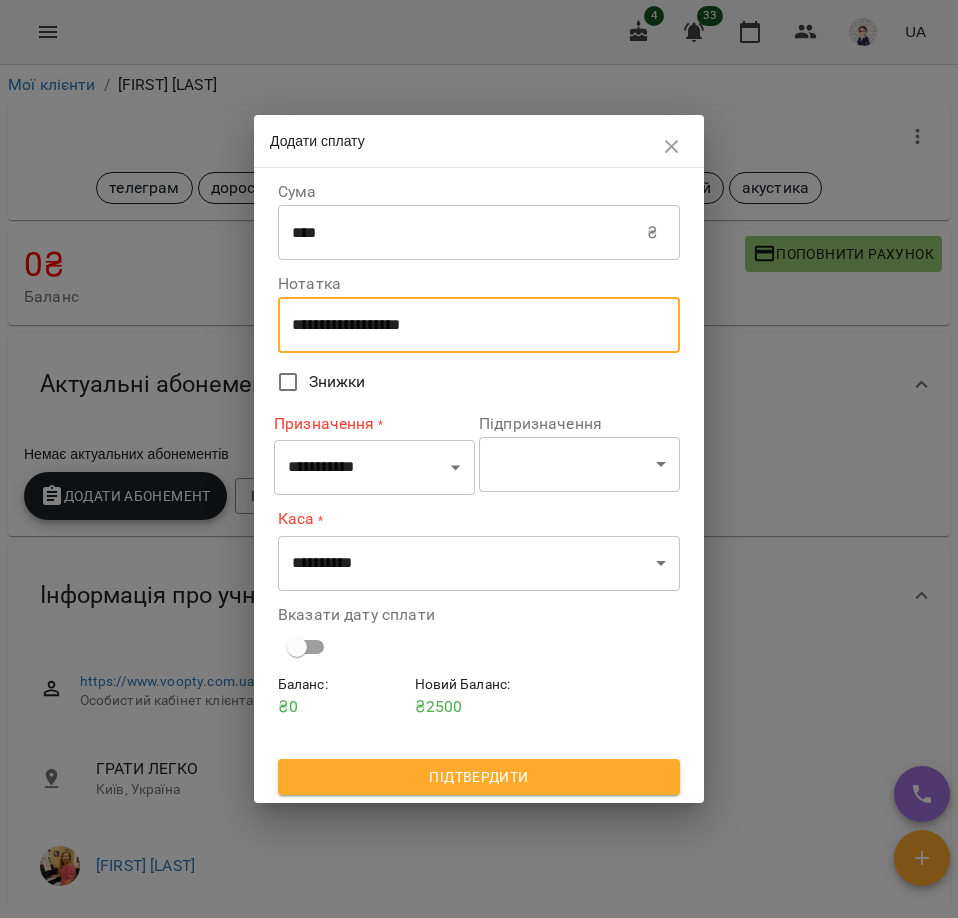 click on "**********" at bounding box center (479, 325) 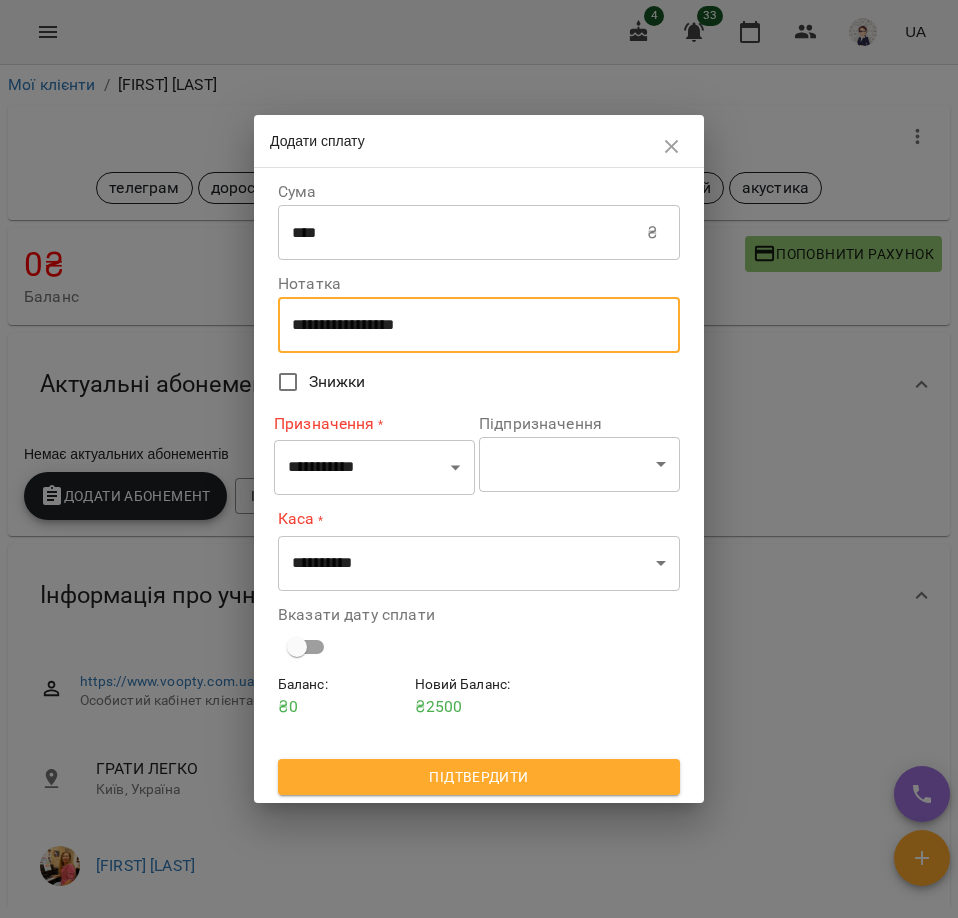 drag, startPoint x: 525, startPoint y: 326, endPoint x: 185, endPoint y: 345, distance: 340.53046 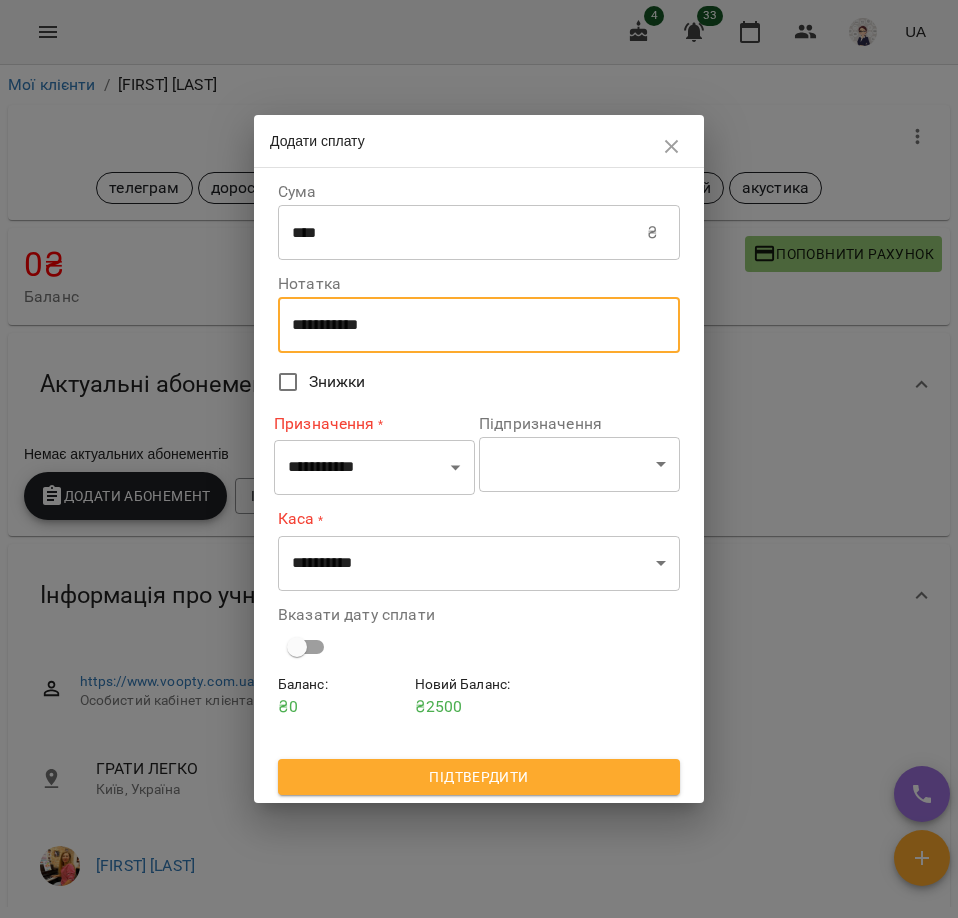 click on "**********" at bounding box center [479, 325] 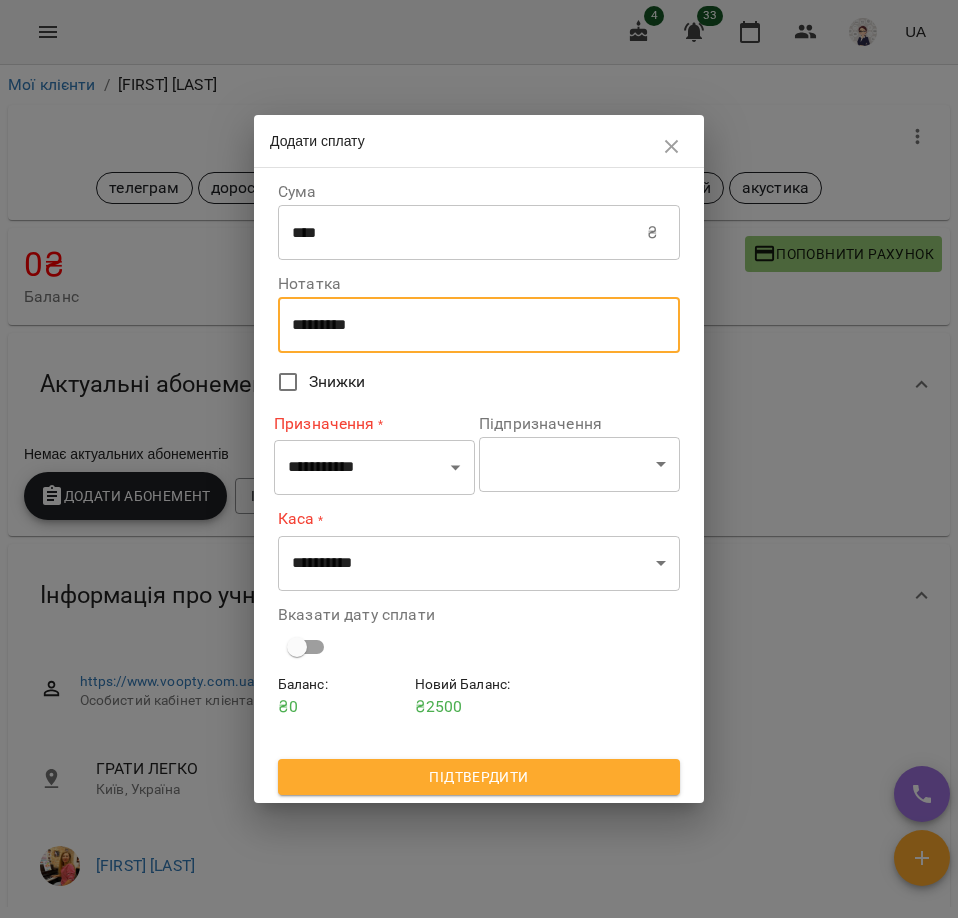 type on "*********" 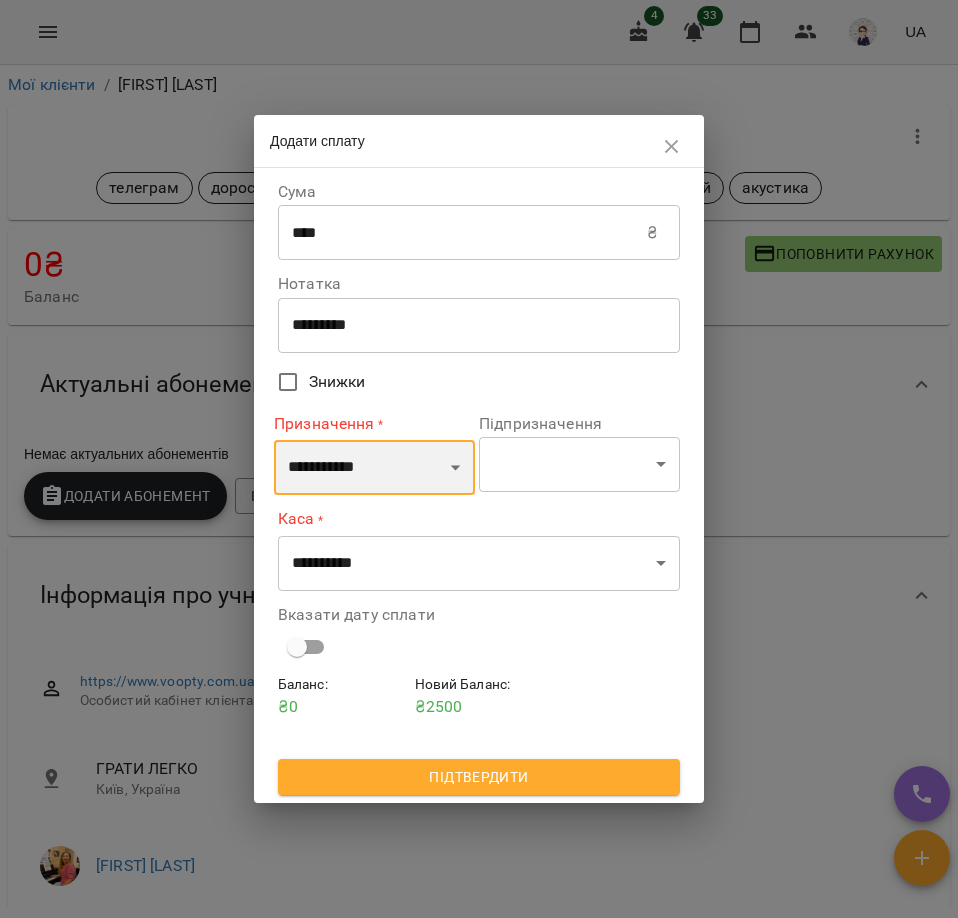 click on "**********" at bounding box center (374, 468) 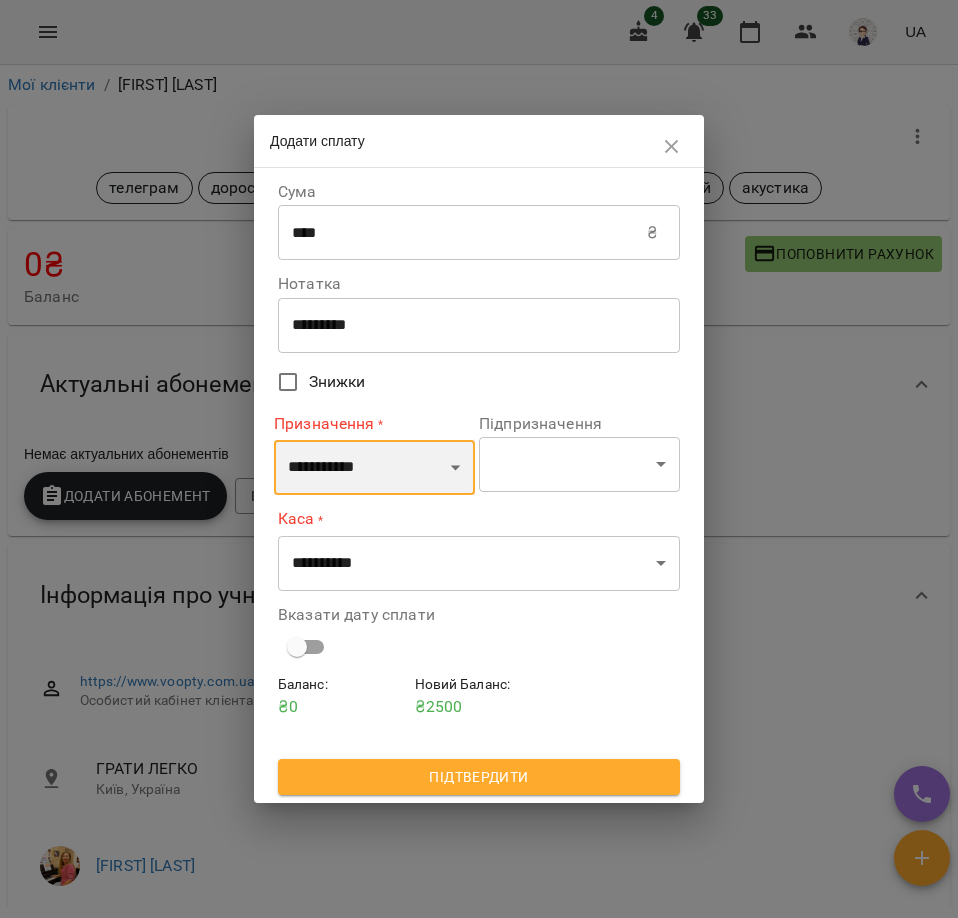 select on "********" 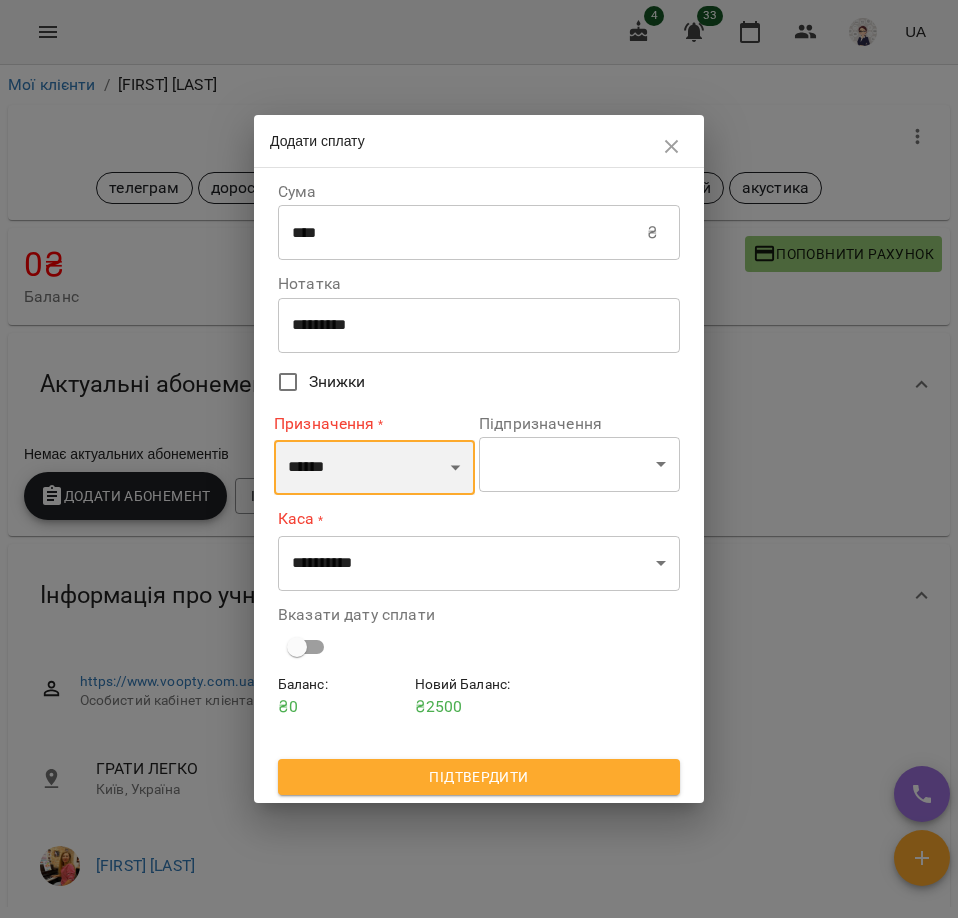 click on "**********" at bounding box center [374, 468] 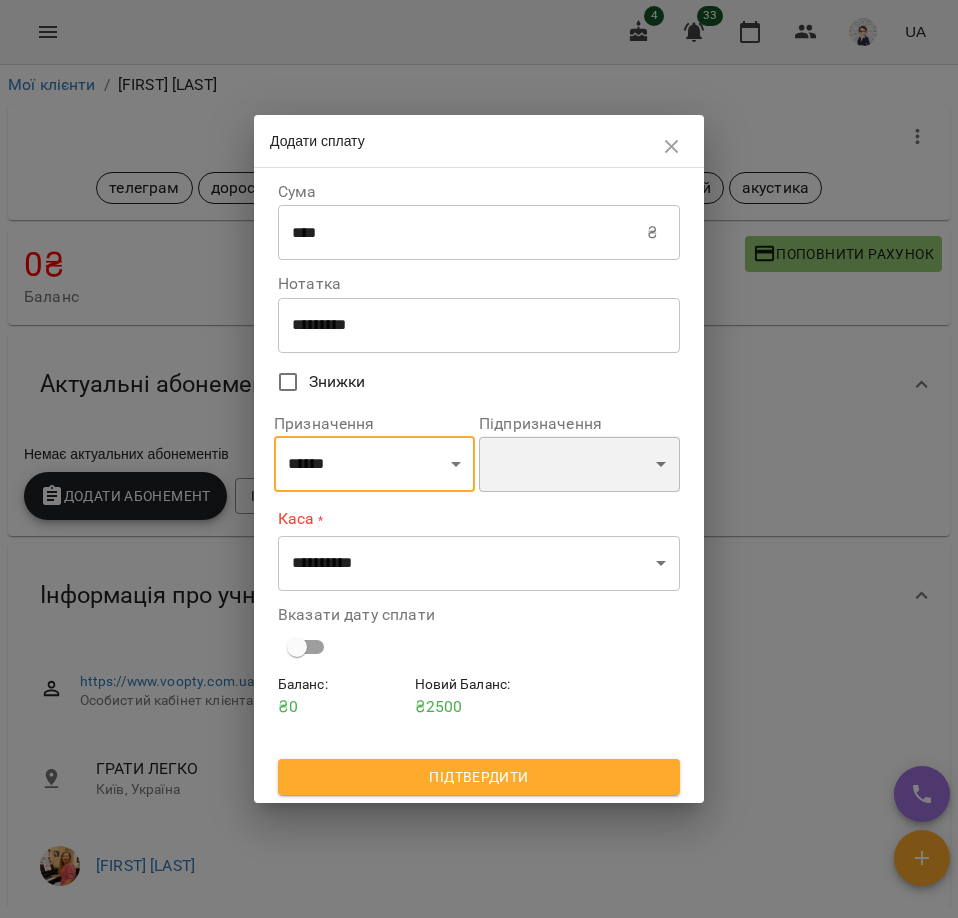 click on "**********" at bounding box center (579, 464) 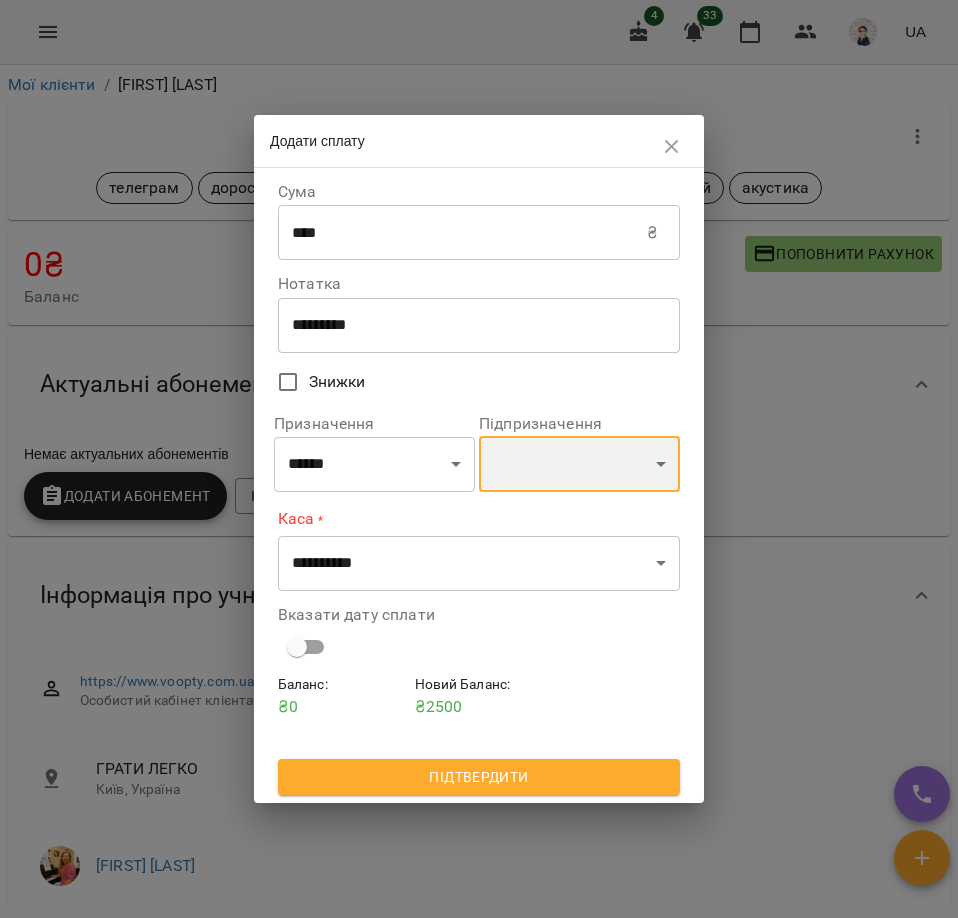 select on "**********" 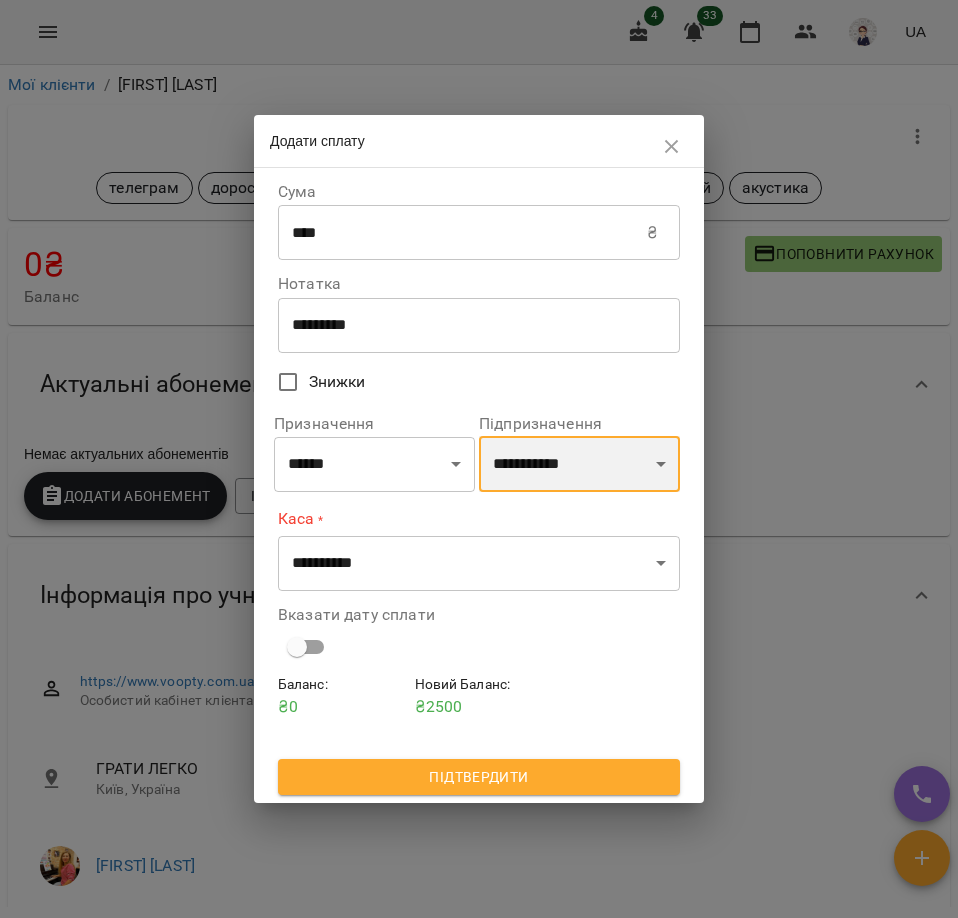 click on "**********" at bounding box center [579, 464] 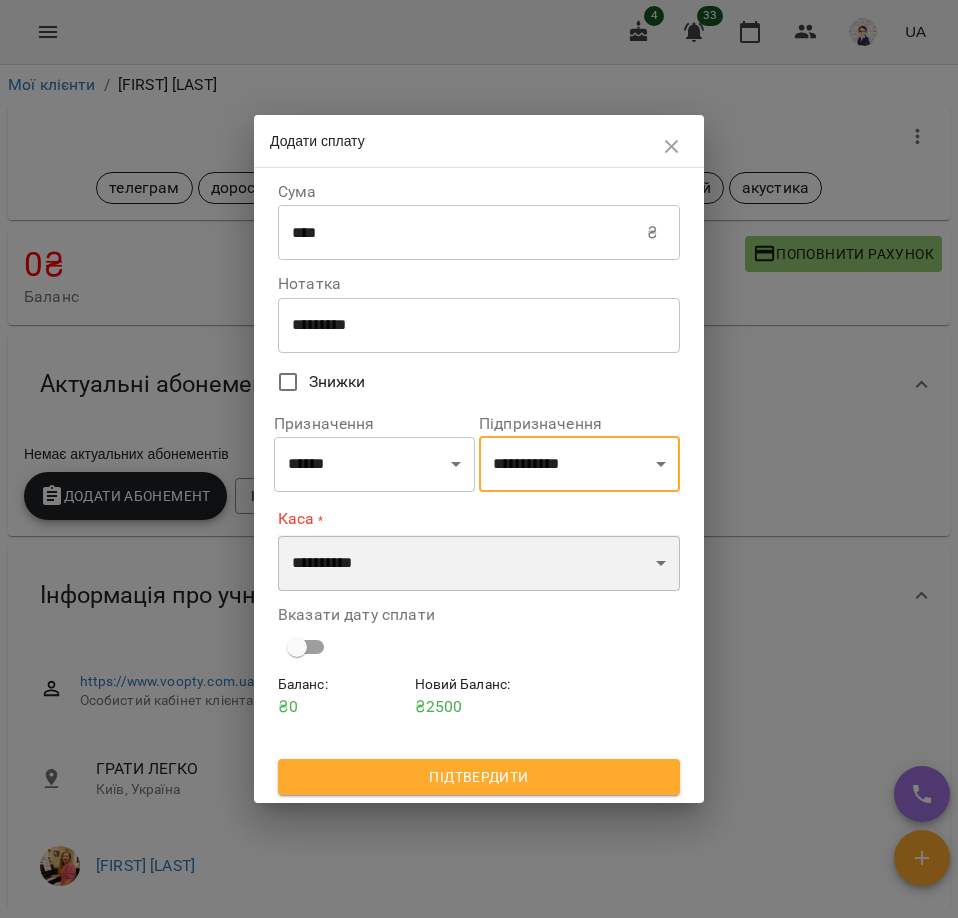 click on "**********" at bounding box center [479, 563] 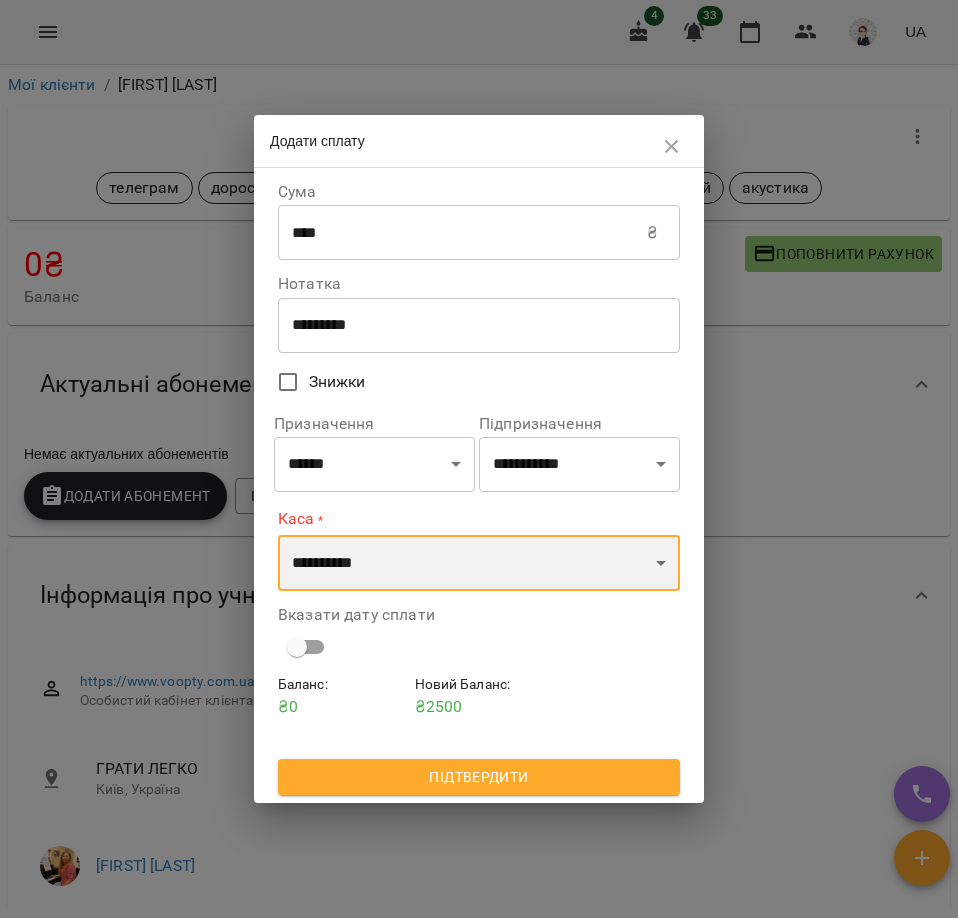 select on "****" 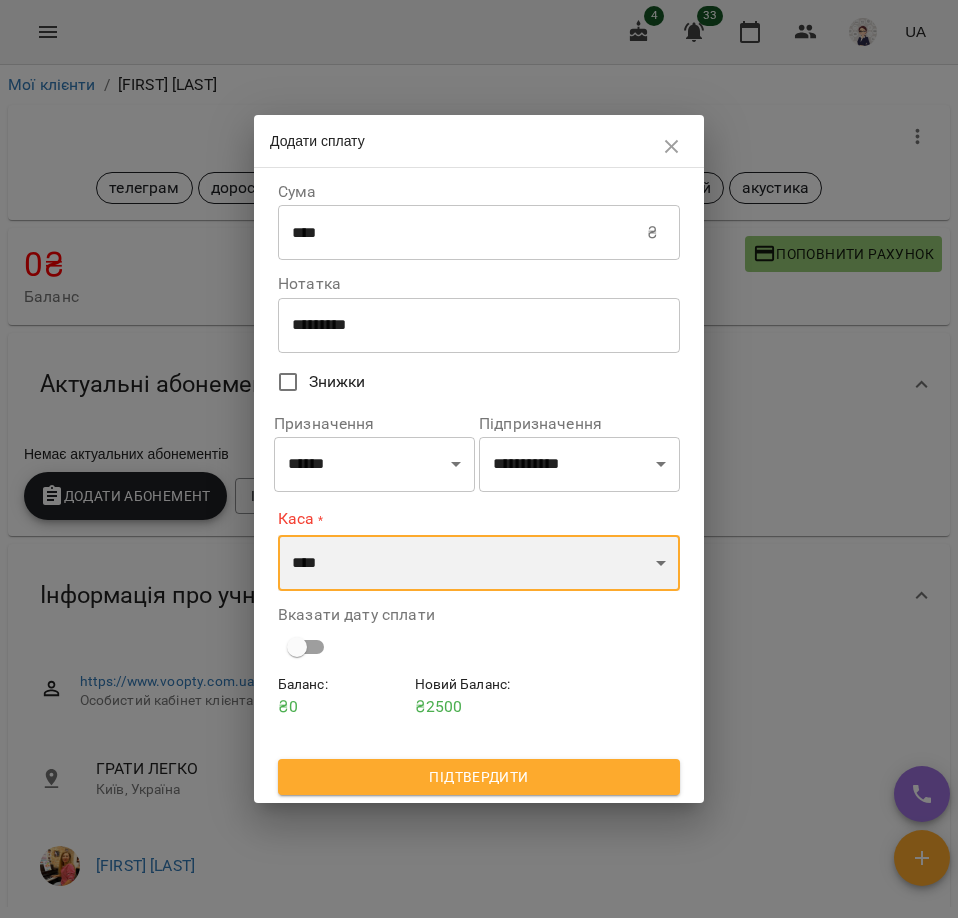 click on "**********" at bounding box center (479, 563) 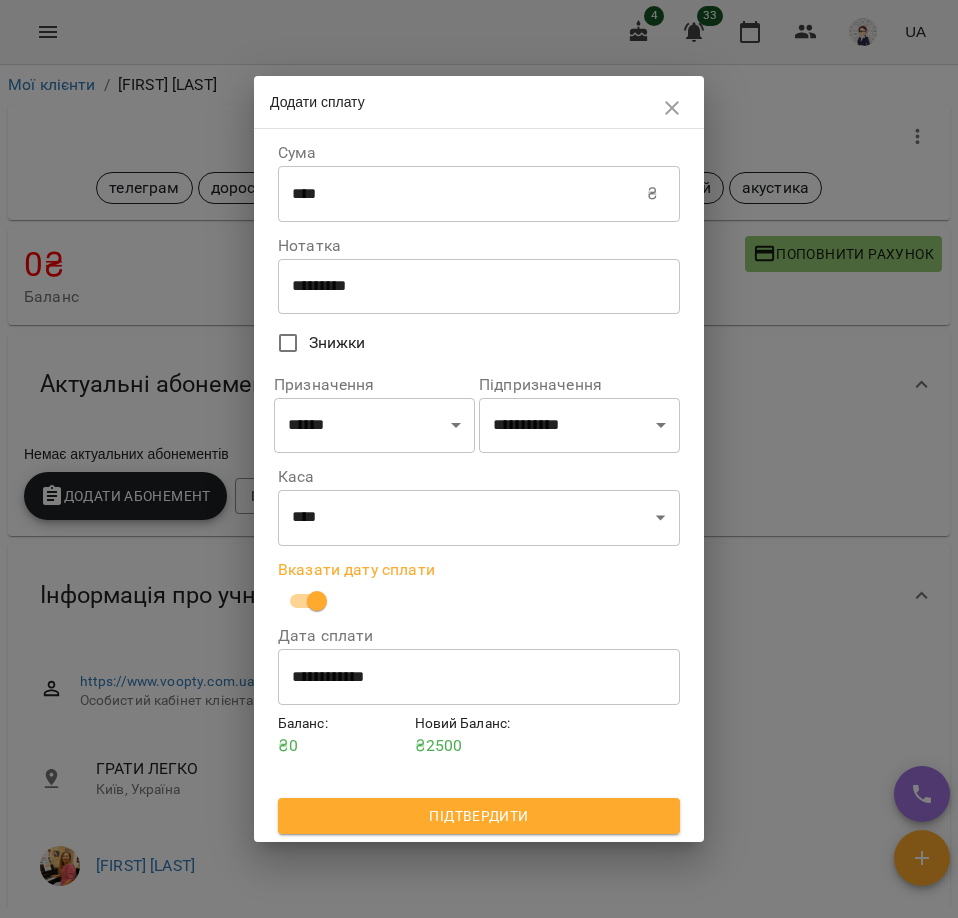 click on "**********" at bounding box center [479, 677] 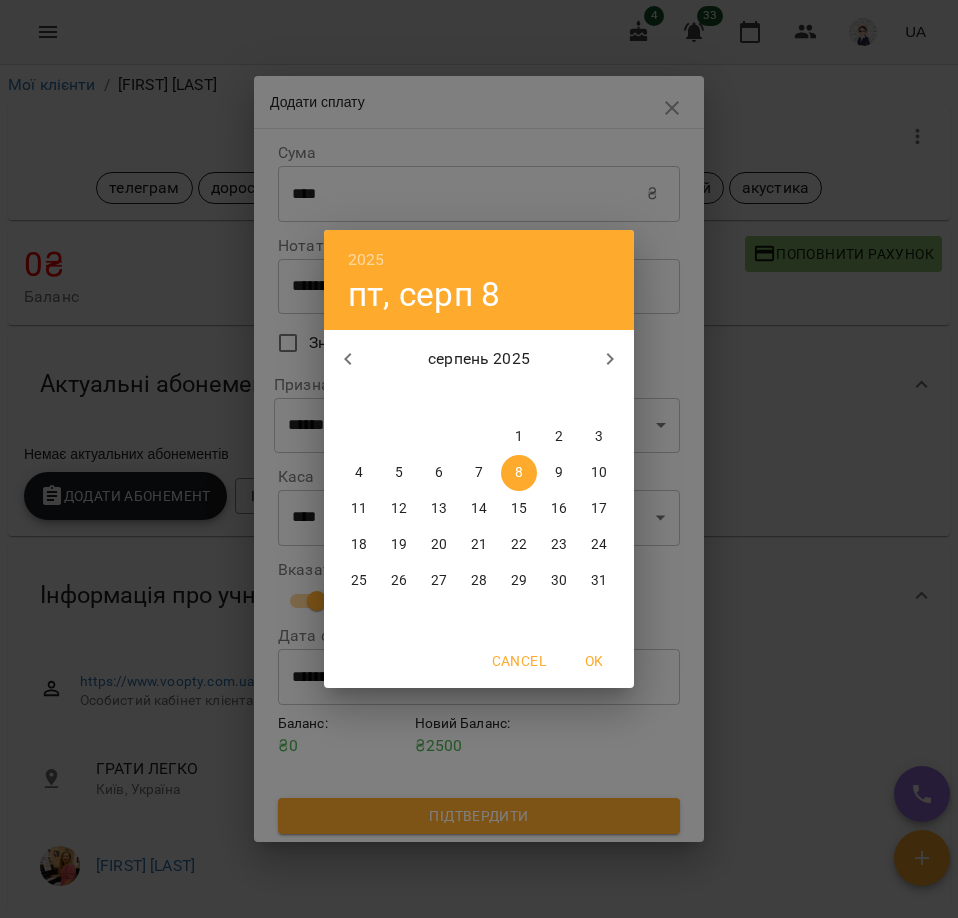 click on "7" at bounding box center [479, 473] 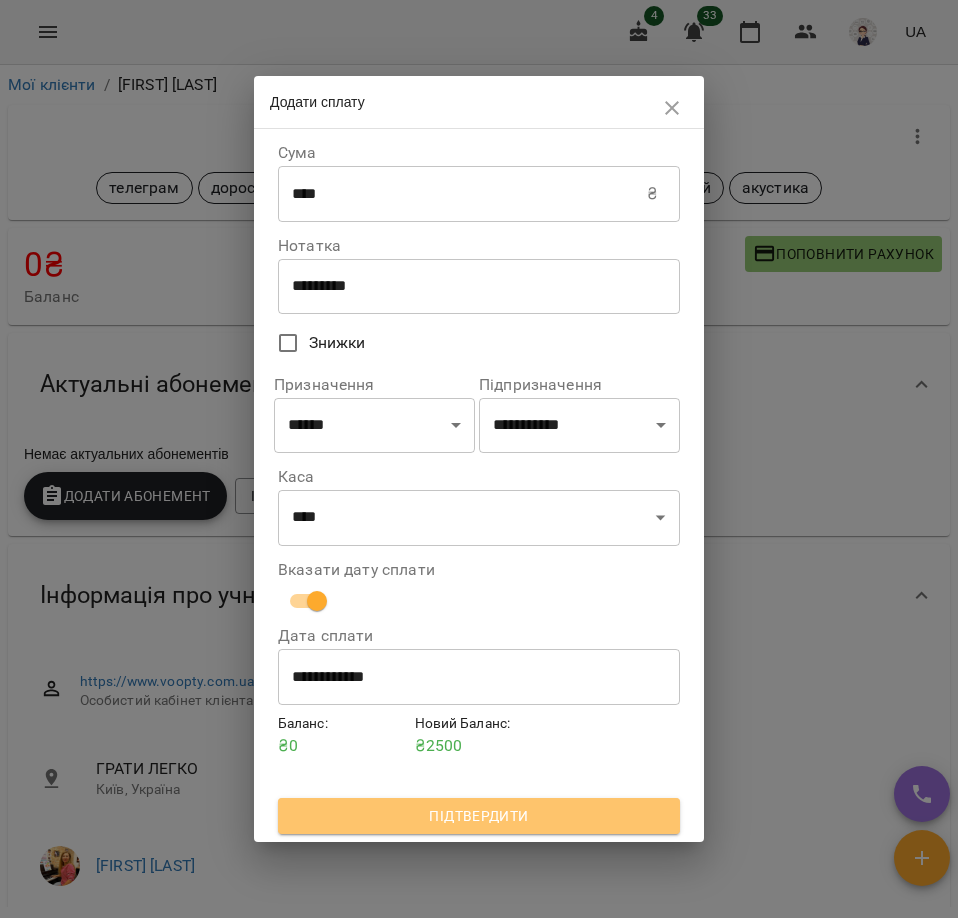 click on "Підтвердити" at bounding box center [479, 816] 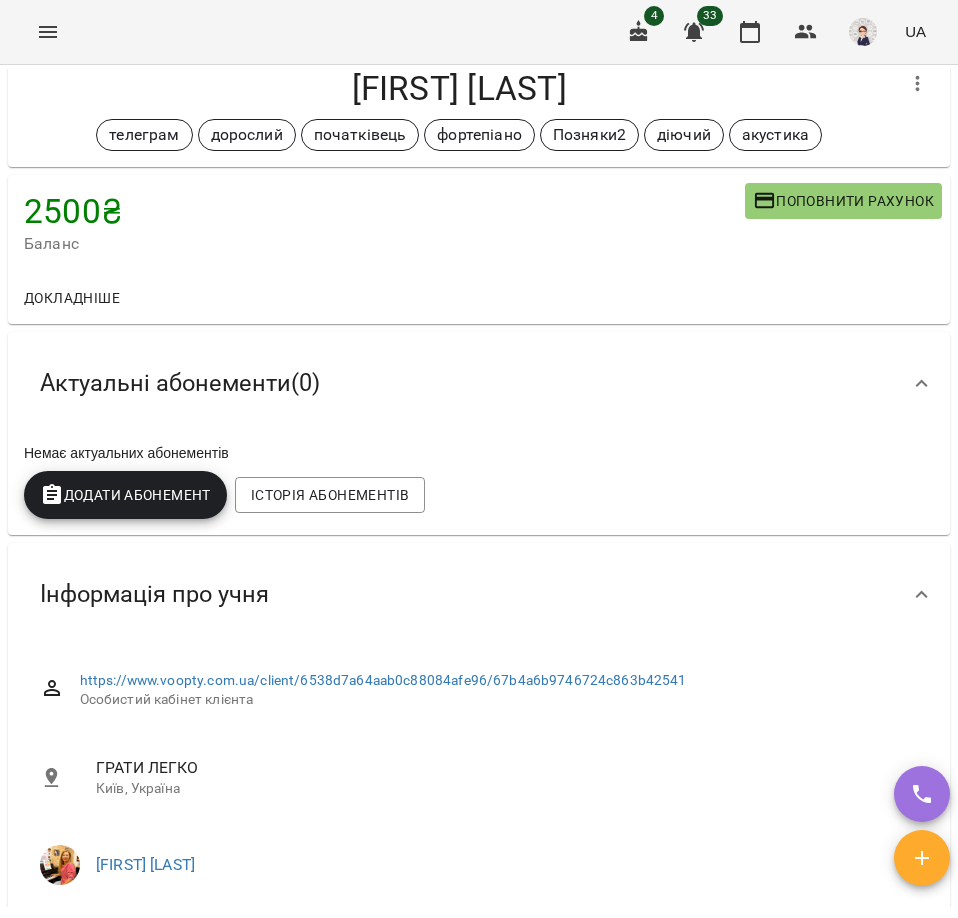 scroll, scrollTop: 100, scrollLeft: 0, axis: vertical 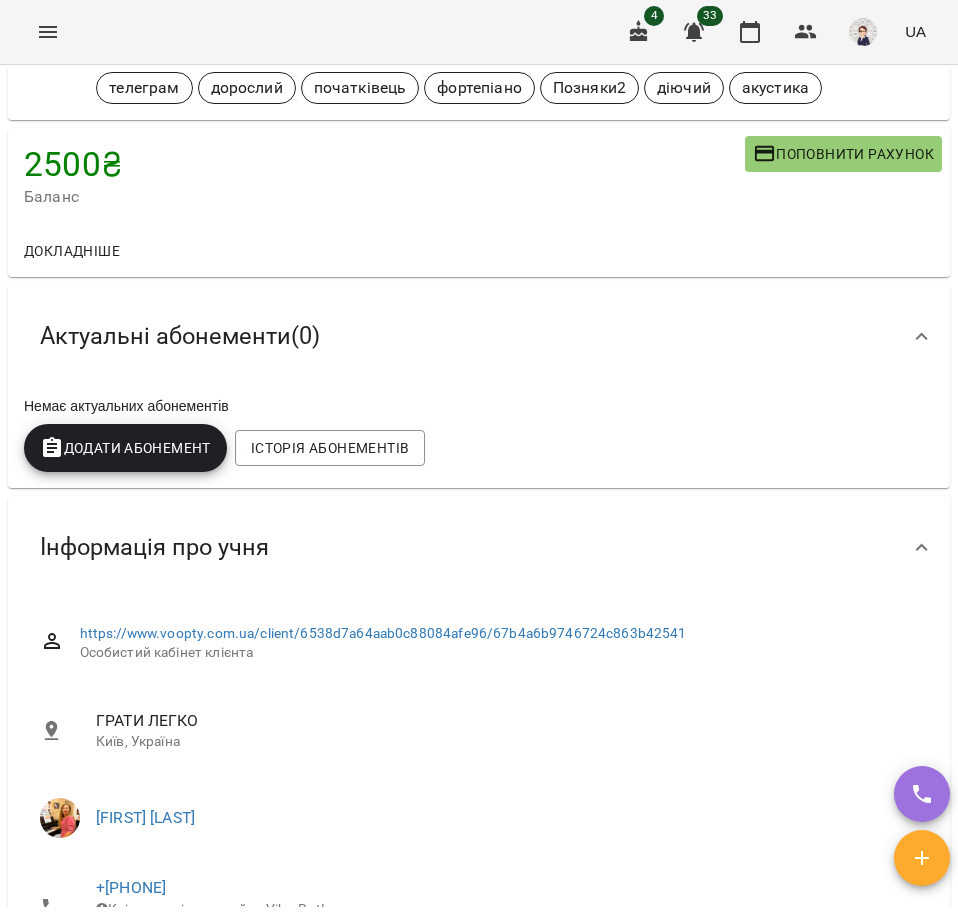 click on "Додати Абонемент" at bounding box center (125, 448) 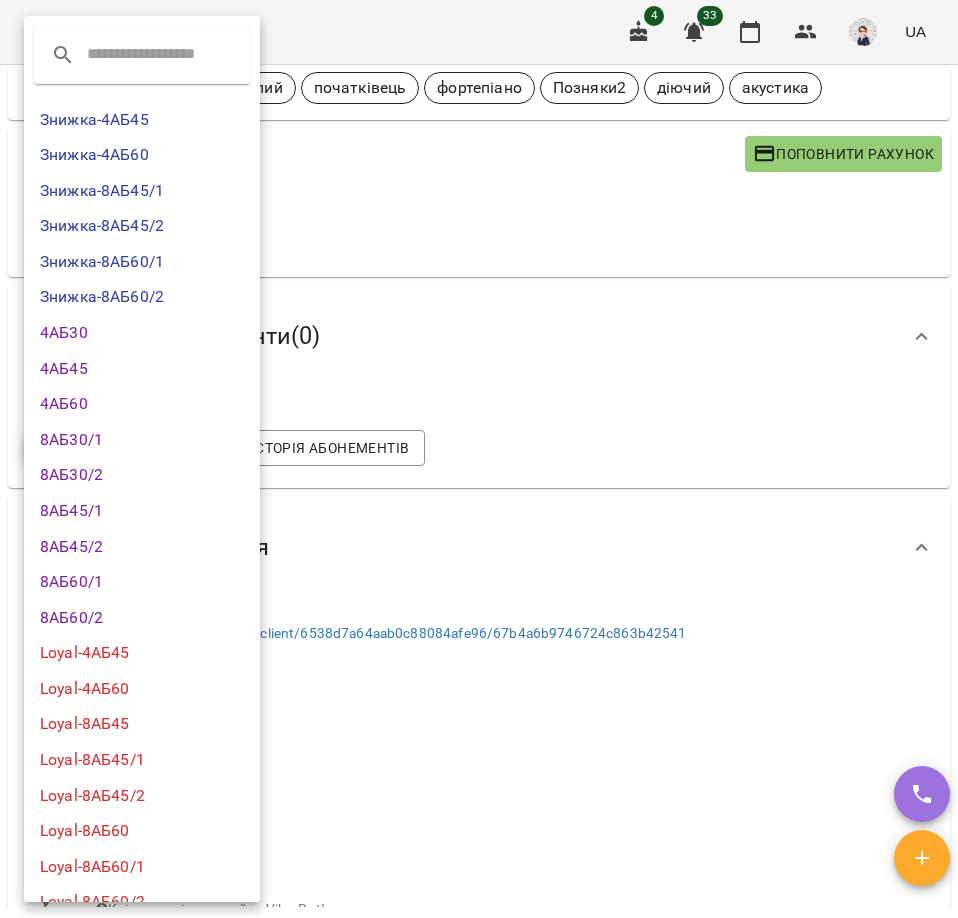 click on "Loyal-4АБ45" at bounding box center [142, 653] 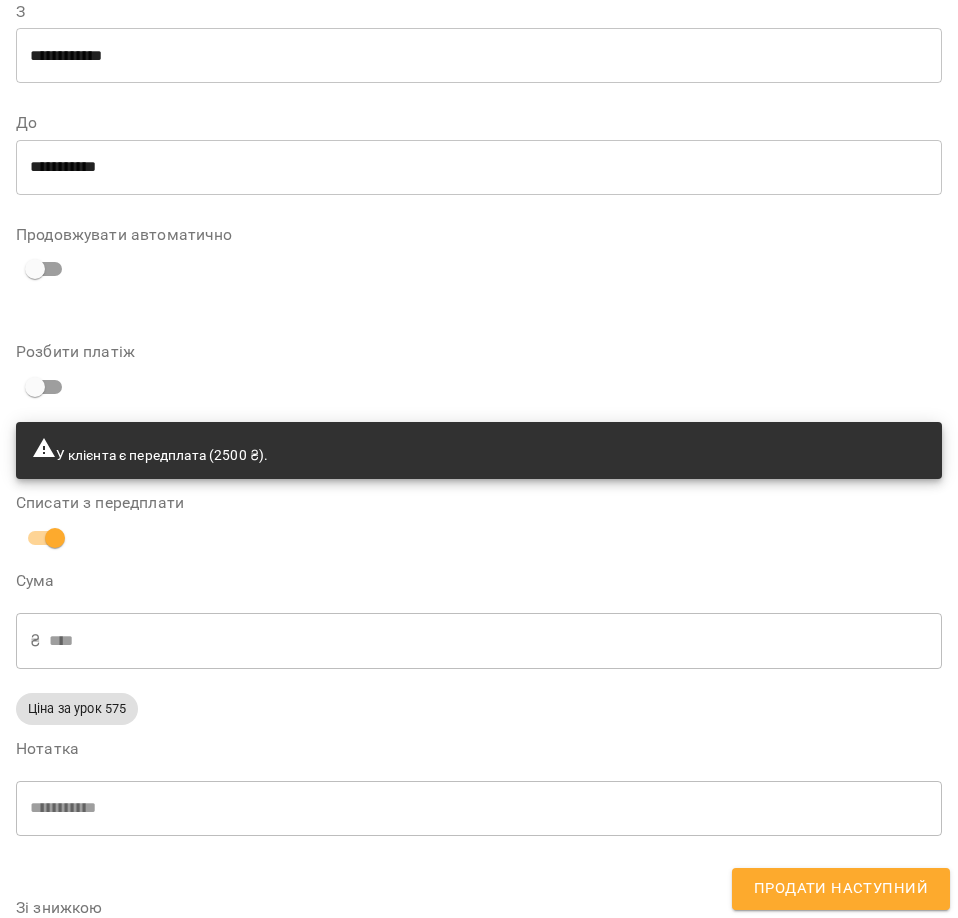 scroll, scrollTop: 0, scrollLeft: 0, axis: both 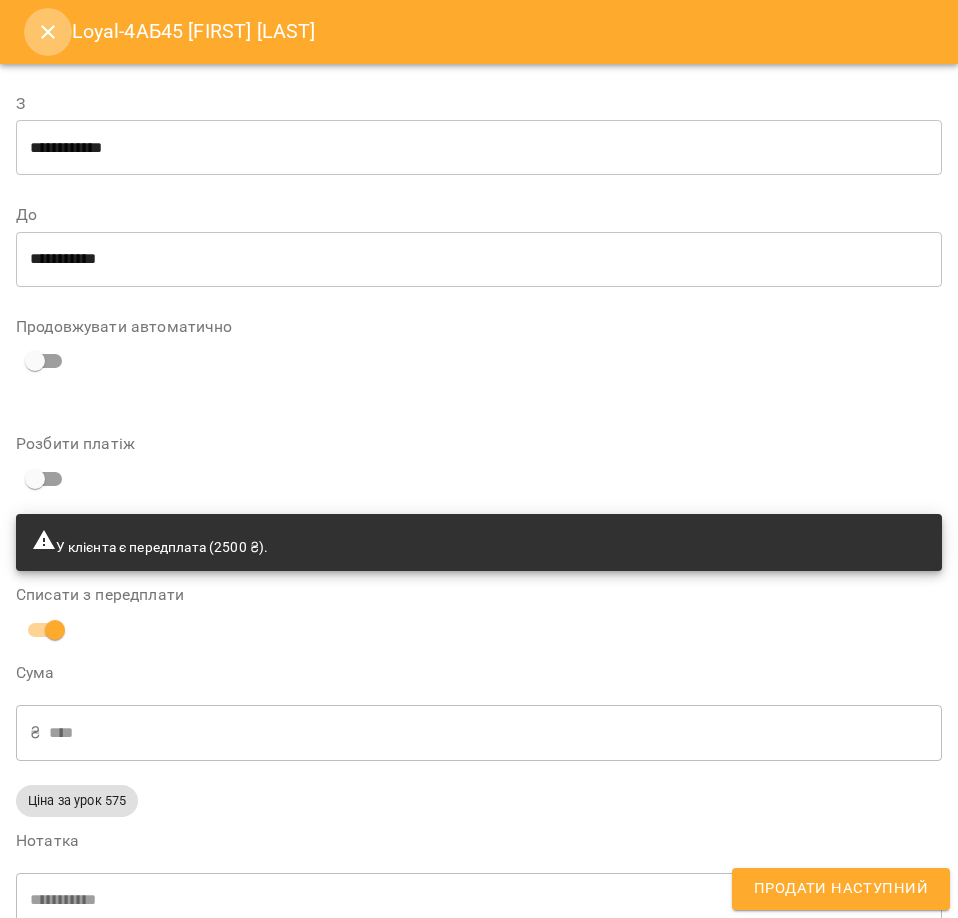 click 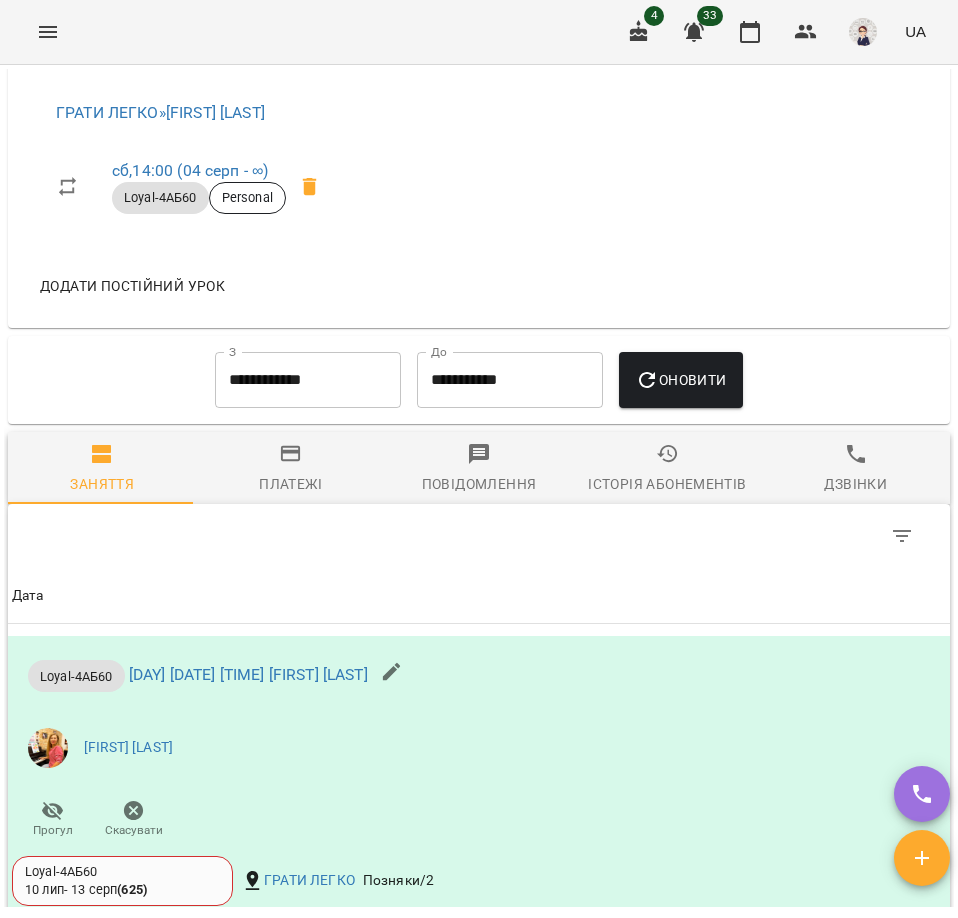 scroll, scrollTop: 1500, scrollLeft: 0, axis: vertical 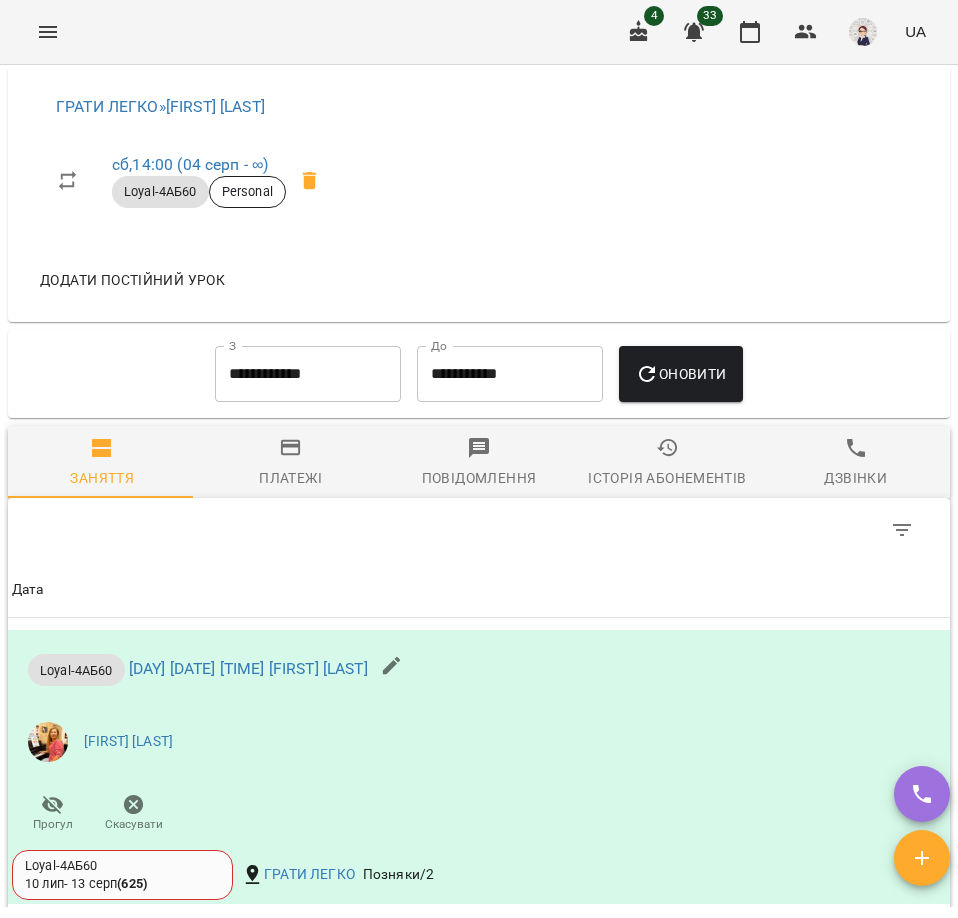 click 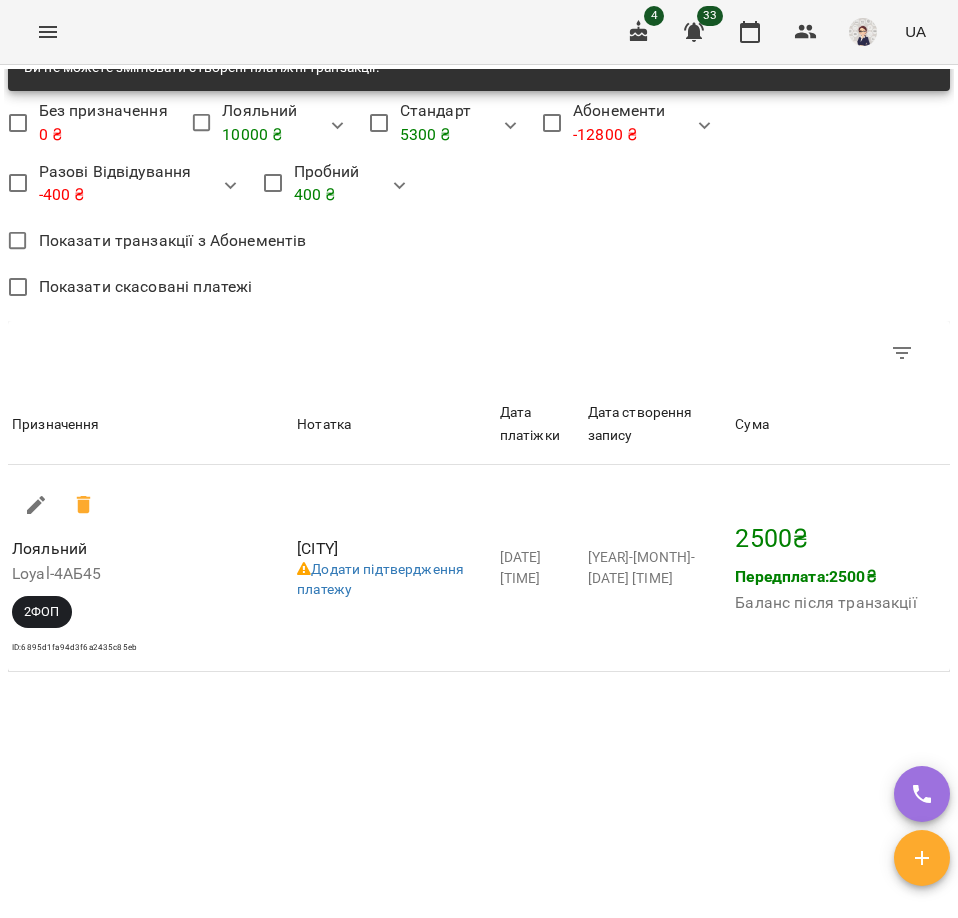 scroll, scrollTop: 1982, scrollLeft: 0, axis: vertical 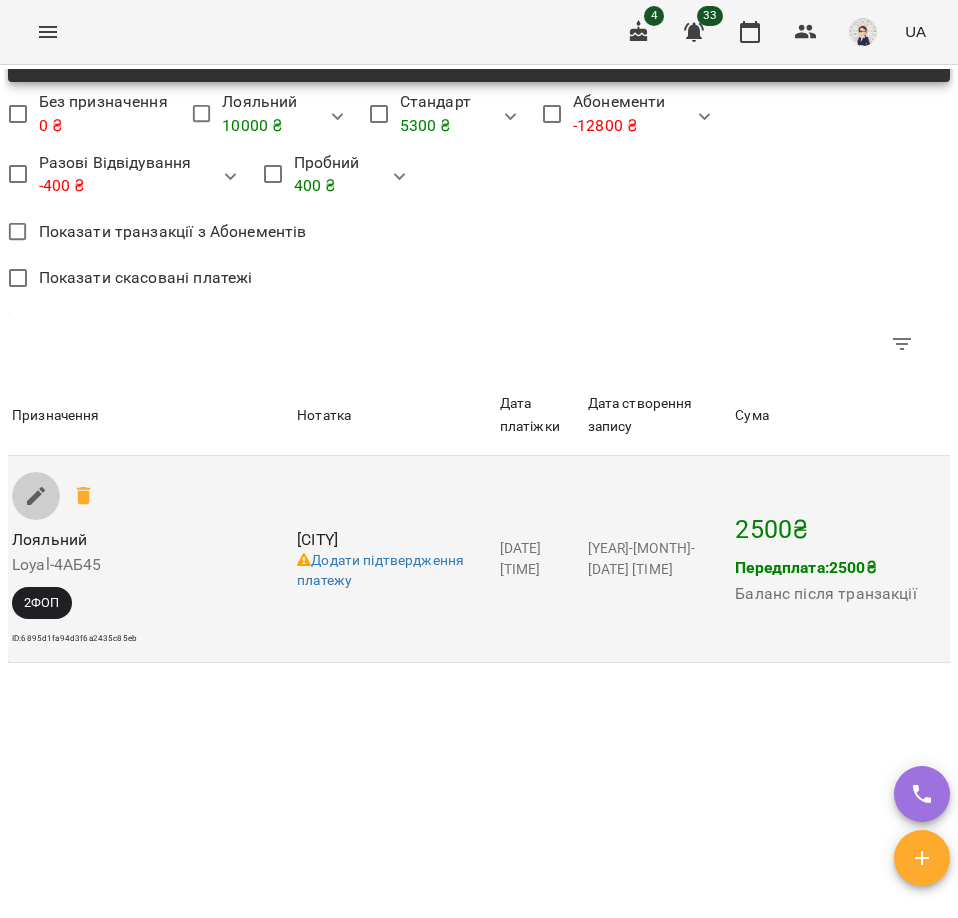click 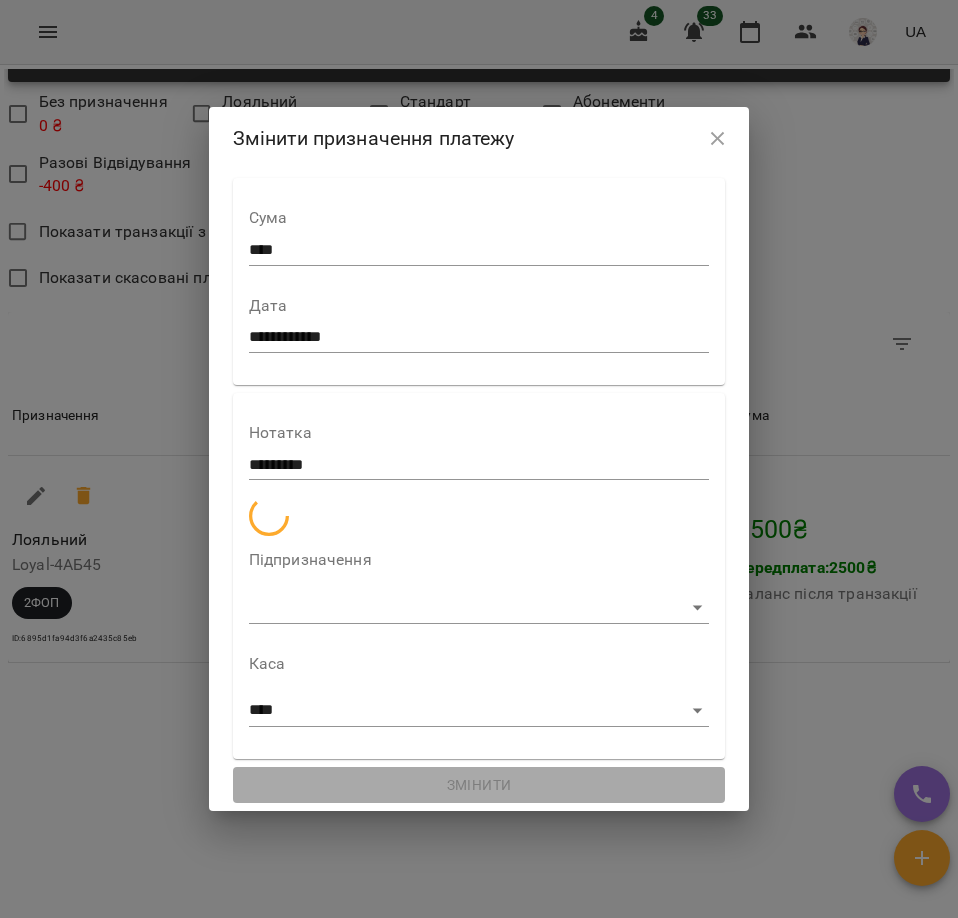 select on "**********" 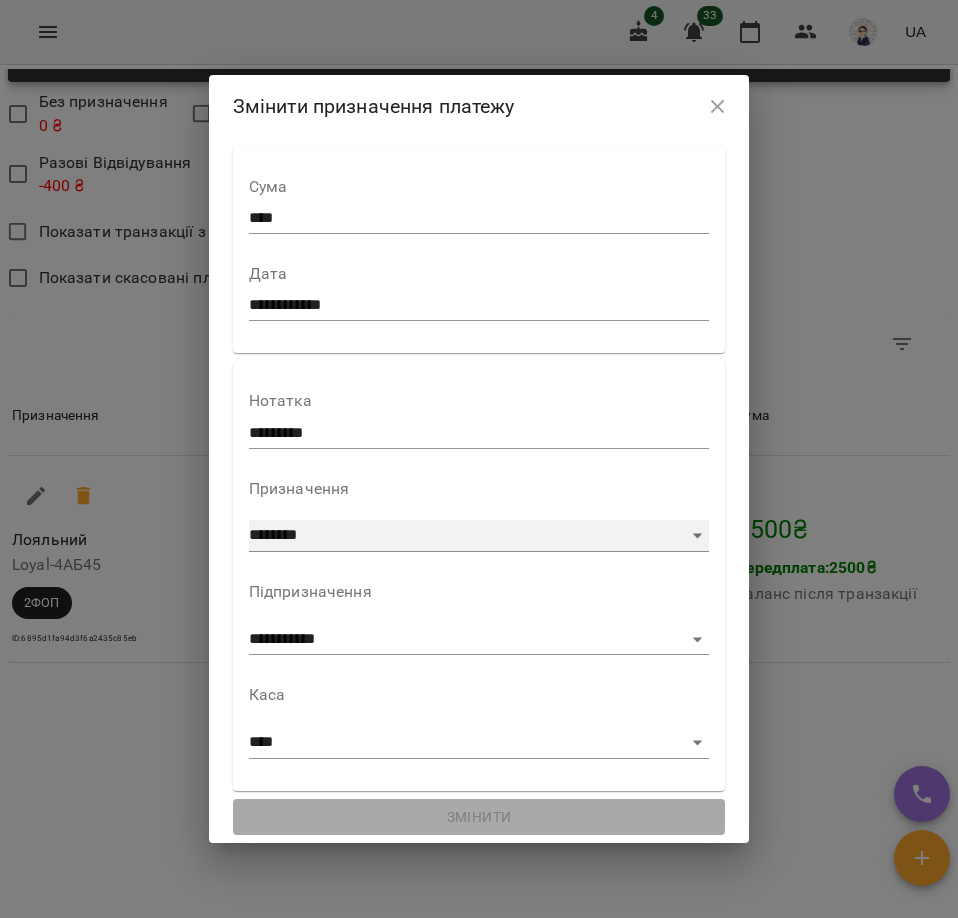 click on "**********" at bounding box center (479, 536) 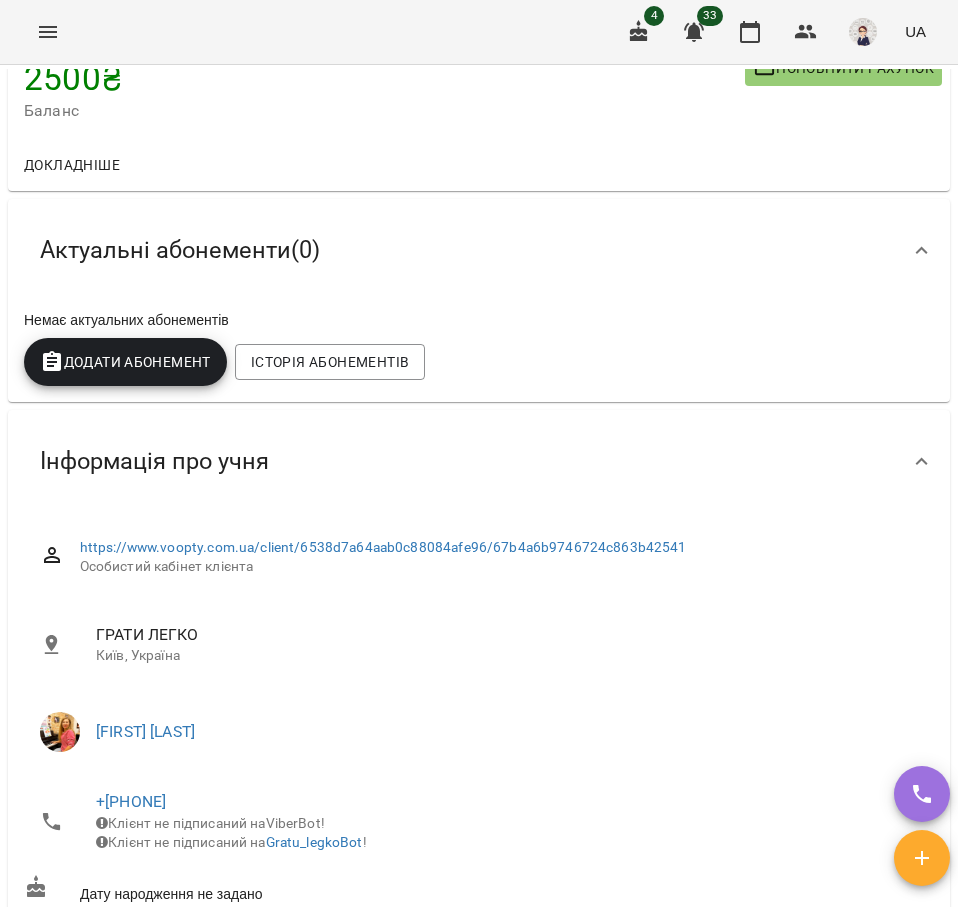 scroll, scrollTop: 0, scrollLeft: 0, axis: both 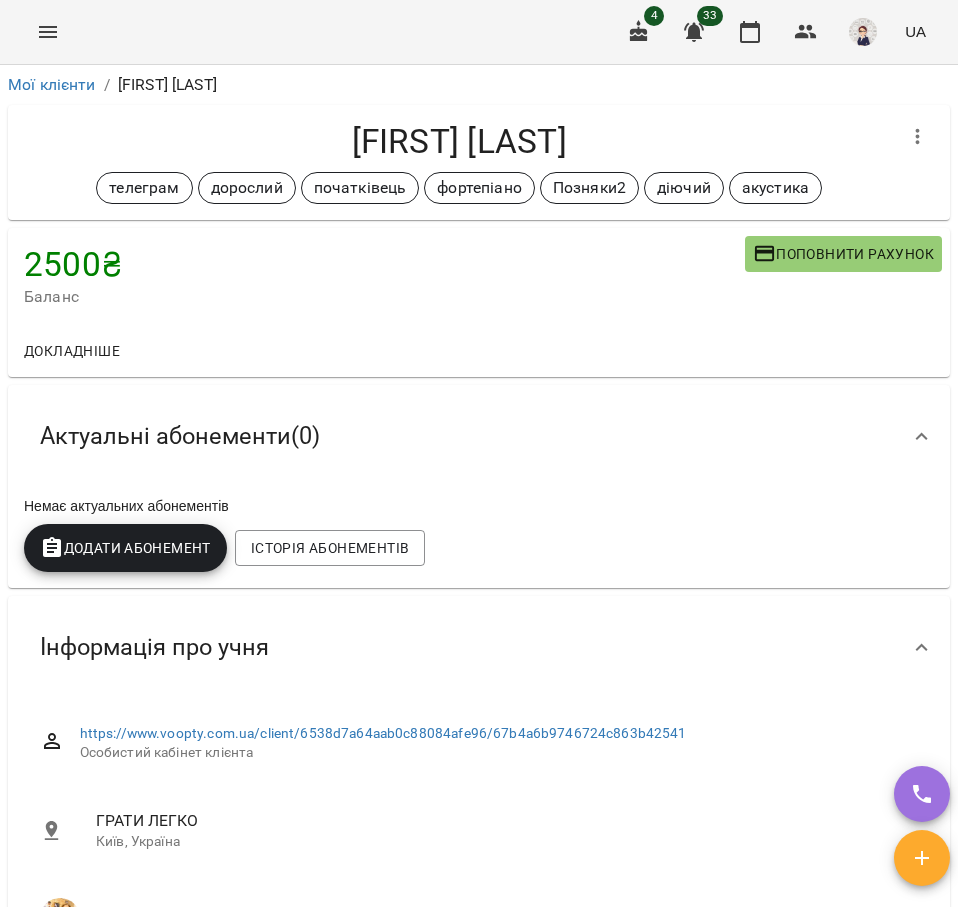 click on "Додати Абонемент" at bounding box center (125, 548) 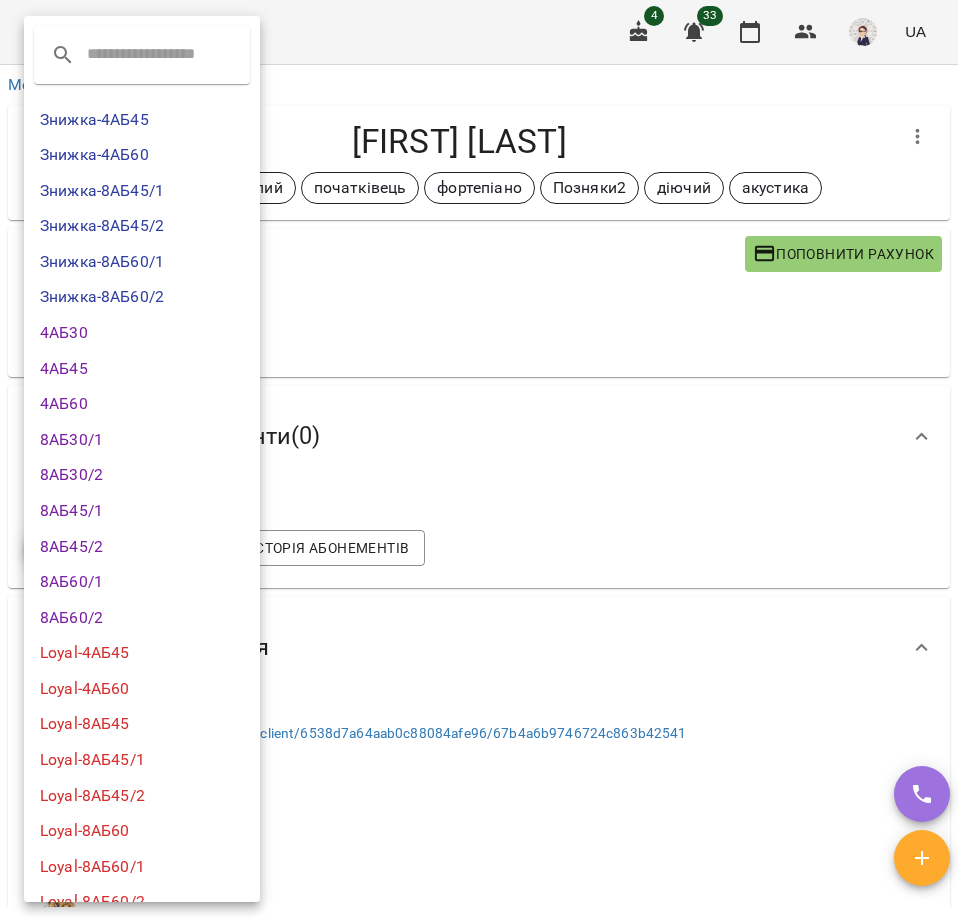 click on "Loyal-4АБ45" at bounding box center [142, 653] 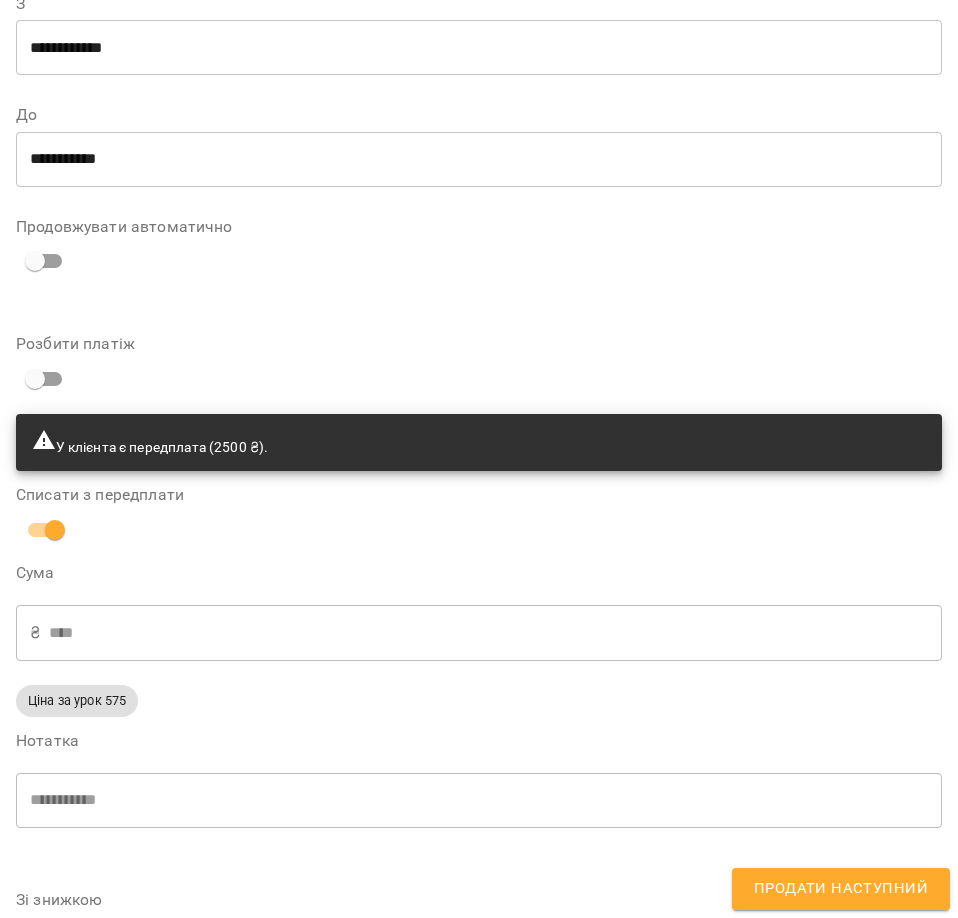 scroll, scrollTop: 168, scrollLeft: 0, axis: vertical 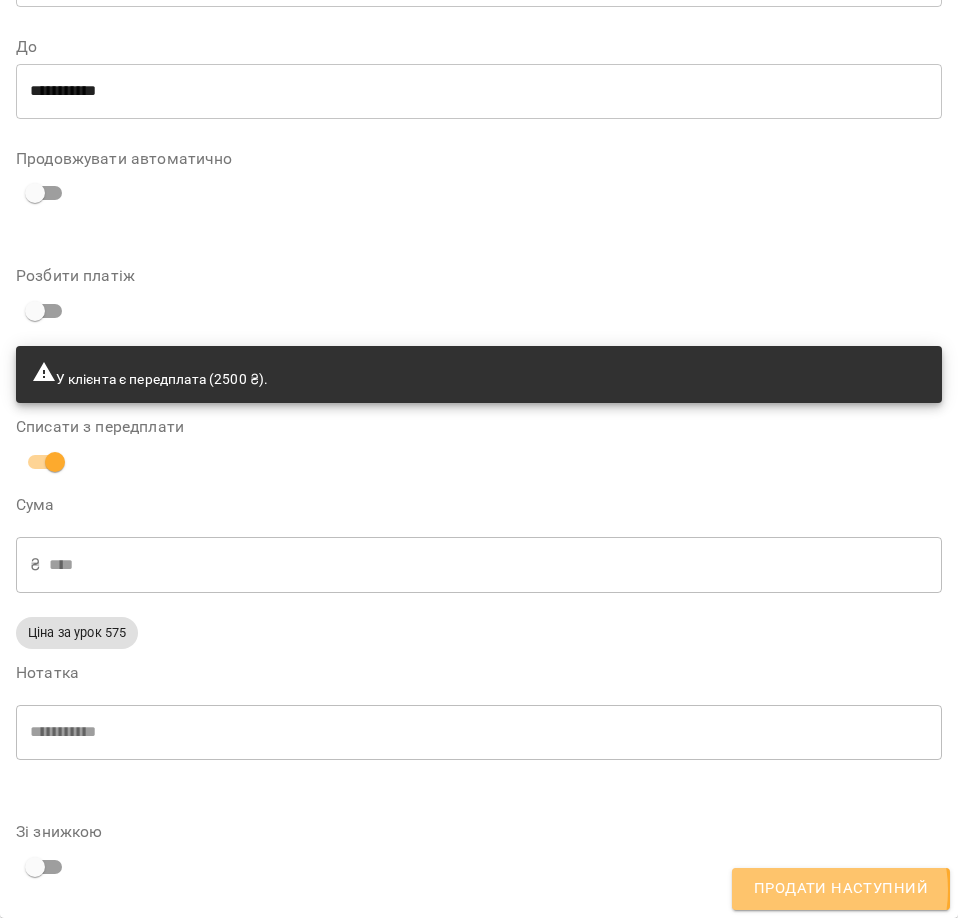 click on "Продати наступний" at bounding box center (841, 889) 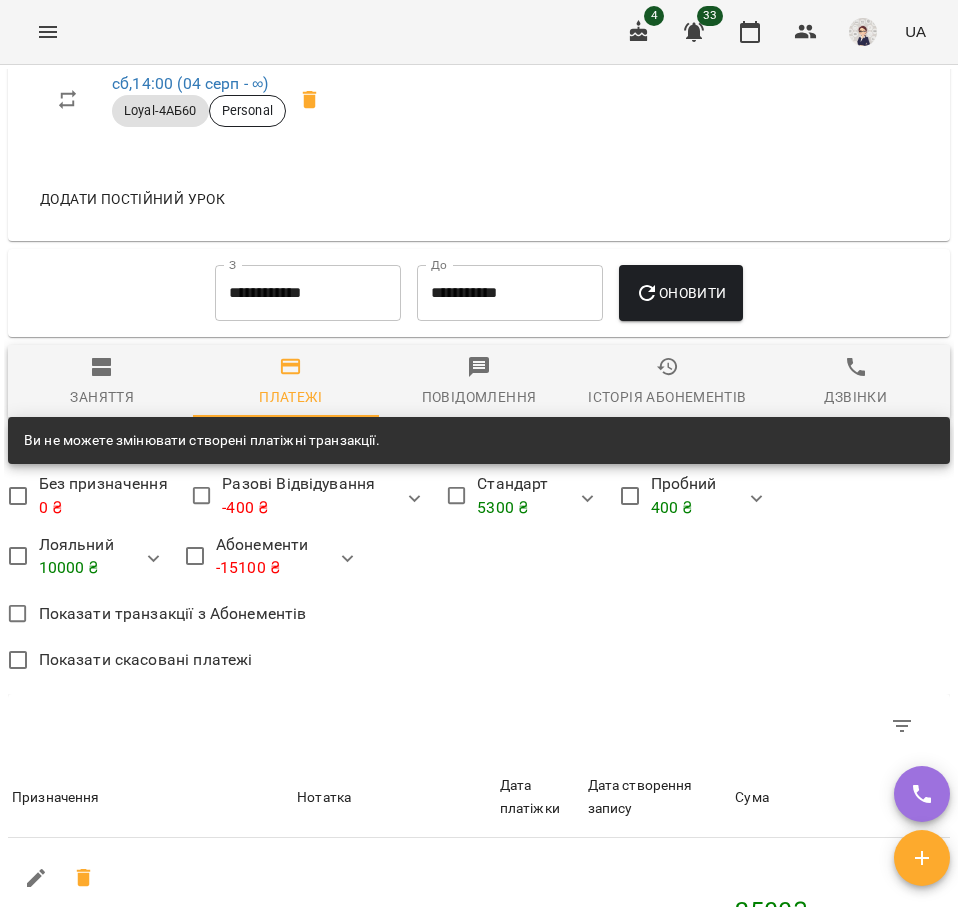 scroll, scrollTop: 1800, scrollLeft: 0, axis: vertical 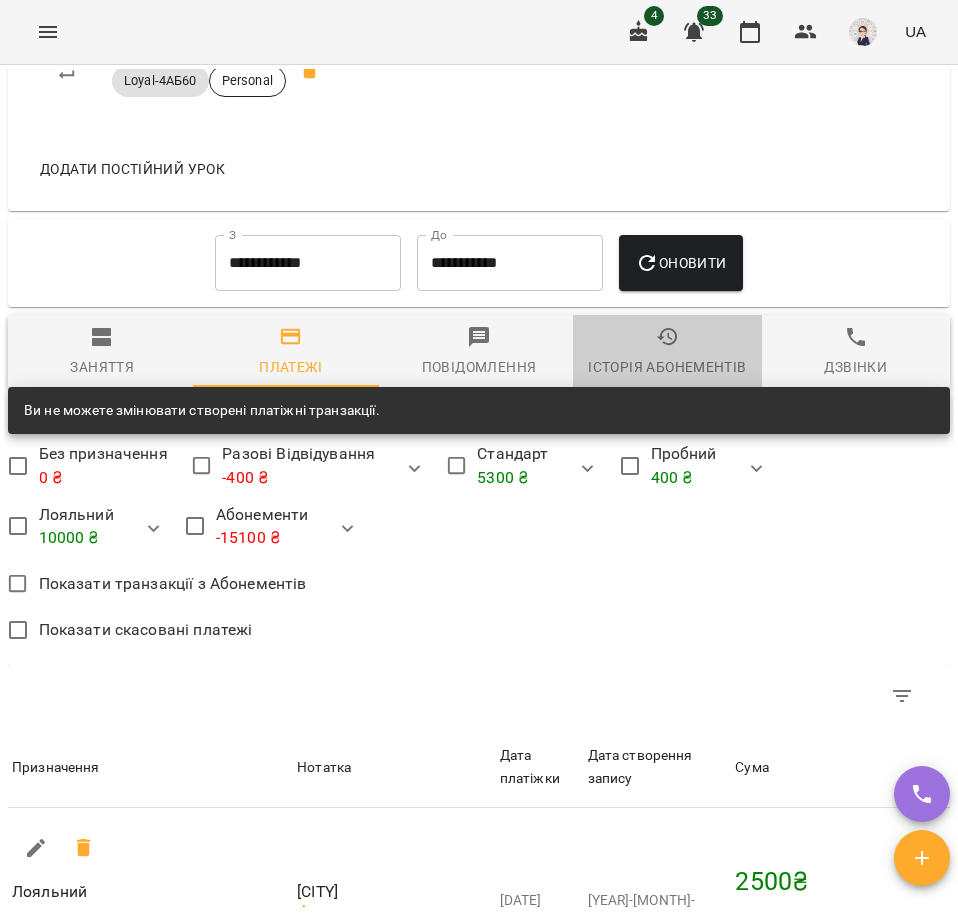 click on "Історія абонементів" at bounding box center (667, 352) 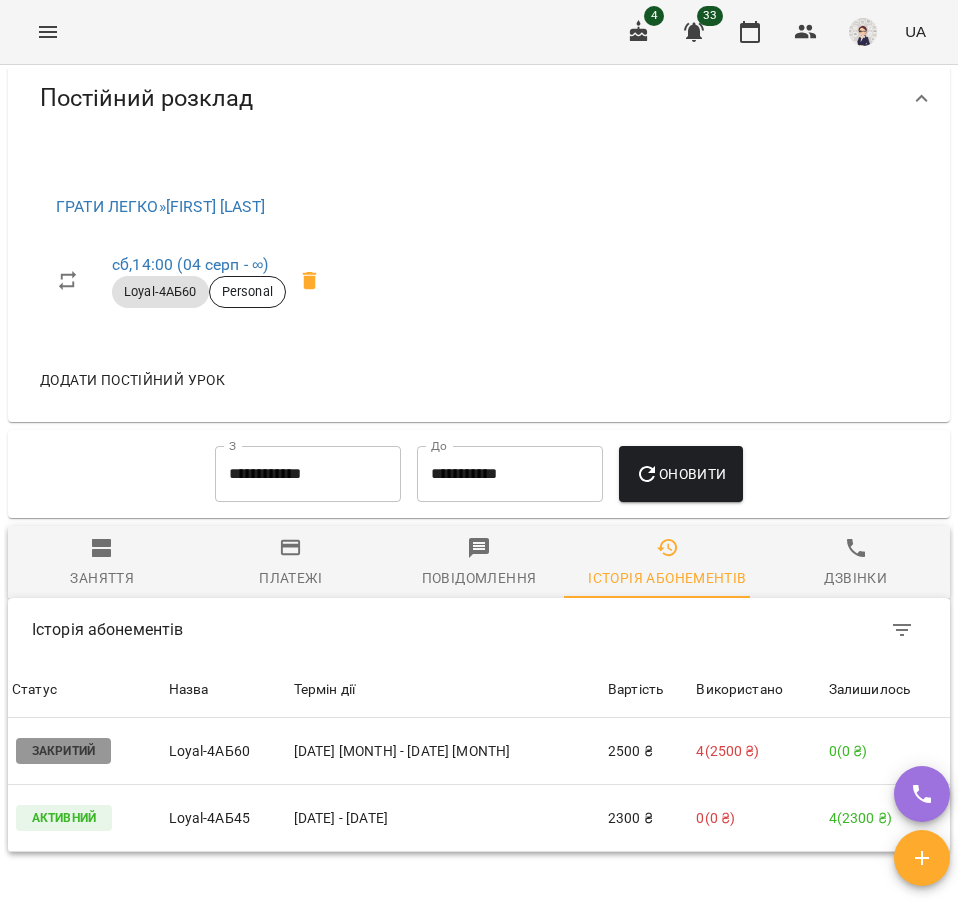 scroll, scrollTop: 1797, scrollLeft: 0, axis: vertical 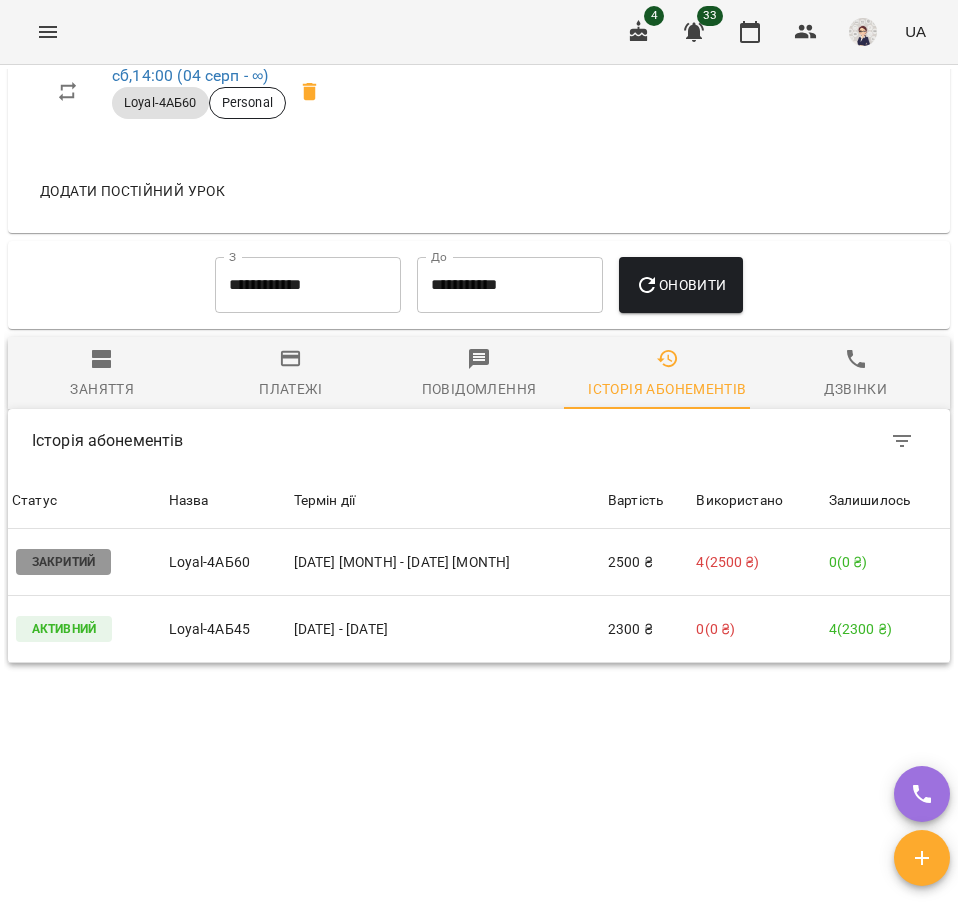 click on "**********" at bounding box center [308, 285] 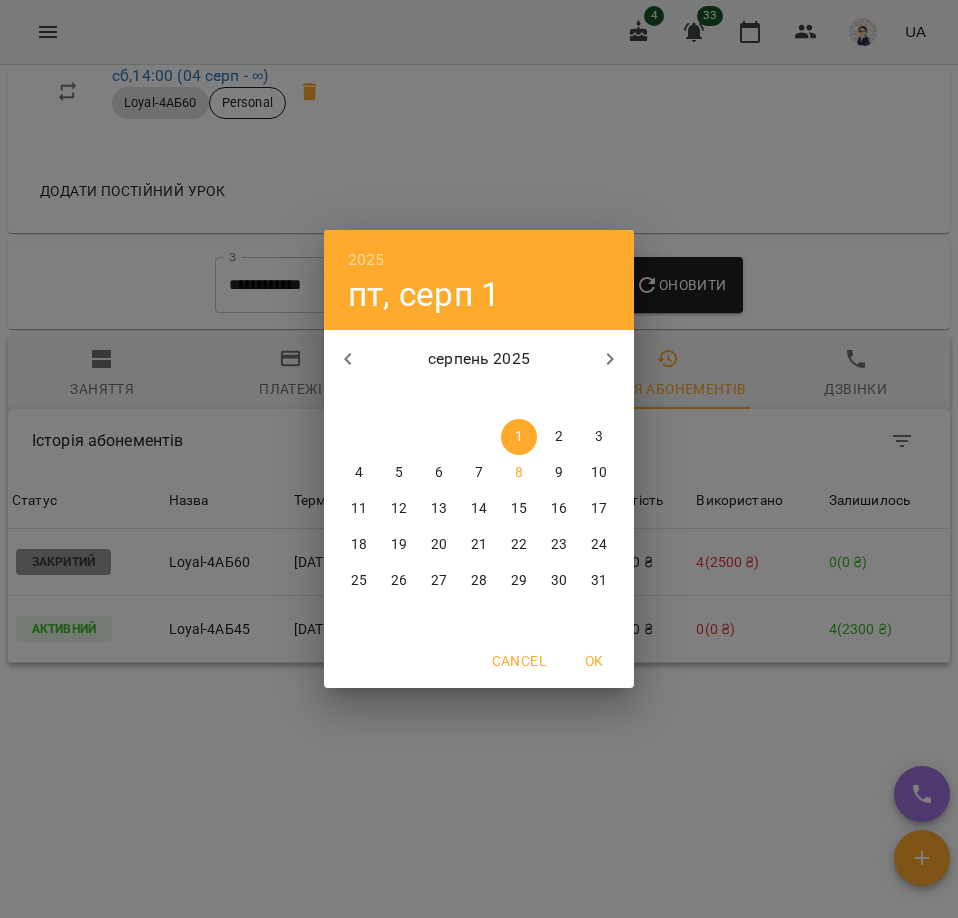 click 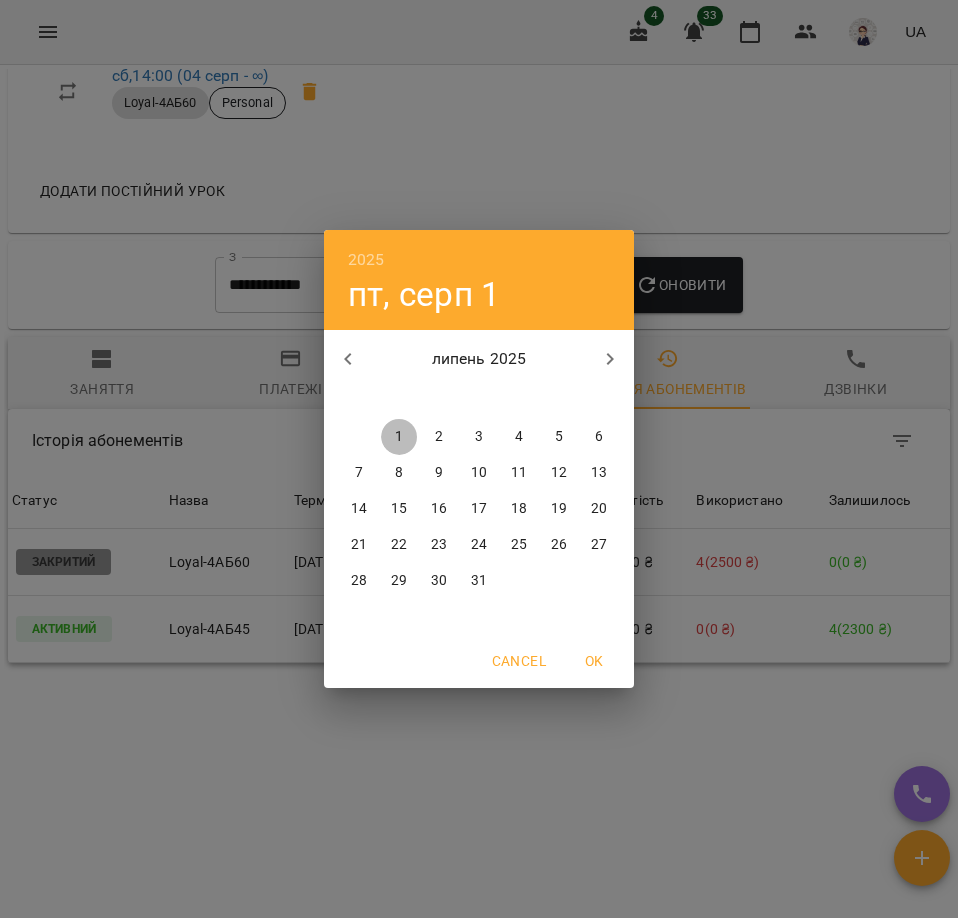 click on "1" at bounding box center (399, 437) 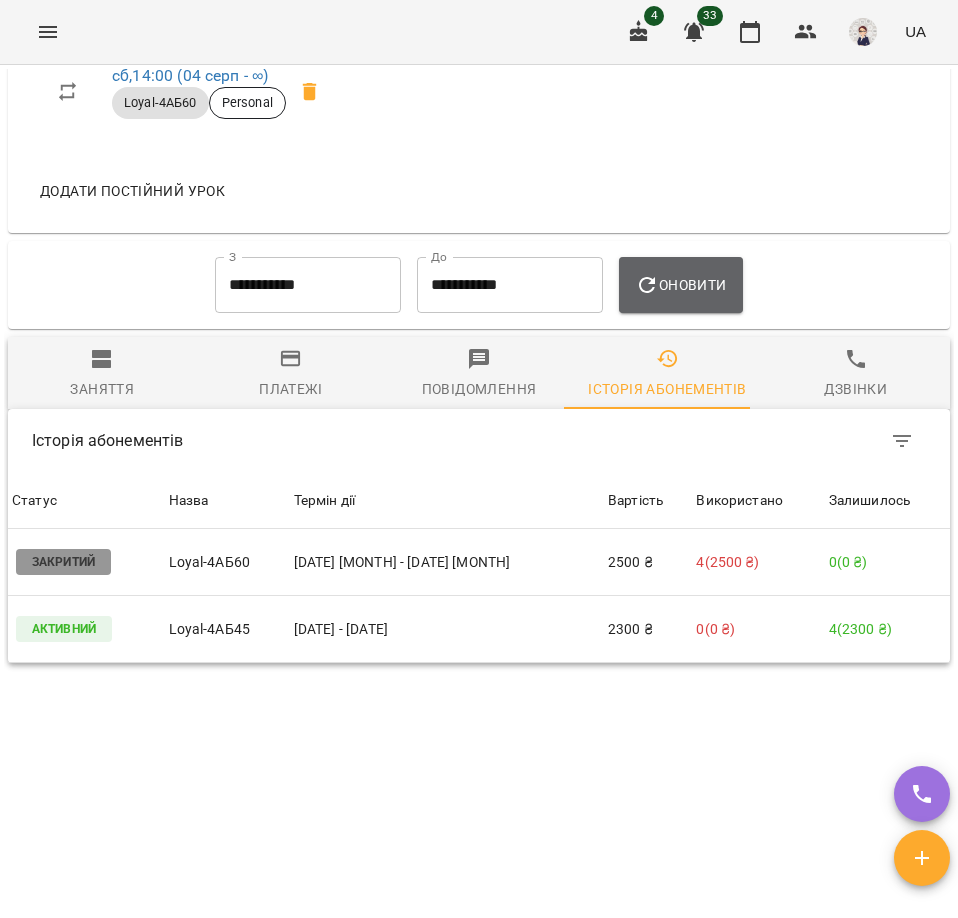 click on "Оновити" at bounding box center [680, 285] 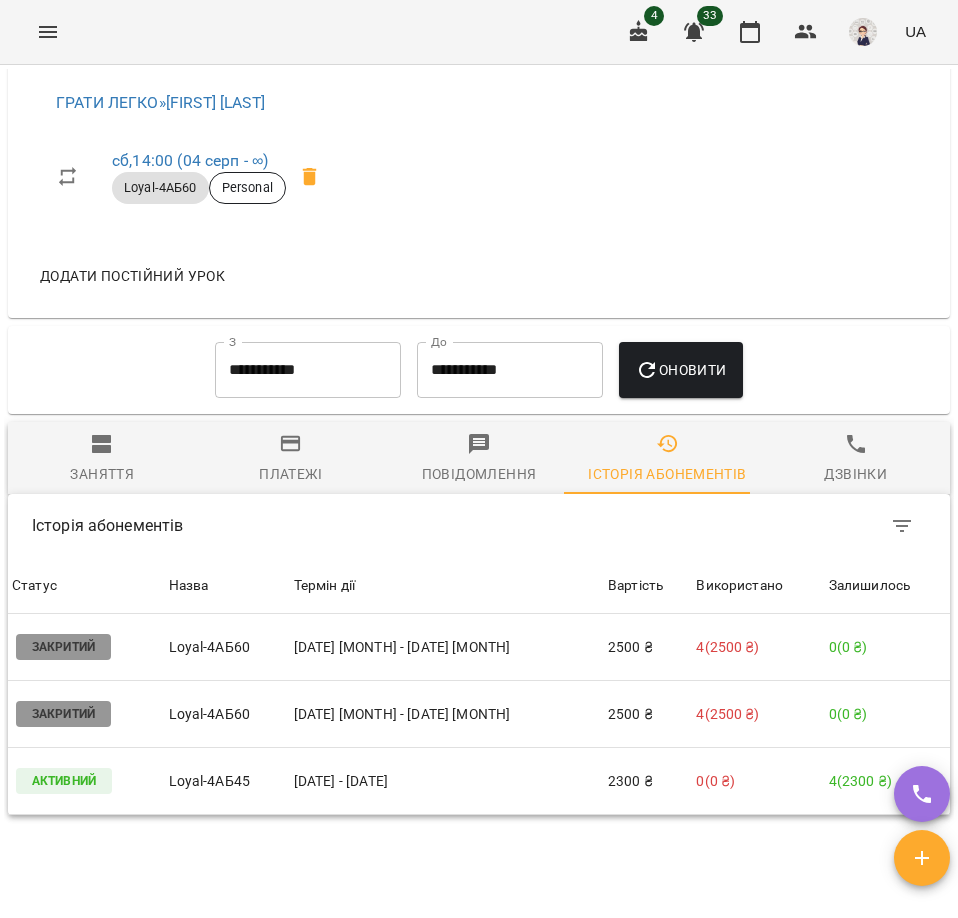 scroll, scrollTop: 1700, scrollLeft: 0, axis: vertical 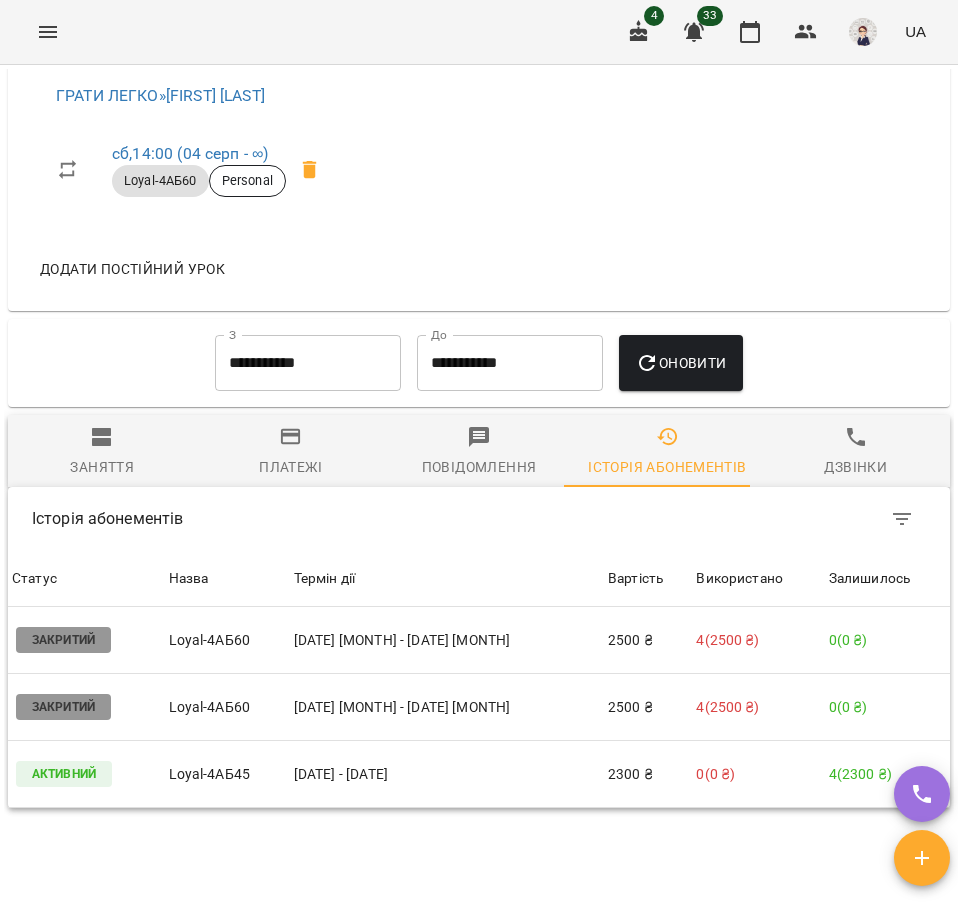 click on "Платежі" at bounding box center (290, 467) 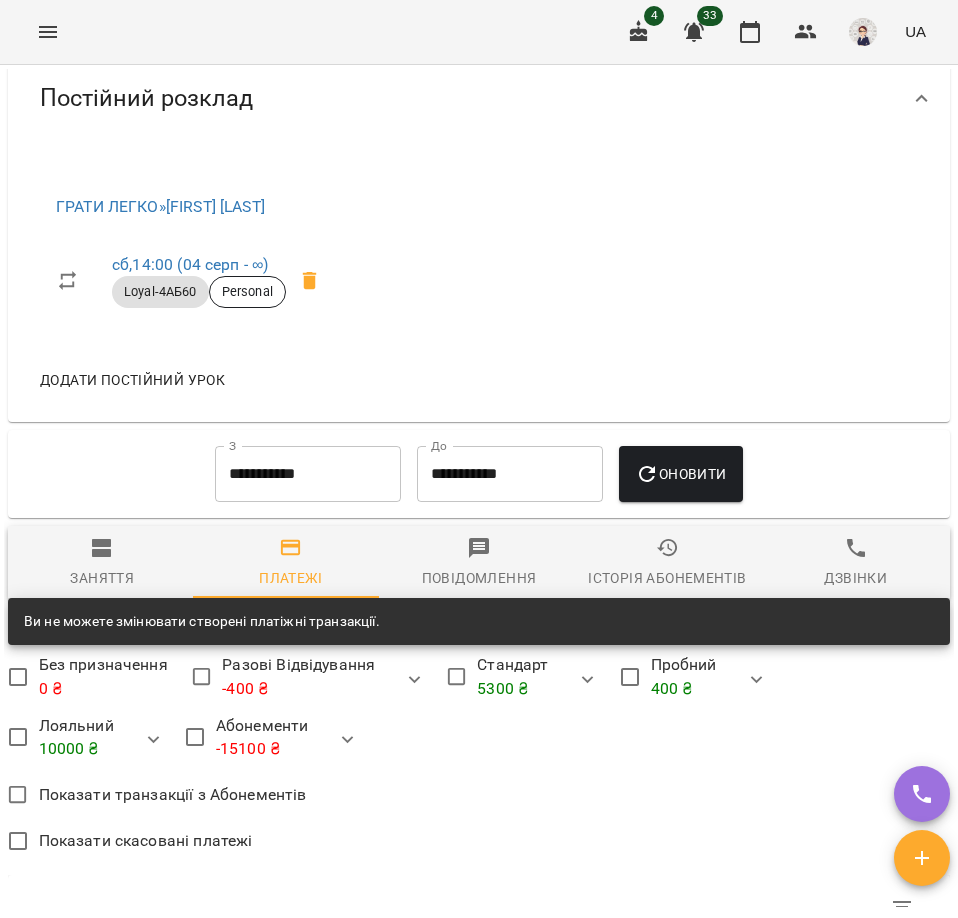 scroll, scrollTop: 1700, scrollLeft: 0, axis: vertical 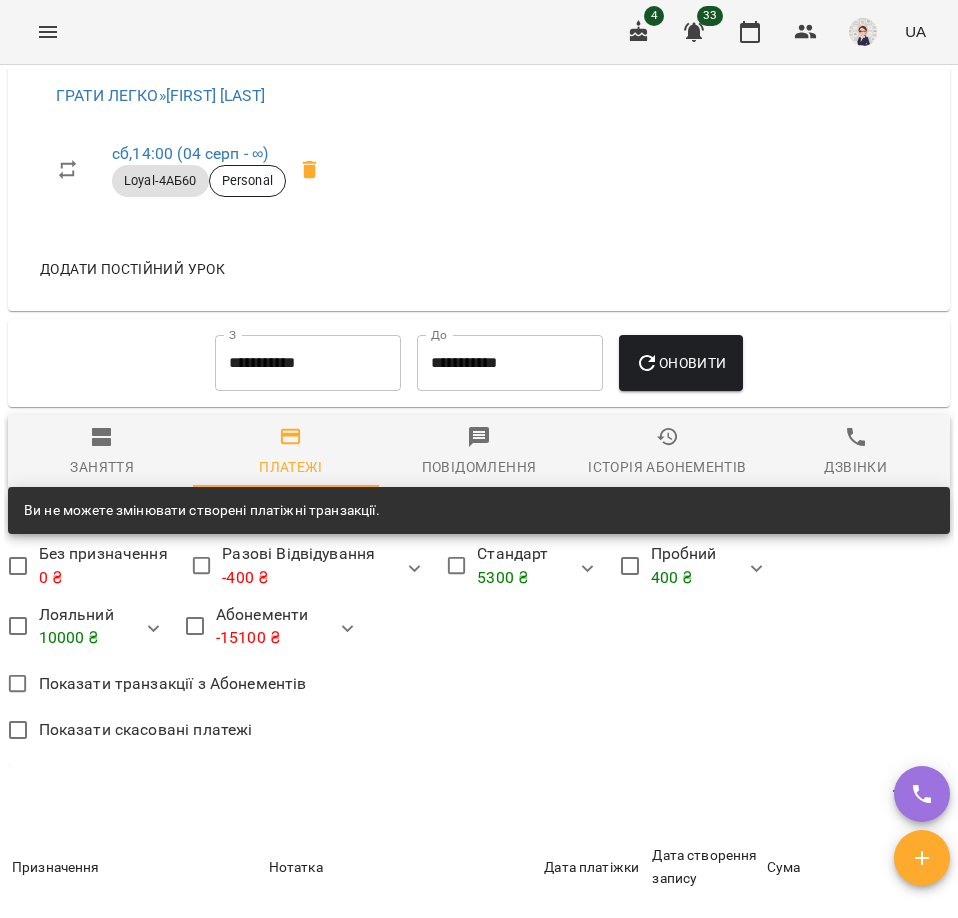 click on "Оновити" at bounding box center [680, 363] 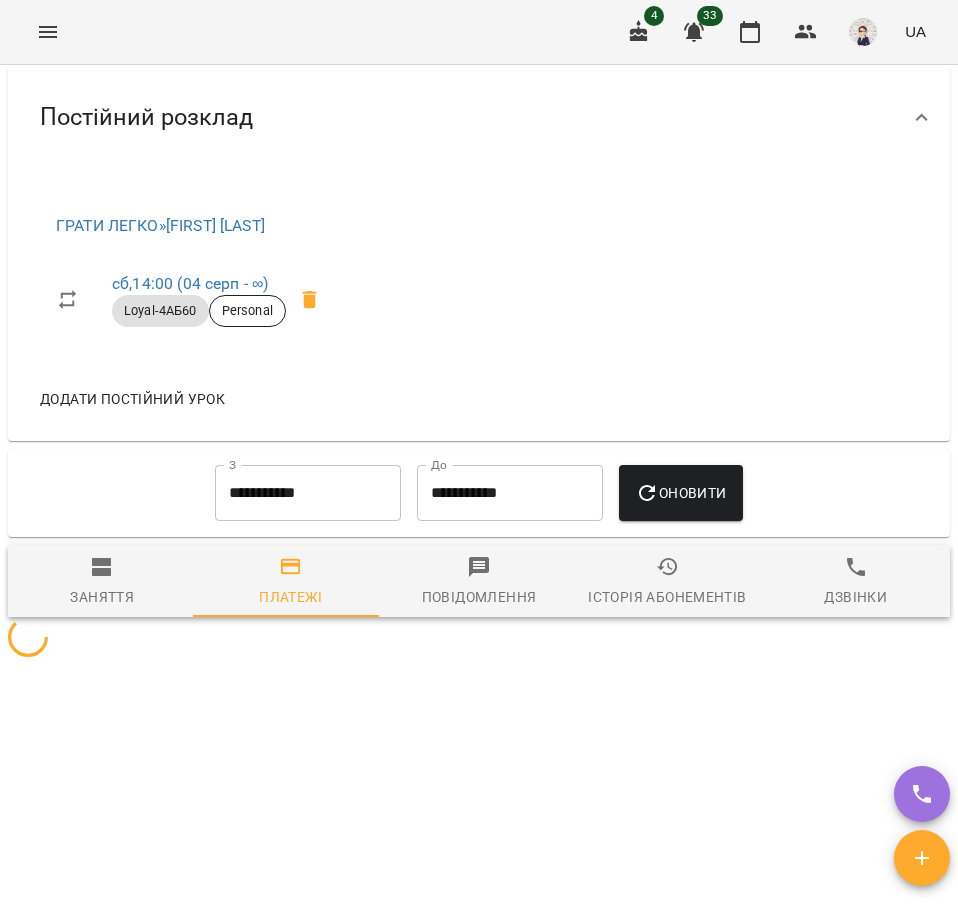 scroll, scrollTop: 1700, scrollLeft: 0, axis: vertical 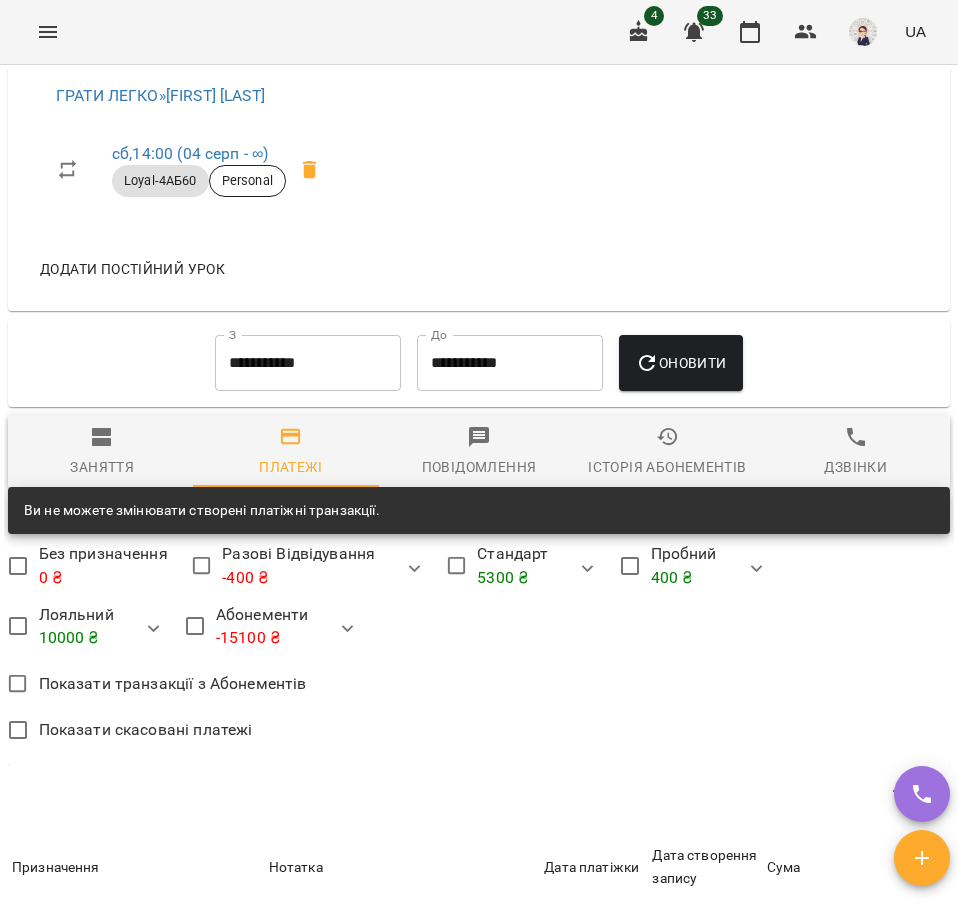 click on "**********" at bounding box center (510, 363) 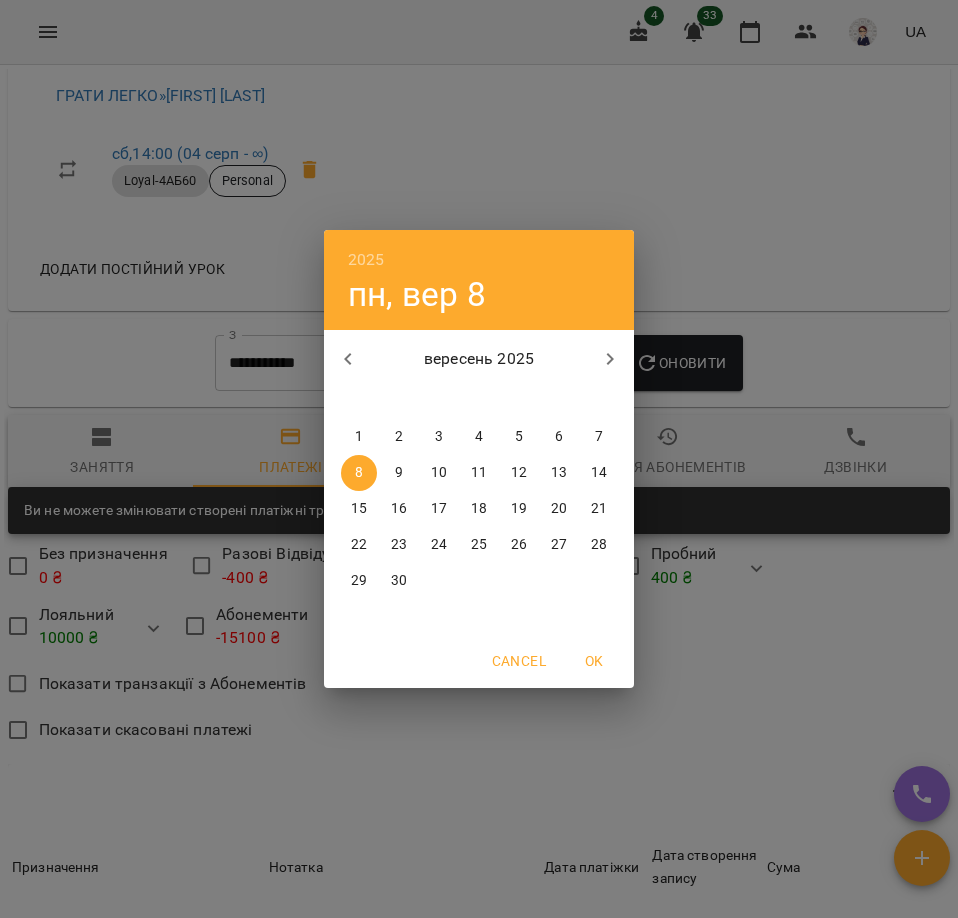 click at bounding box center (348, 359) 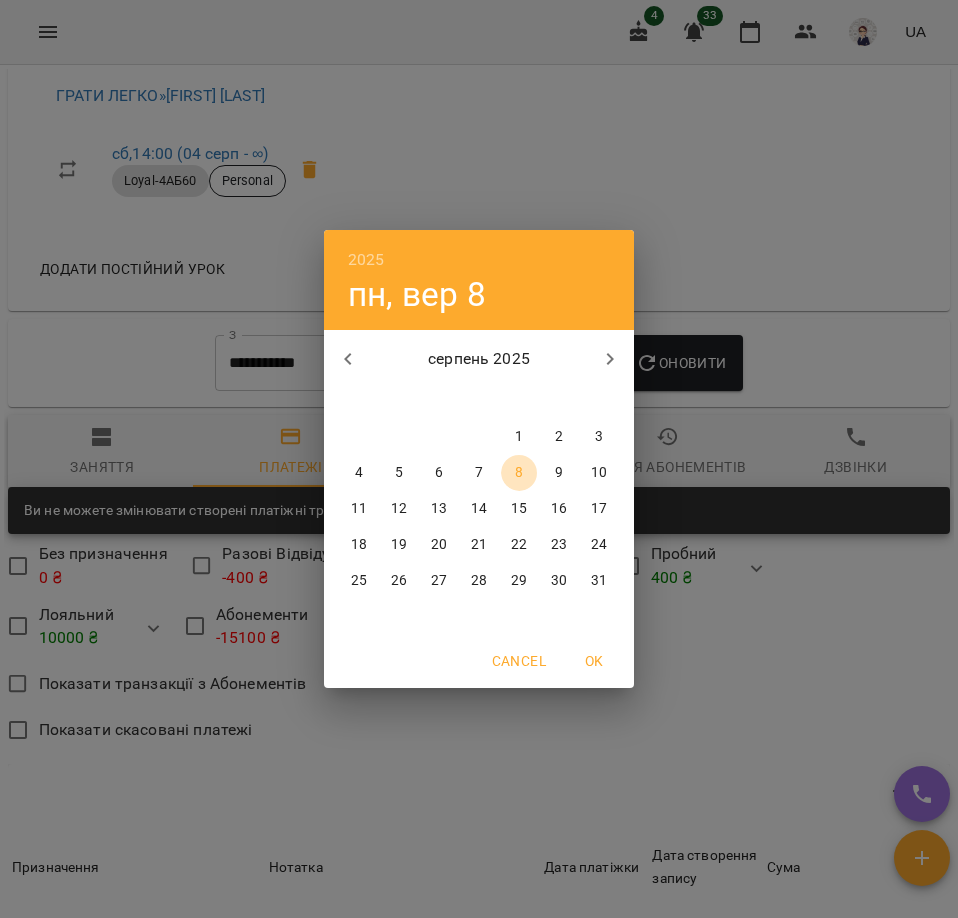 click on "8" at bounding box center [519, 473] 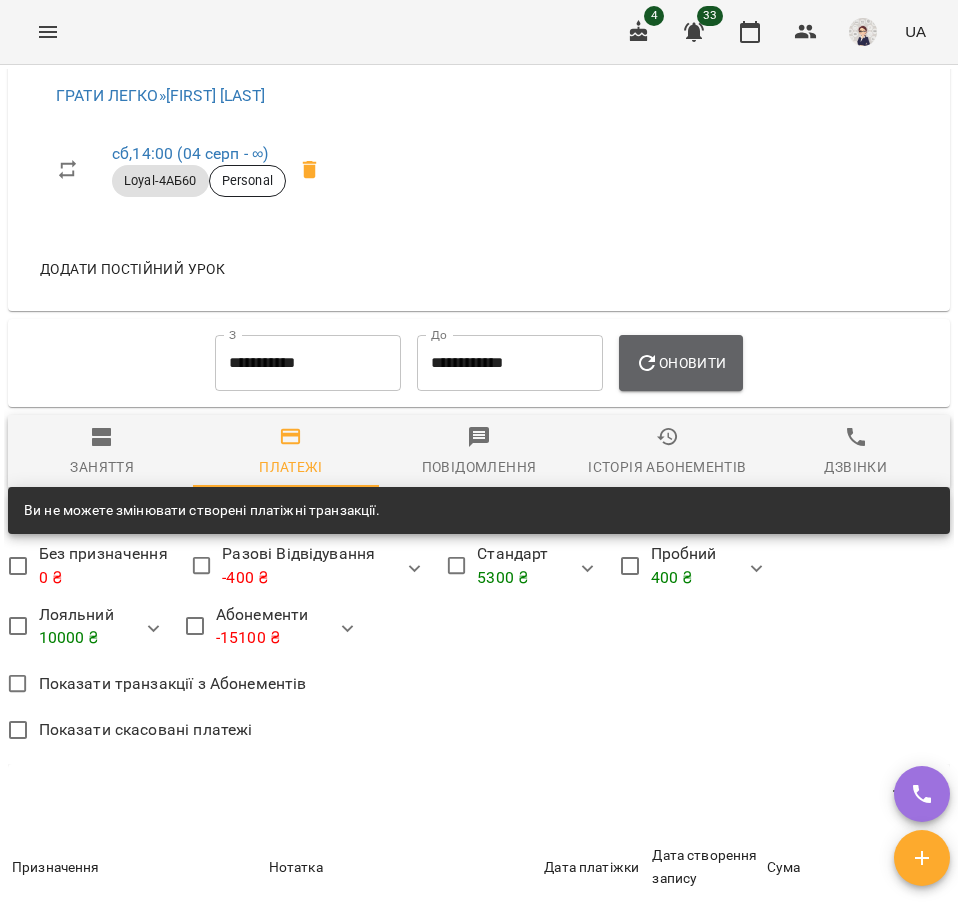 click on "Оновити" at bounding box center (680, 363) 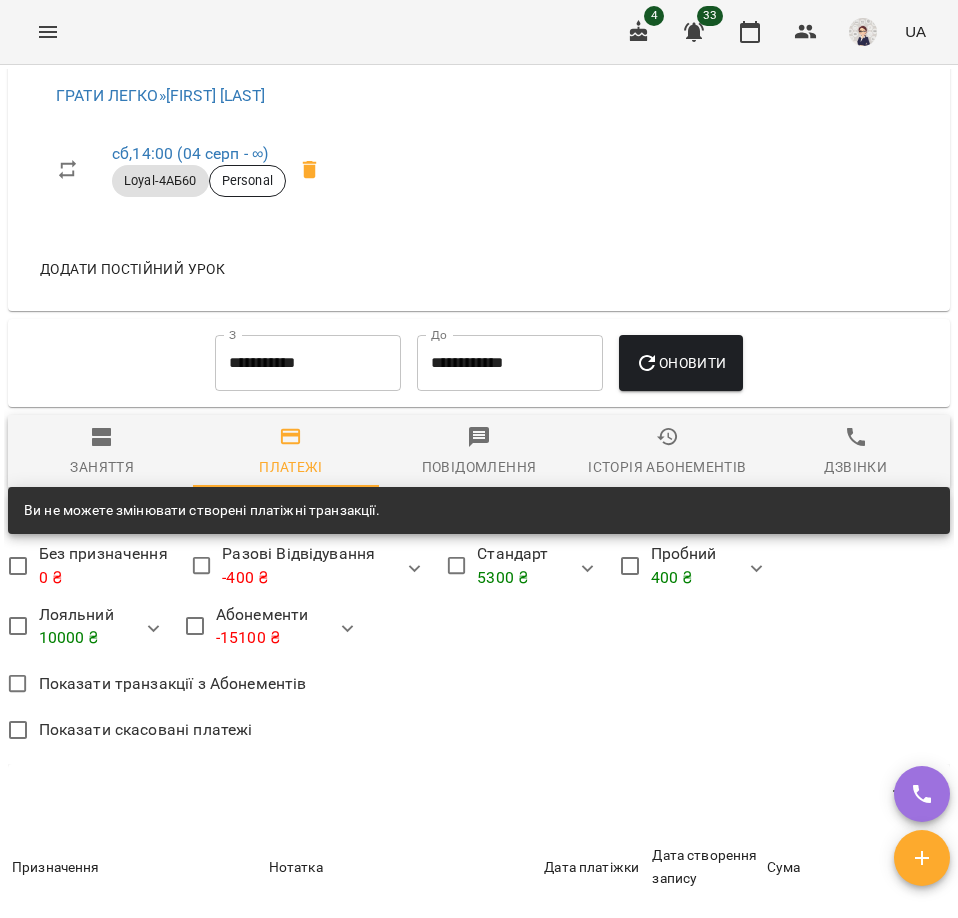 scroll, scrollTop: 1600, scrollLeft: 0, axis: vertical 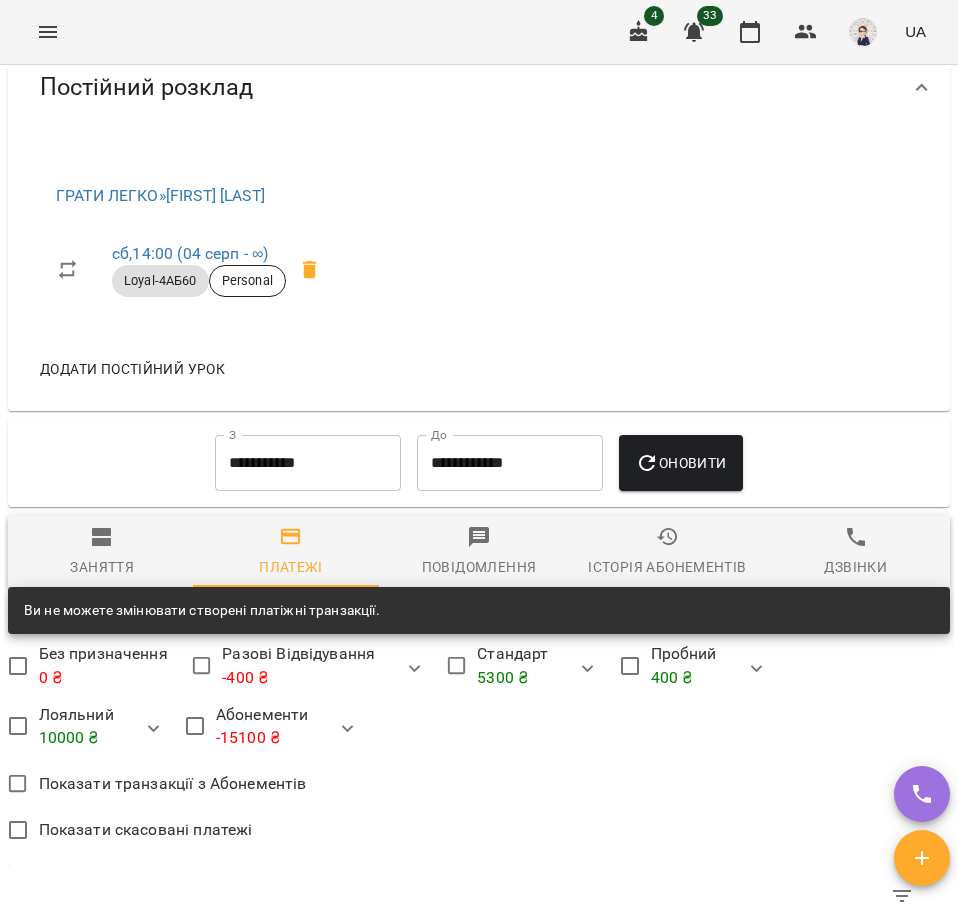 click on "Історія абонементів" at bounding box center (667, 567) 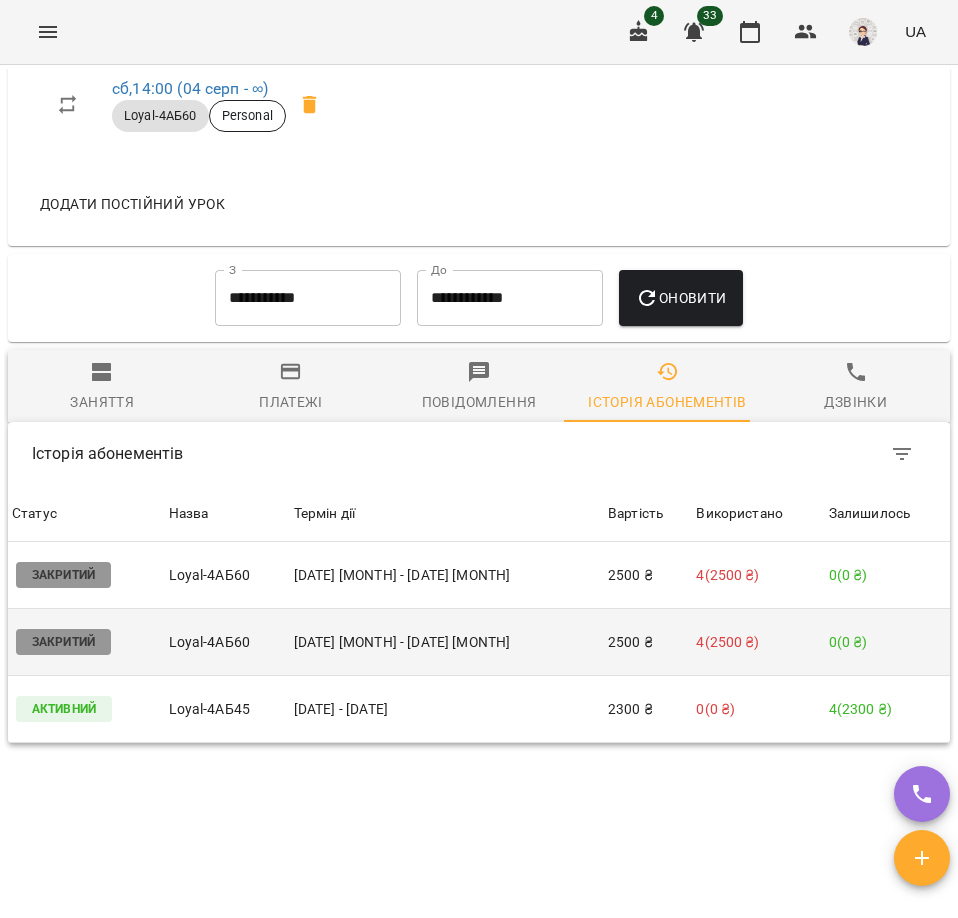 scroll, scrollTop: 1800, scrollLeft: 0, axis: vertical 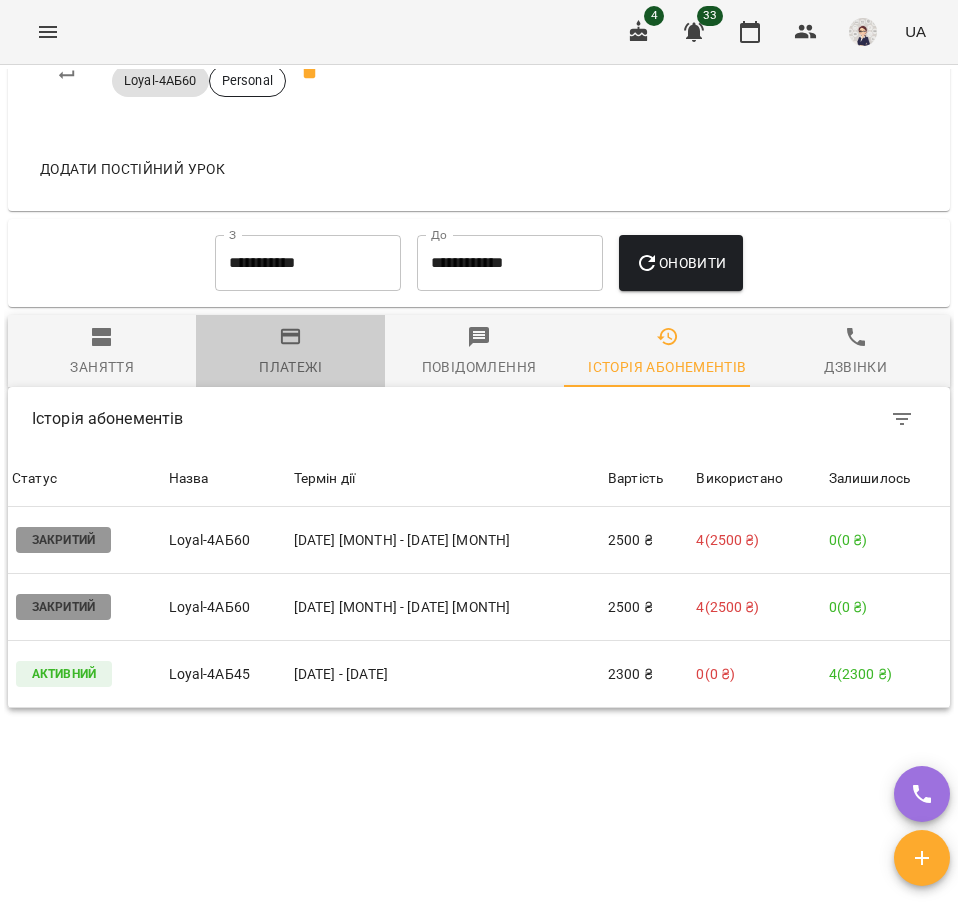 click on "Платежі" at bounding box center (290, 367) 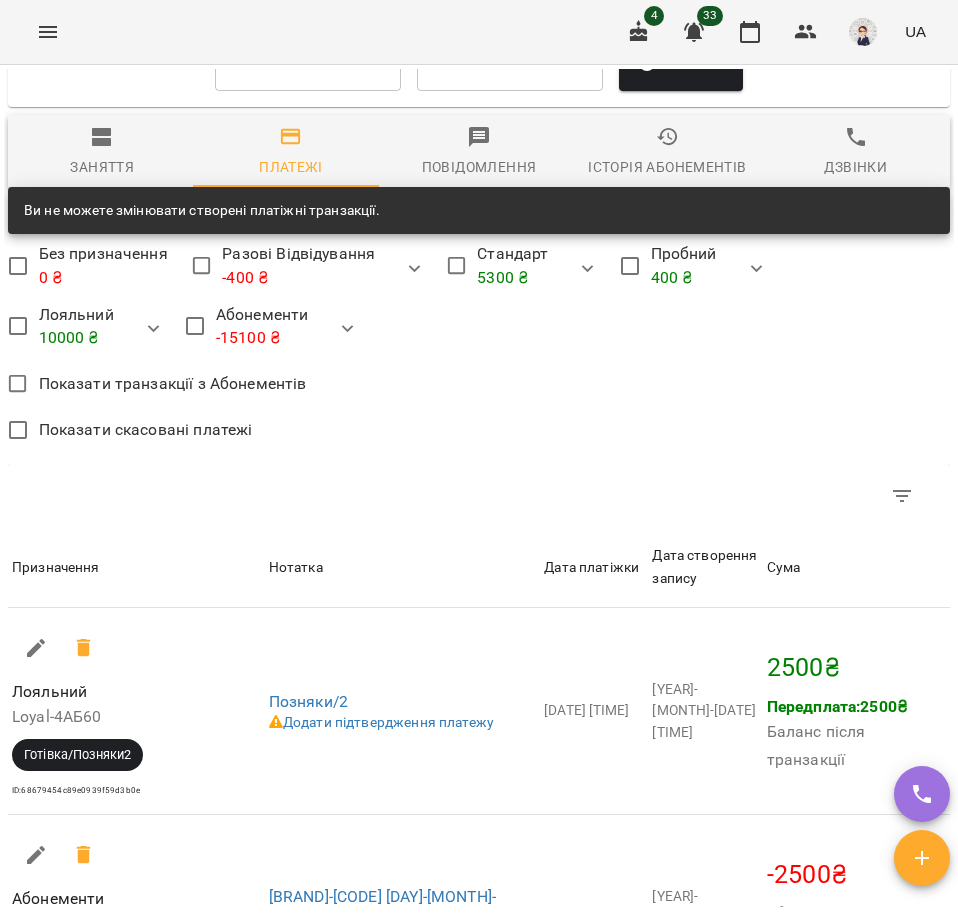 scroll, scrollTop: 1800, scrollLeft: 0, axis: vertical 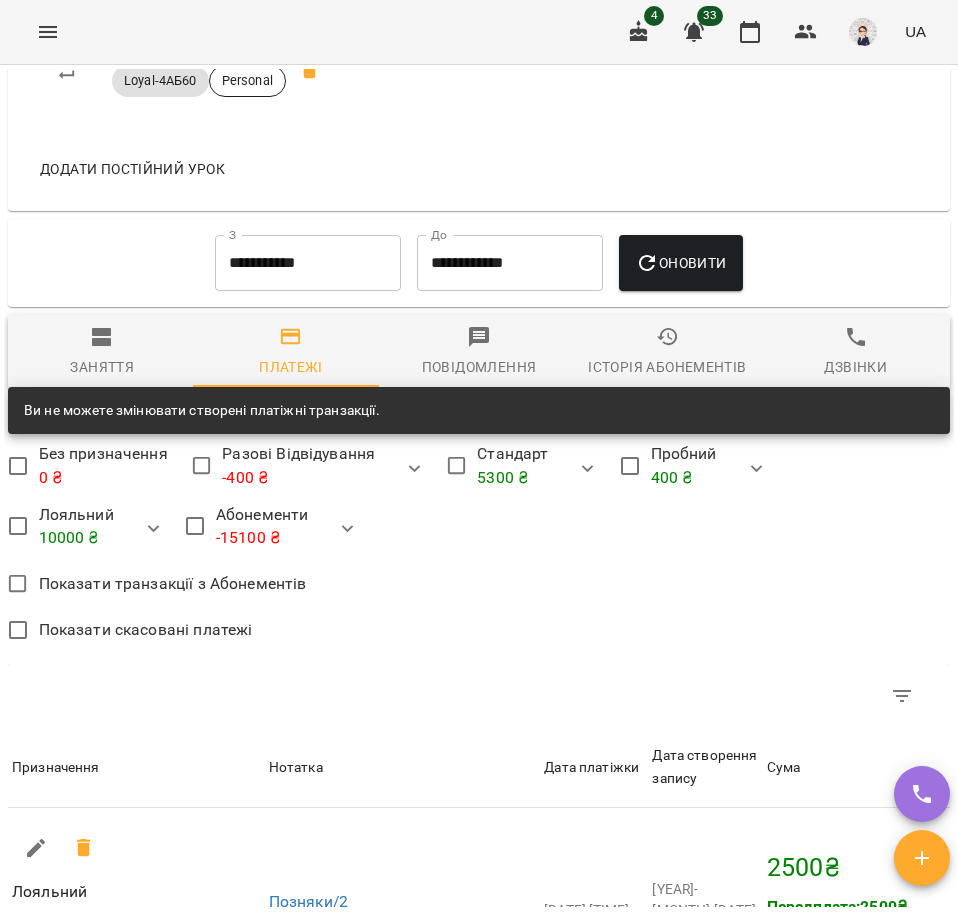click on "**********" at bounding box center [308, 263] 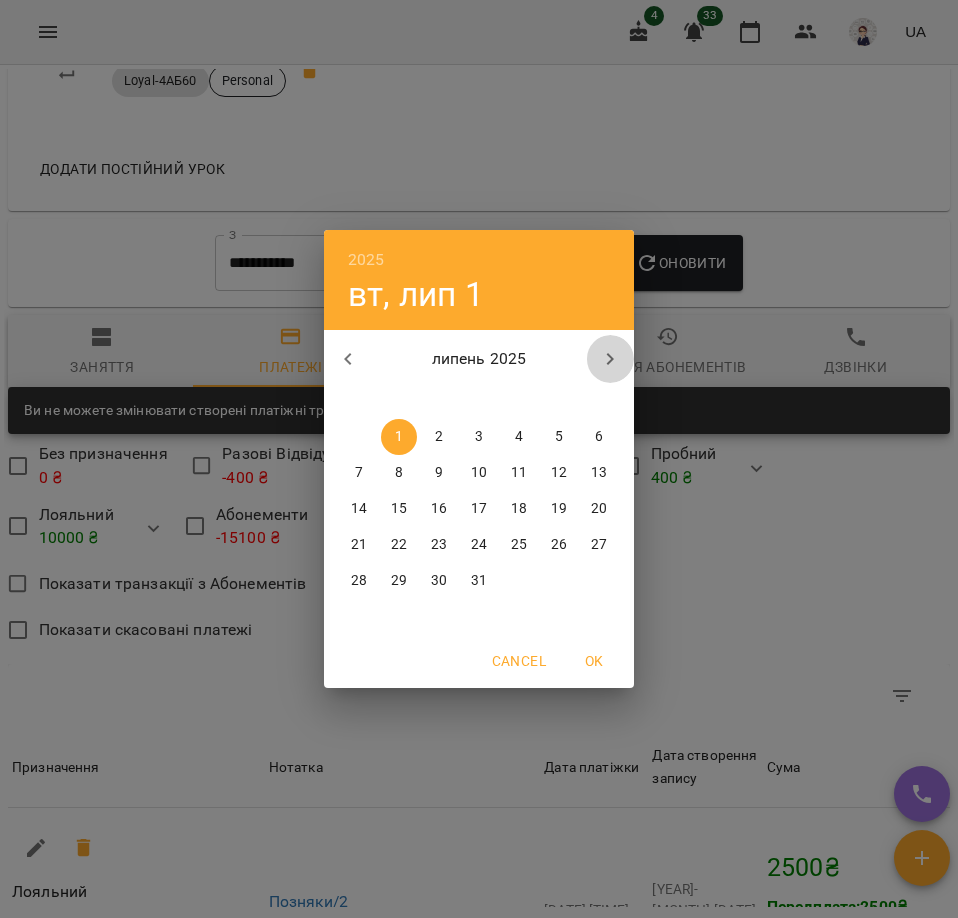 click at bounding box center [610, 359] 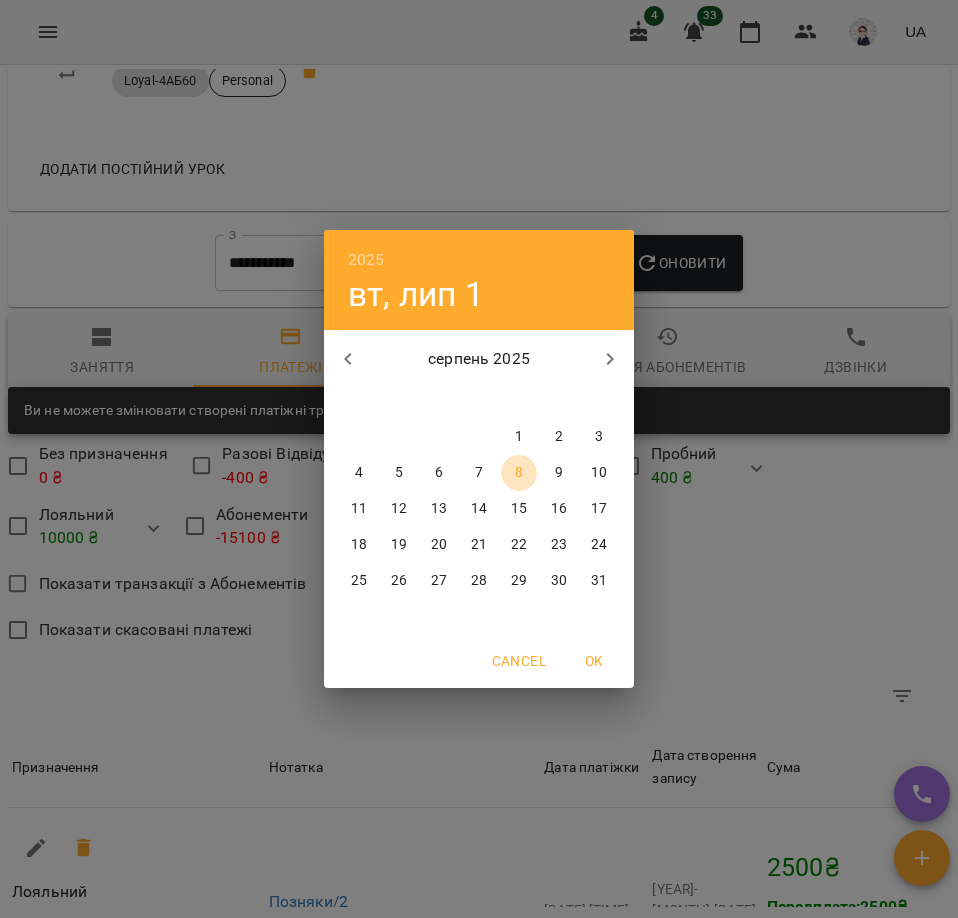 click on "8" at bounding box center (519, 473) 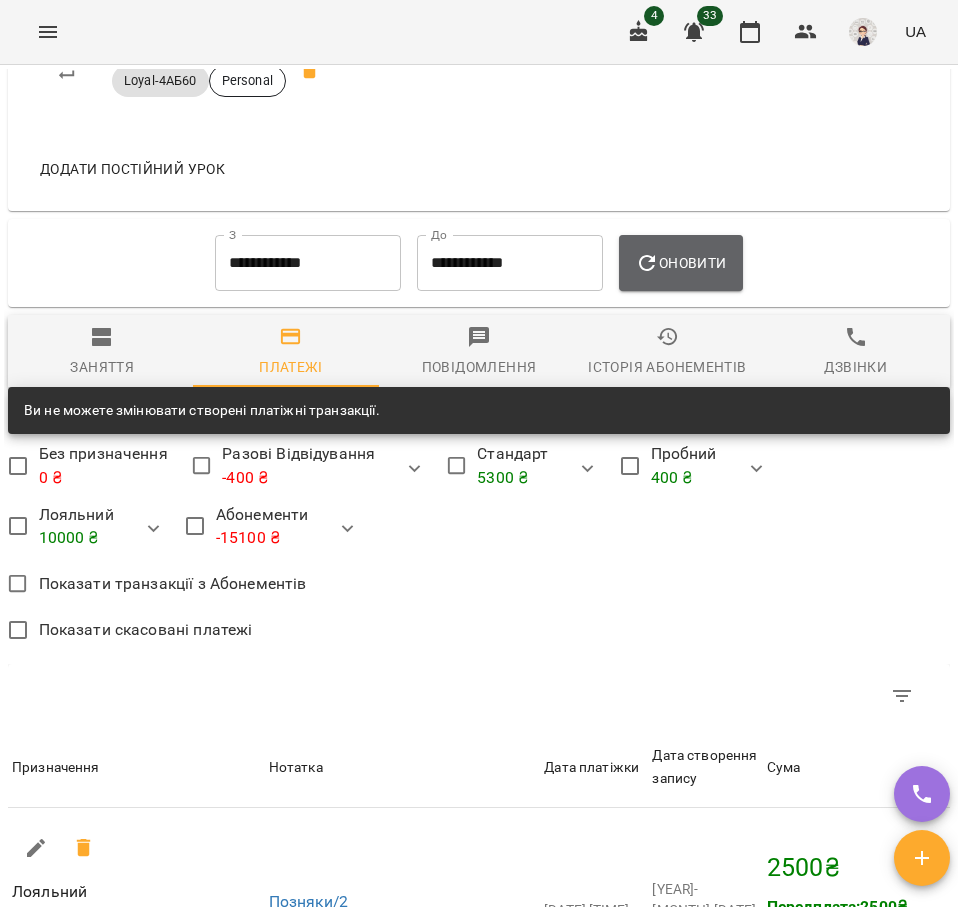 click on "Оновити" at bounding box center (680, 263) 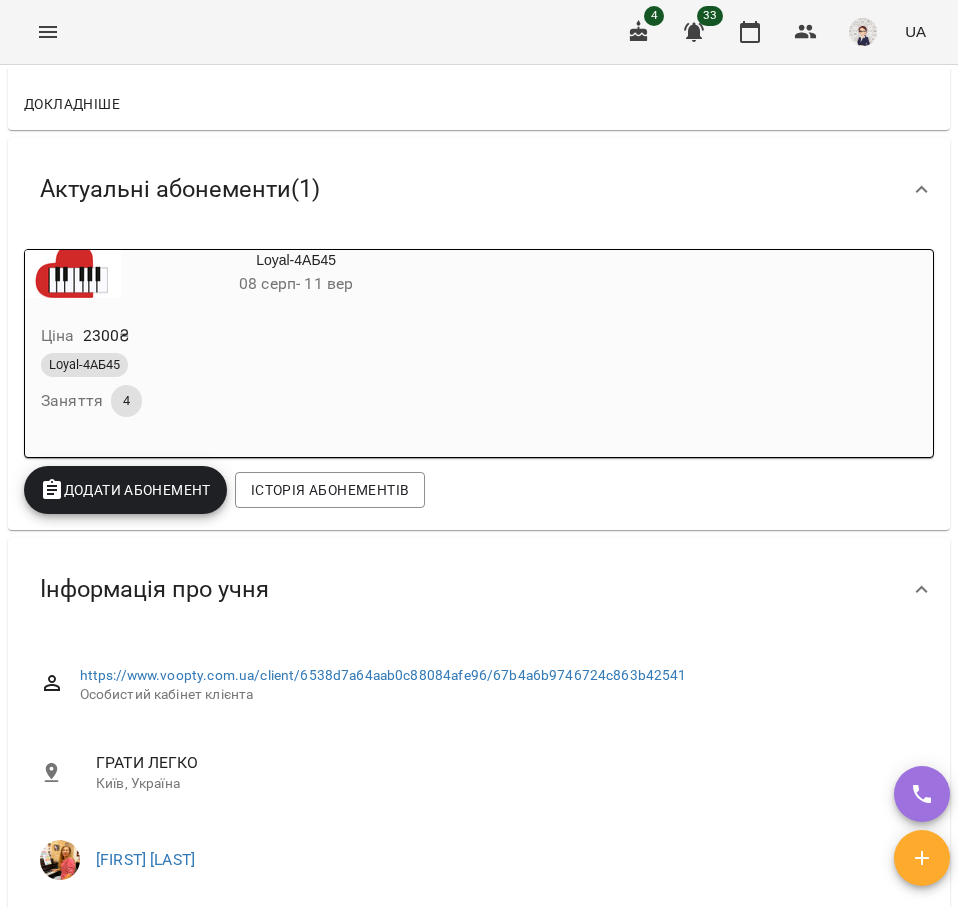 scroll, scrollTop: 200, scrollLeft: 0, axis: vertical 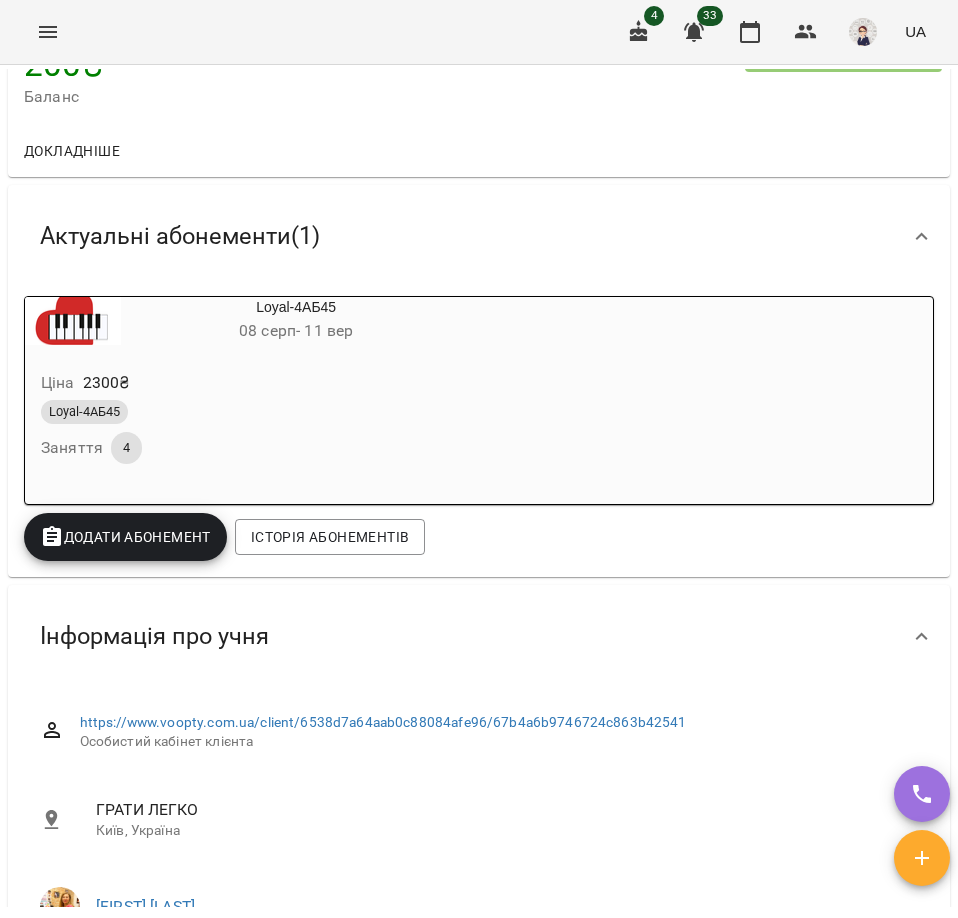 click on "Price 2300 ₴ Loyal-4АБ45 Lesson 4" at bounding box center (248, 421) 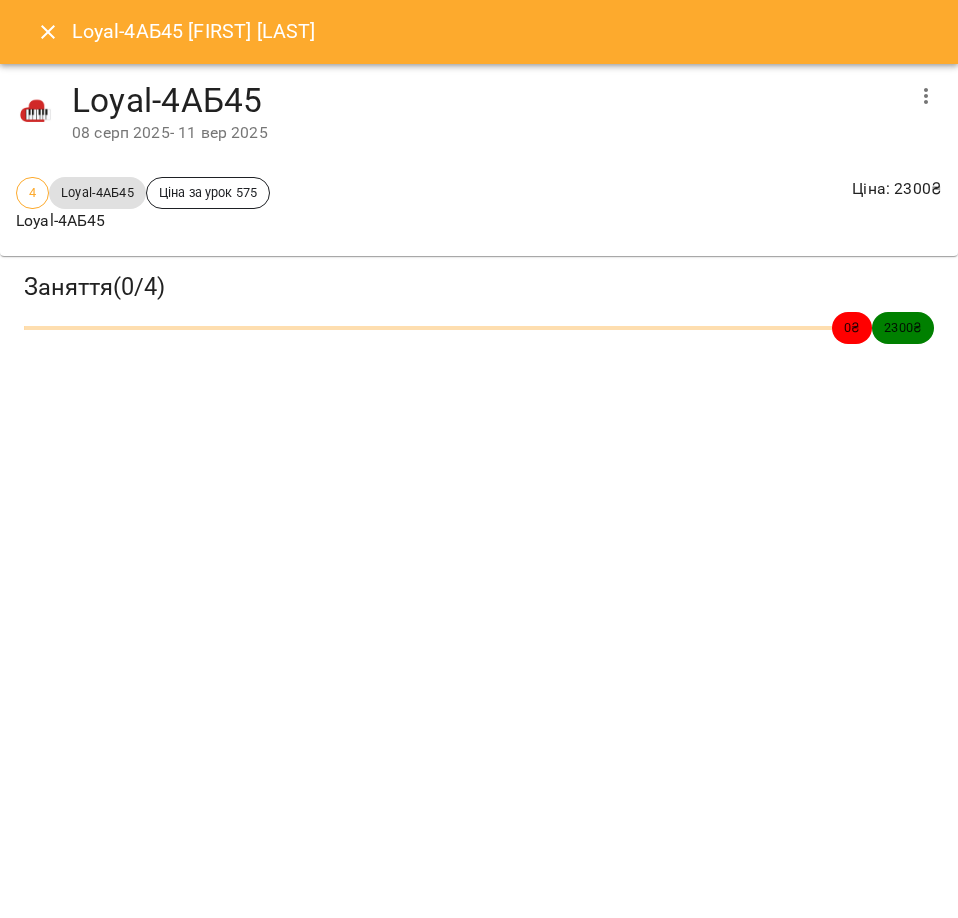 click 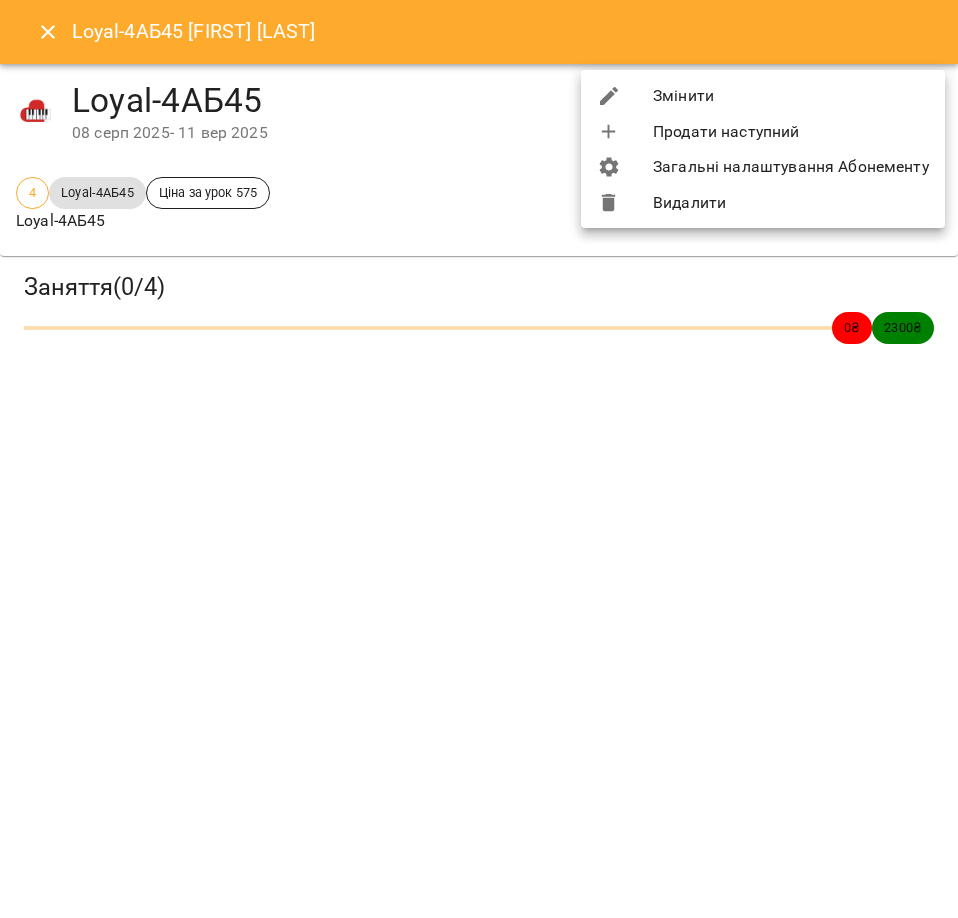 click on "Видалити" at bounding box center (763, 203) 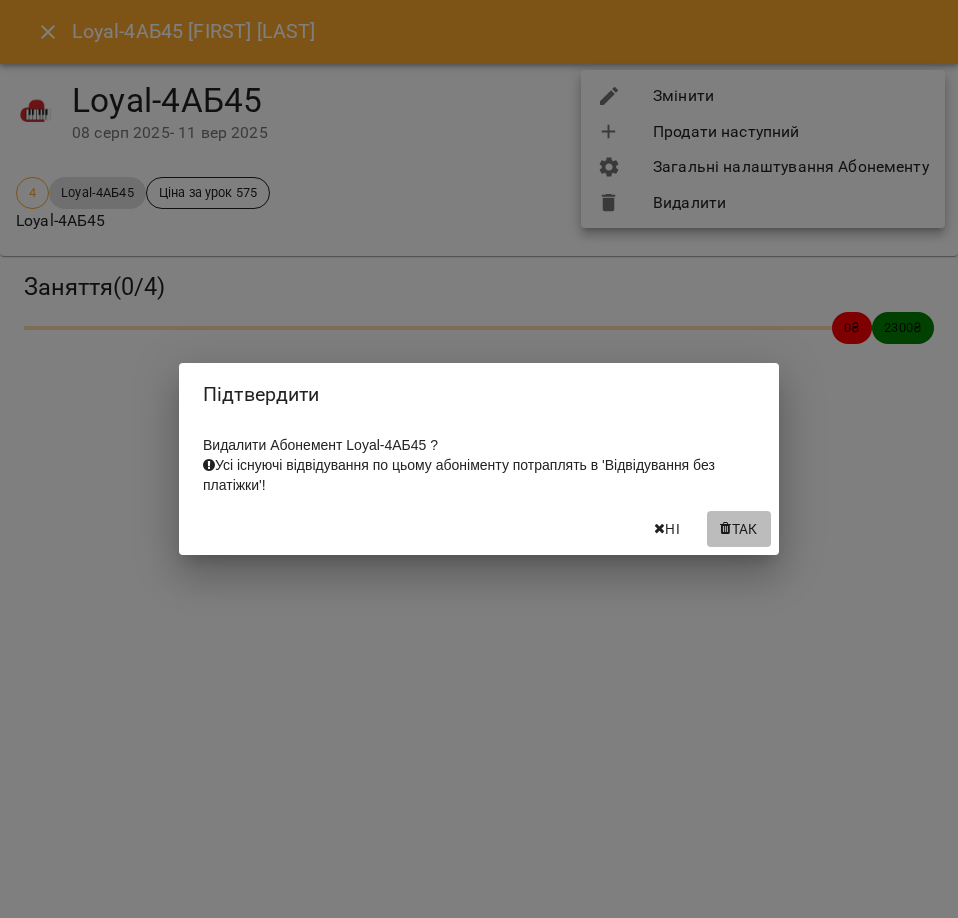 click on "Так" at bounding box center (745, 529) 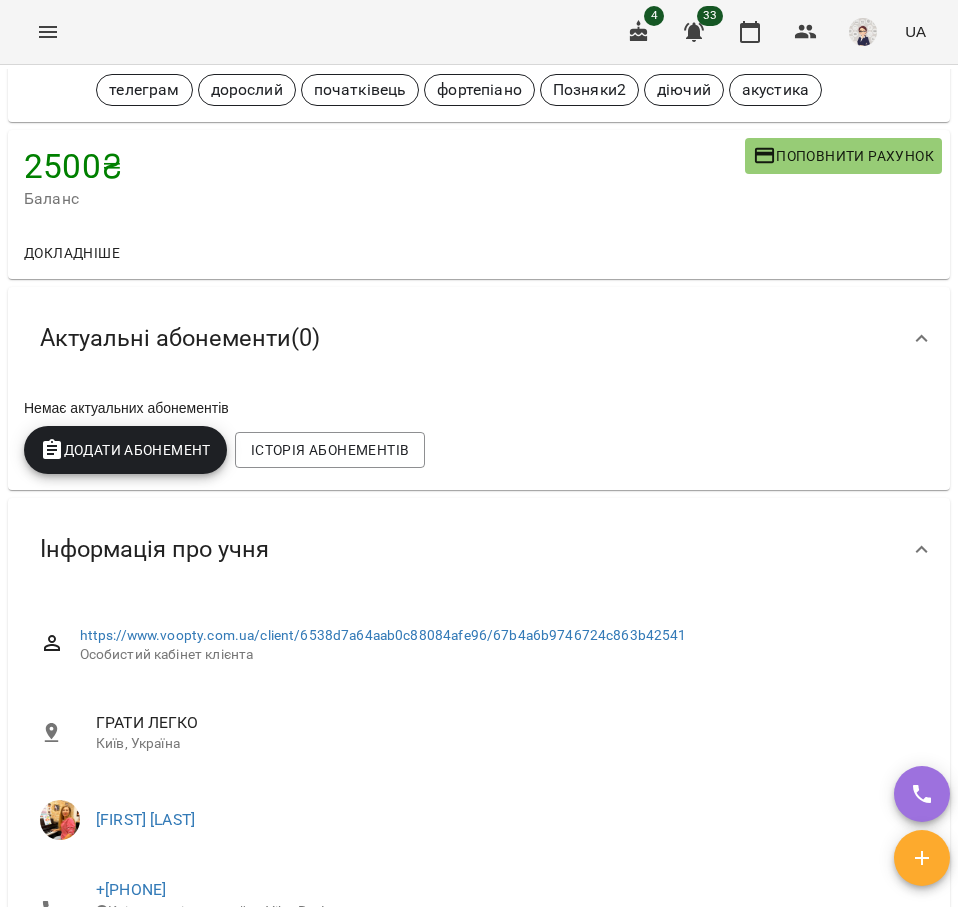 scroll, scrollTop: 0, scrollLeft: 0, axis: both 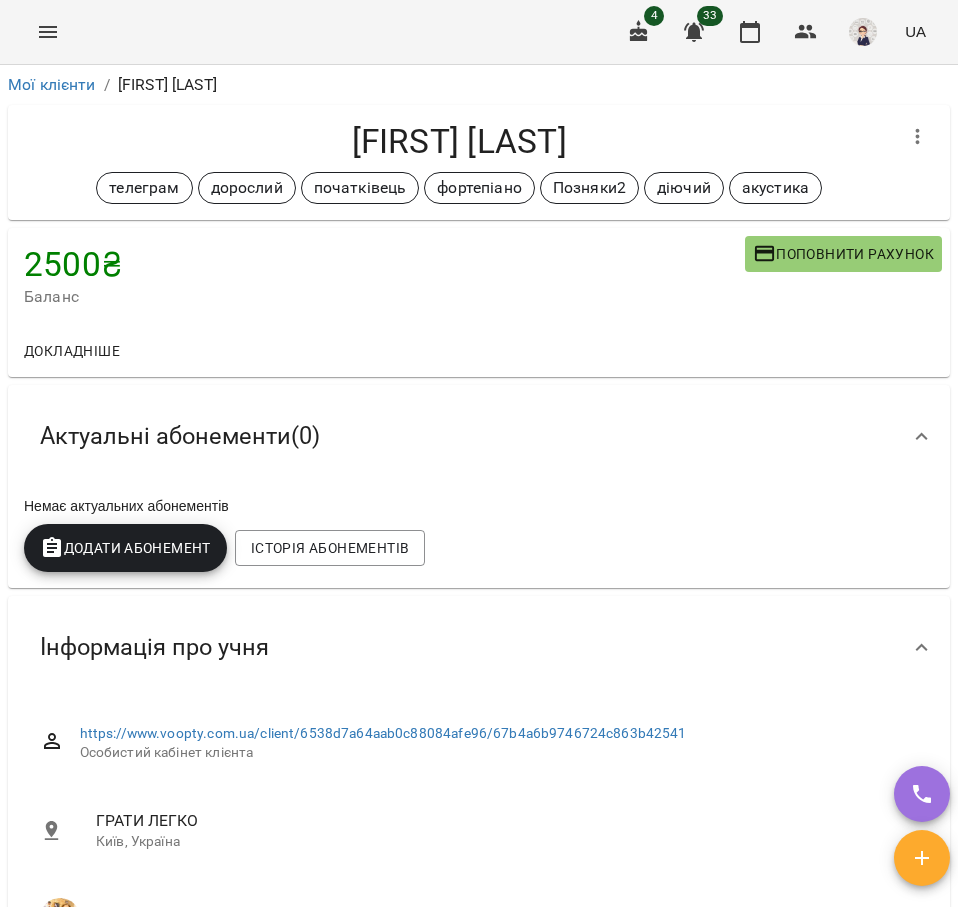 click on "Додати Абонемент" at bounding box center (125, 548) 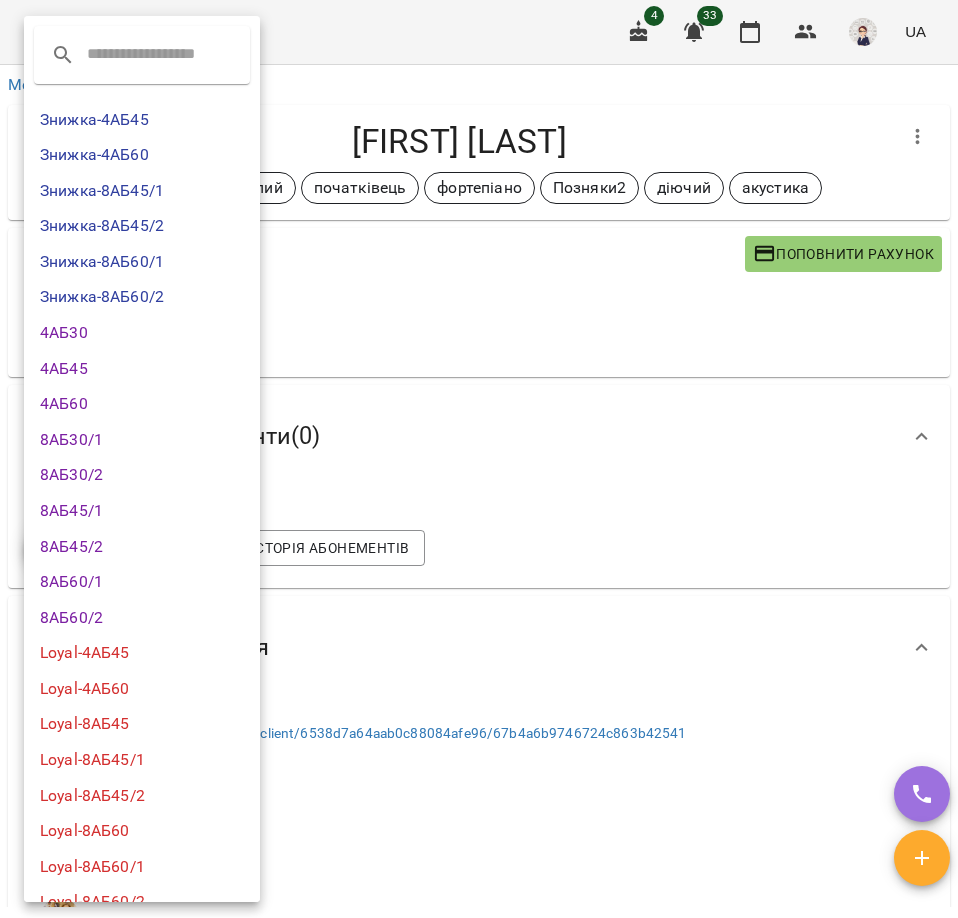 click on "Loyal-4АБ60" at bounding box center (142, 689) 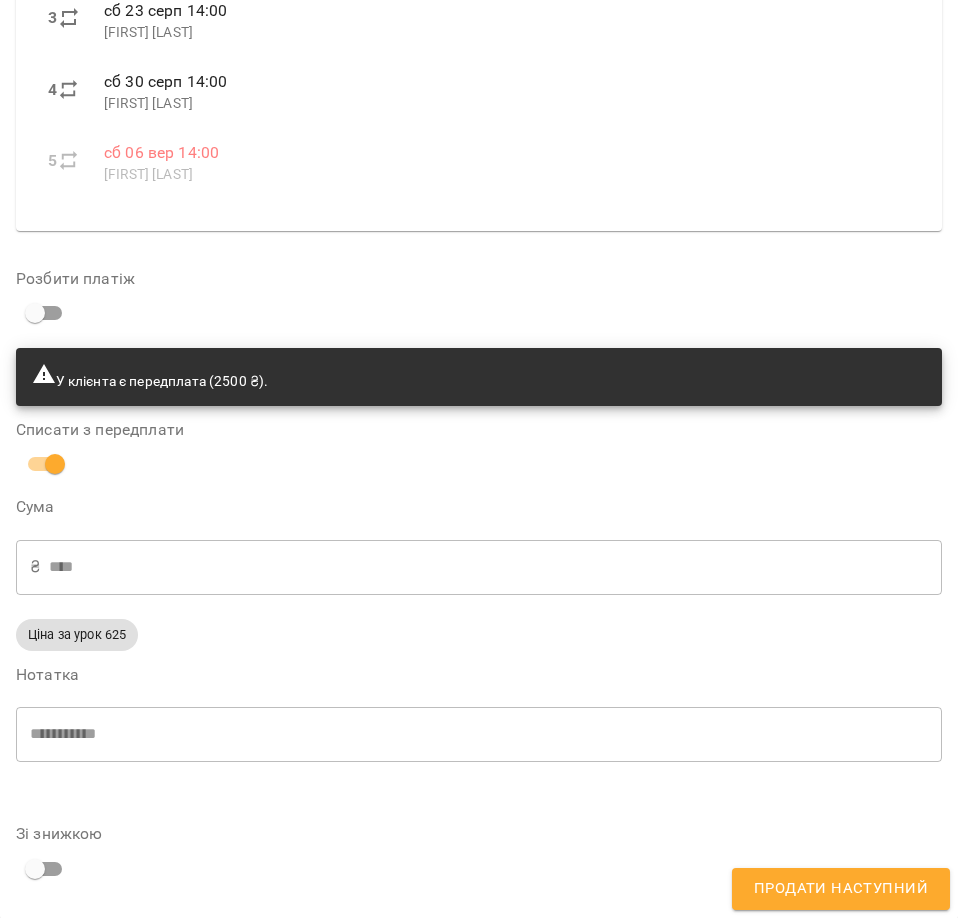 scroll, scrollTop: 667, scrollLeft: 0, axis: vertical 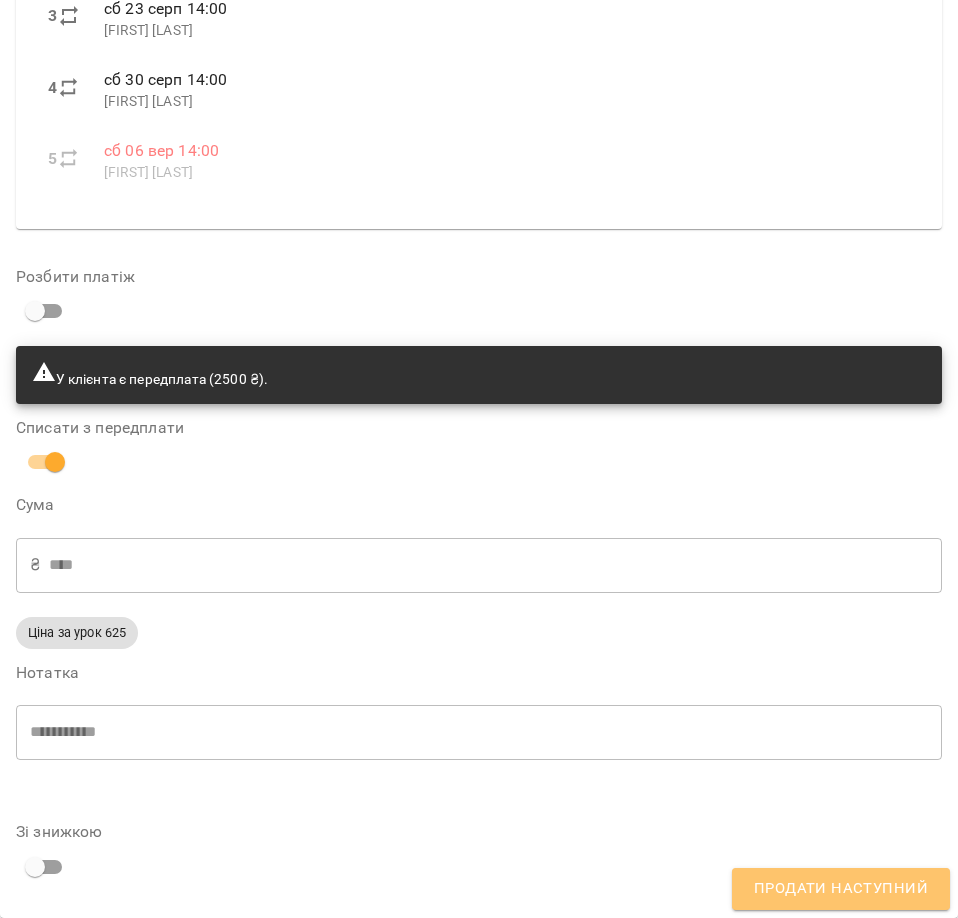 click on "Продати наступний" at bounding box center (841, 889) 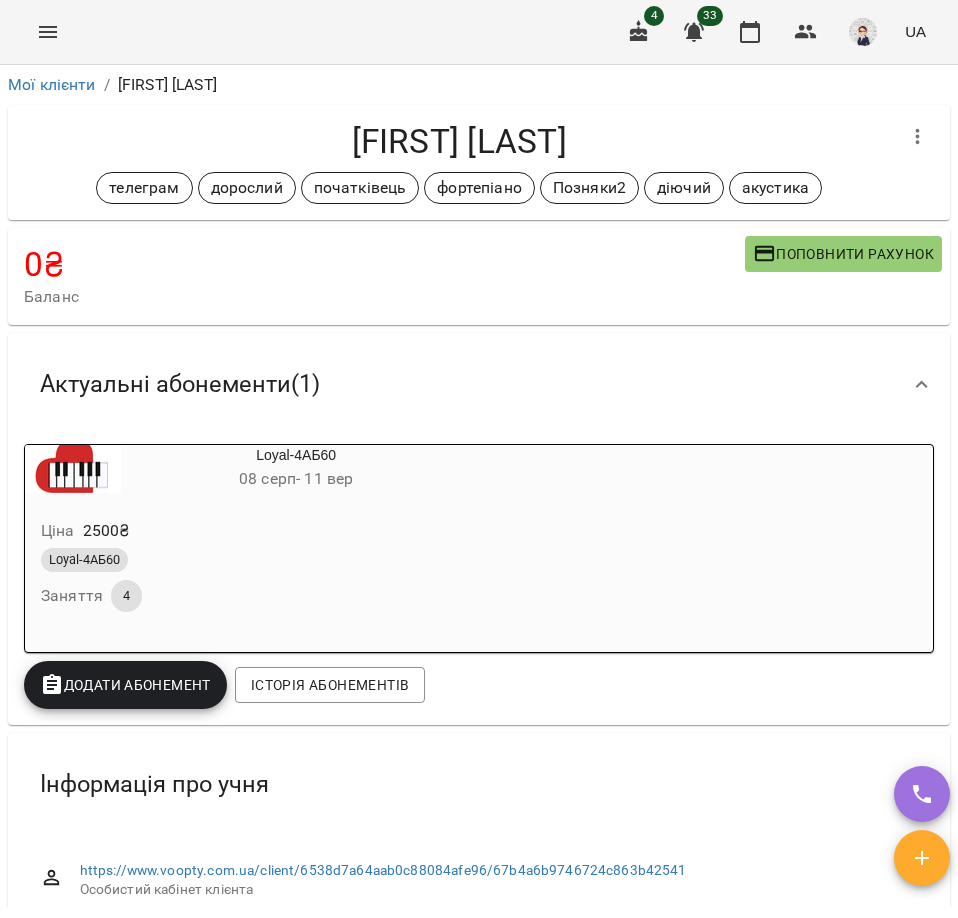 scroll, scrollTop: 100, scrollLeft: 0, axis: vertical 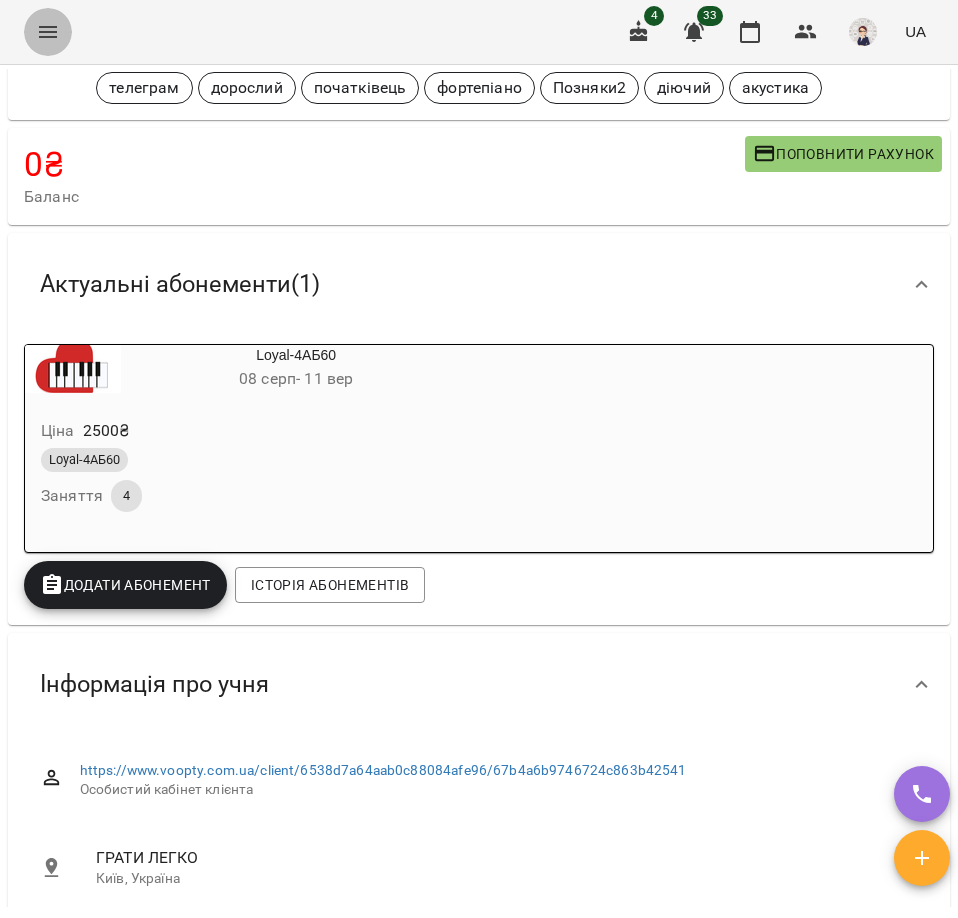 click 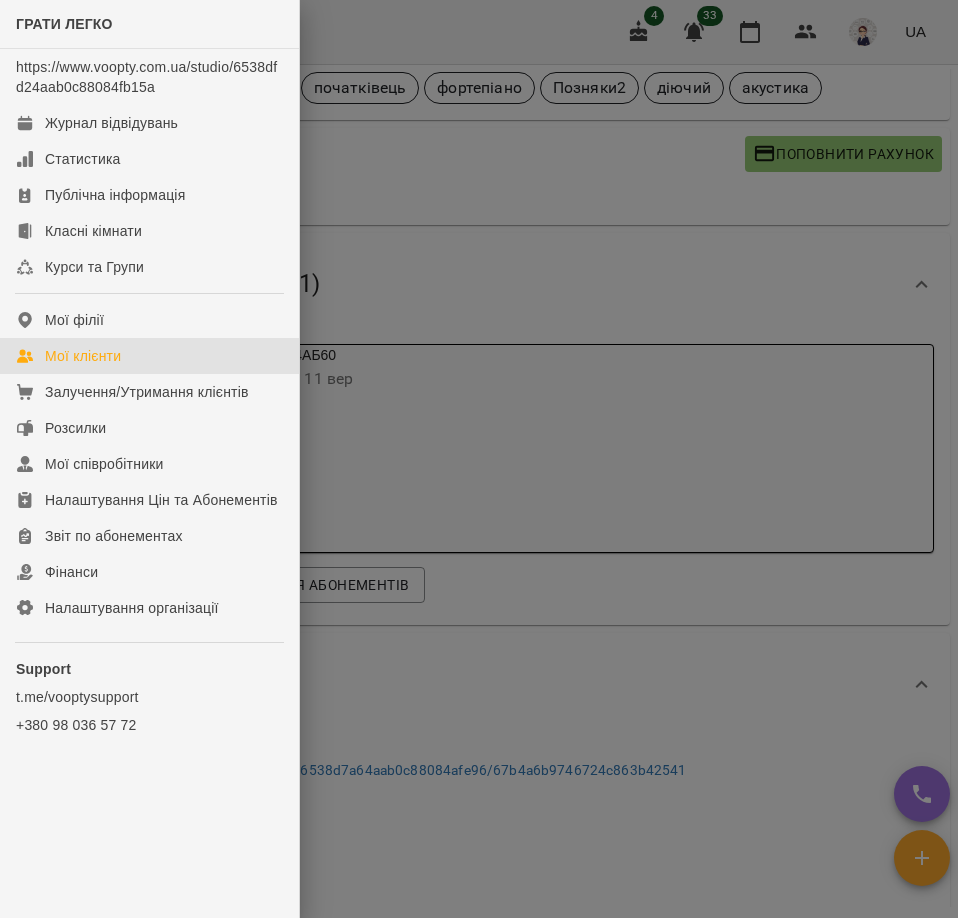 click on "Мої клієнти" at bounding box center [83, 356] 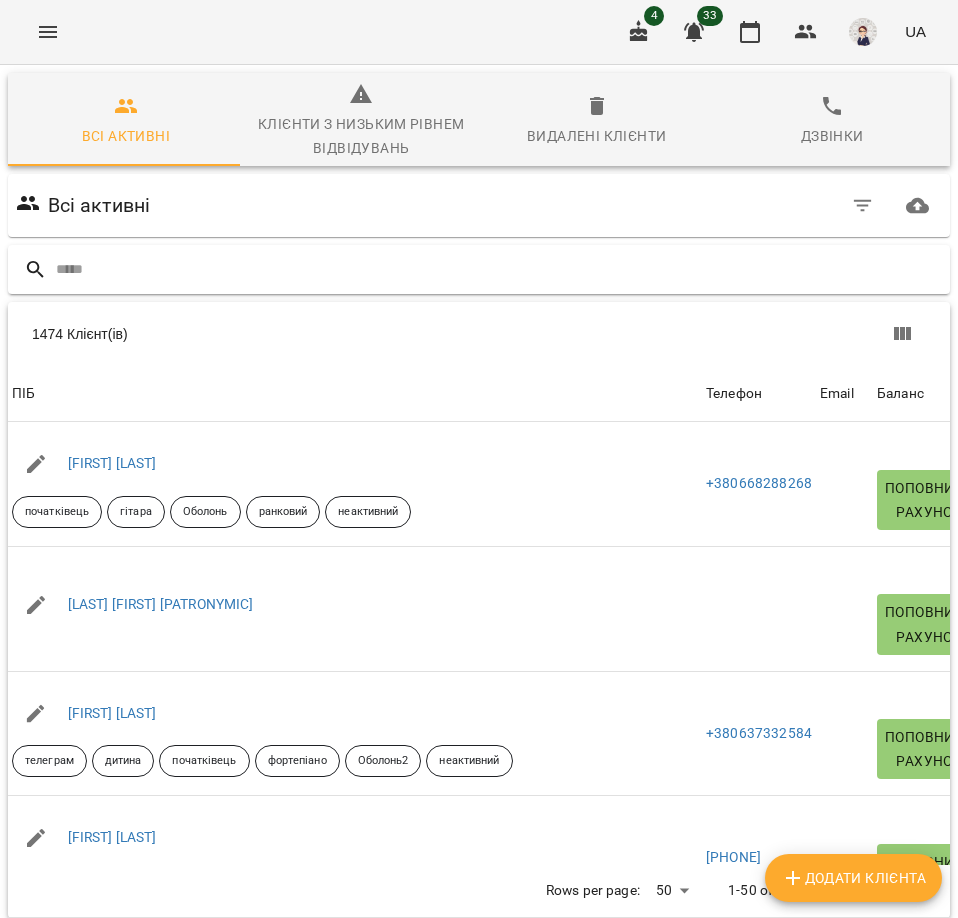 click at bounding box center (499, 269) 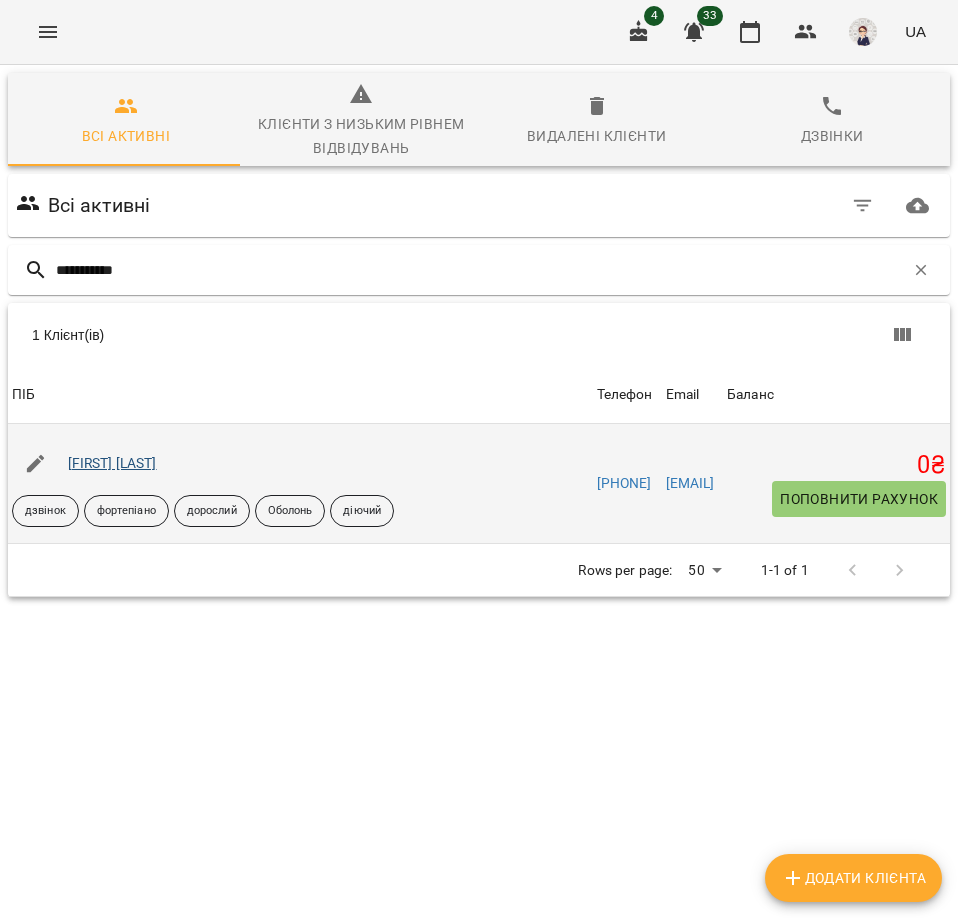 type on "**********" 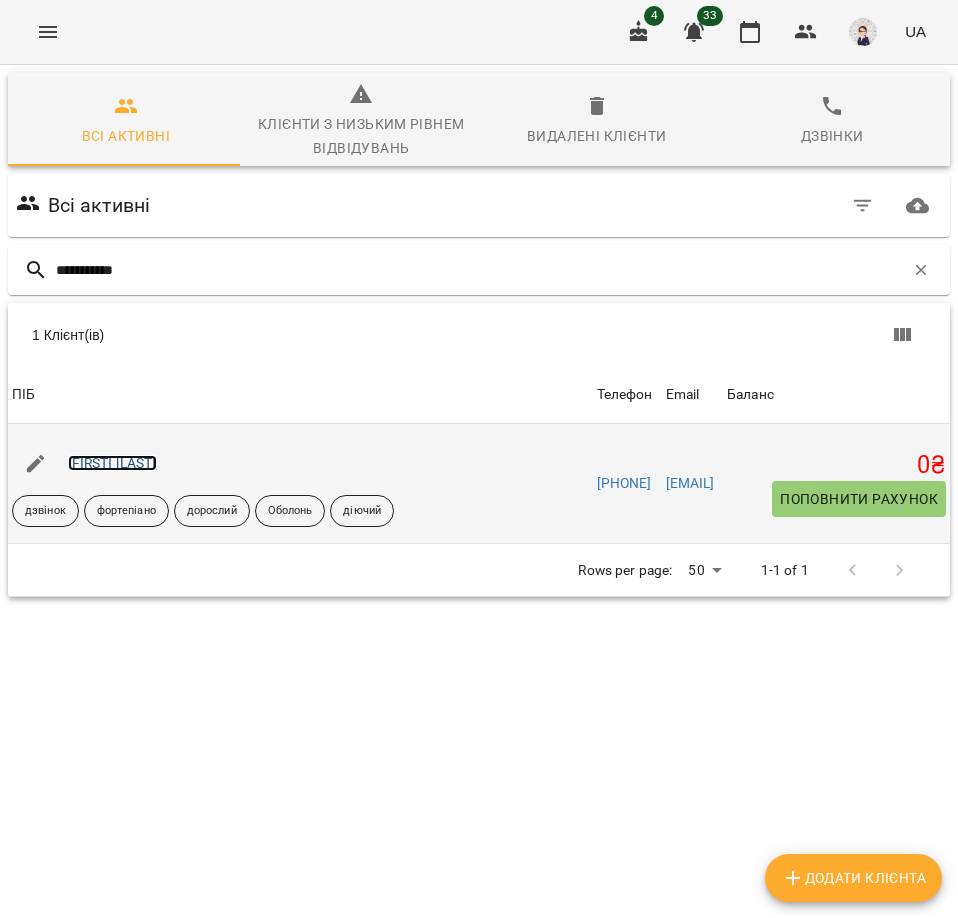 click on "[FIRST] [LAST]" at bounding box center (112, 463) 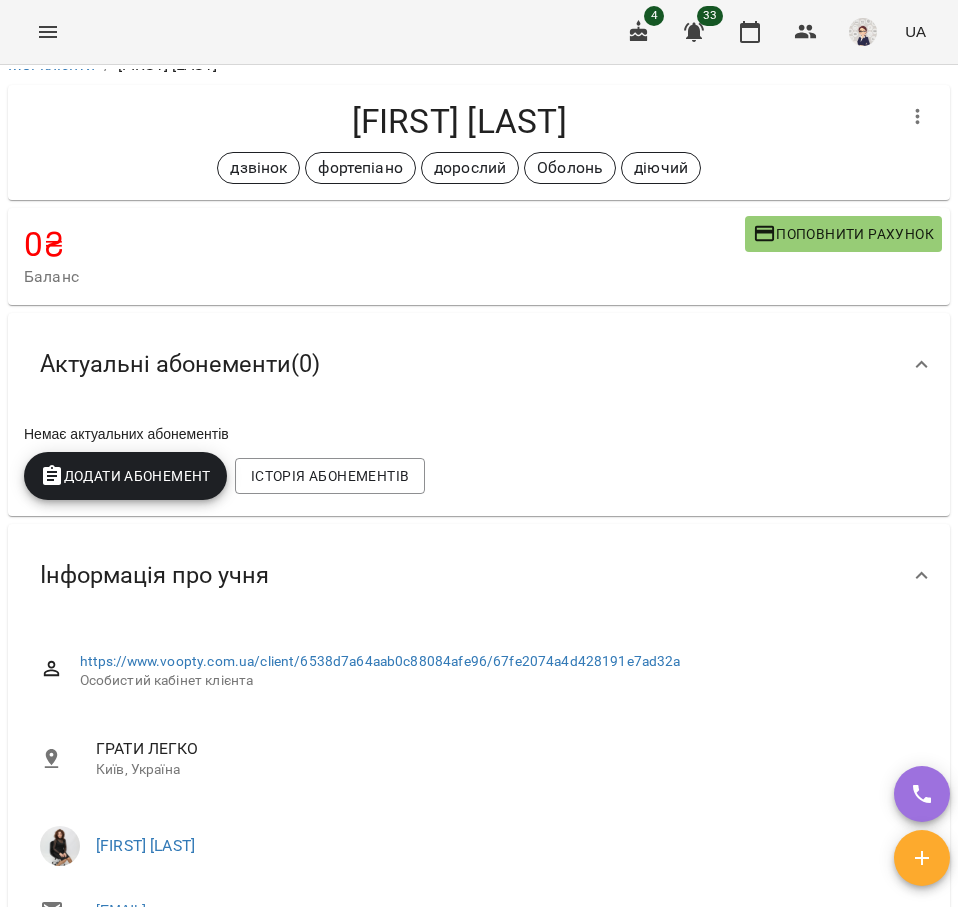 scroll, scrollTop: 0, scrollLeft: 0, axis: both 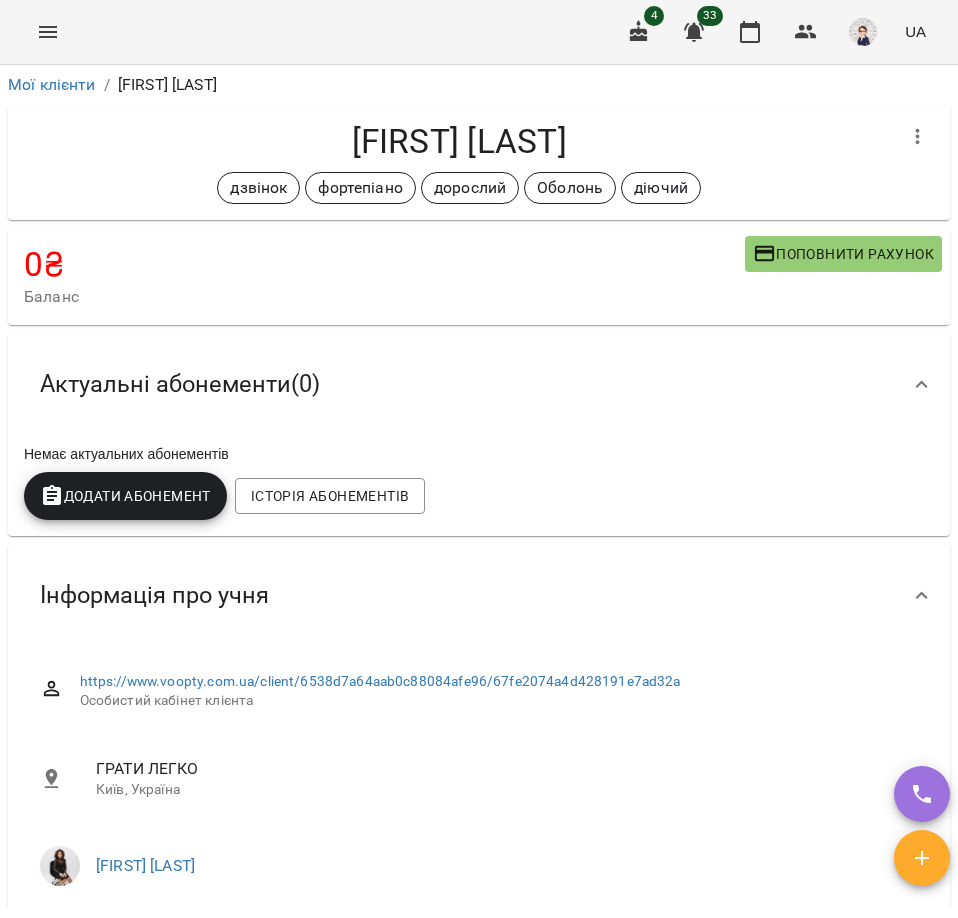click on "Поповнити рахунок" at bounding box center (843, 254) 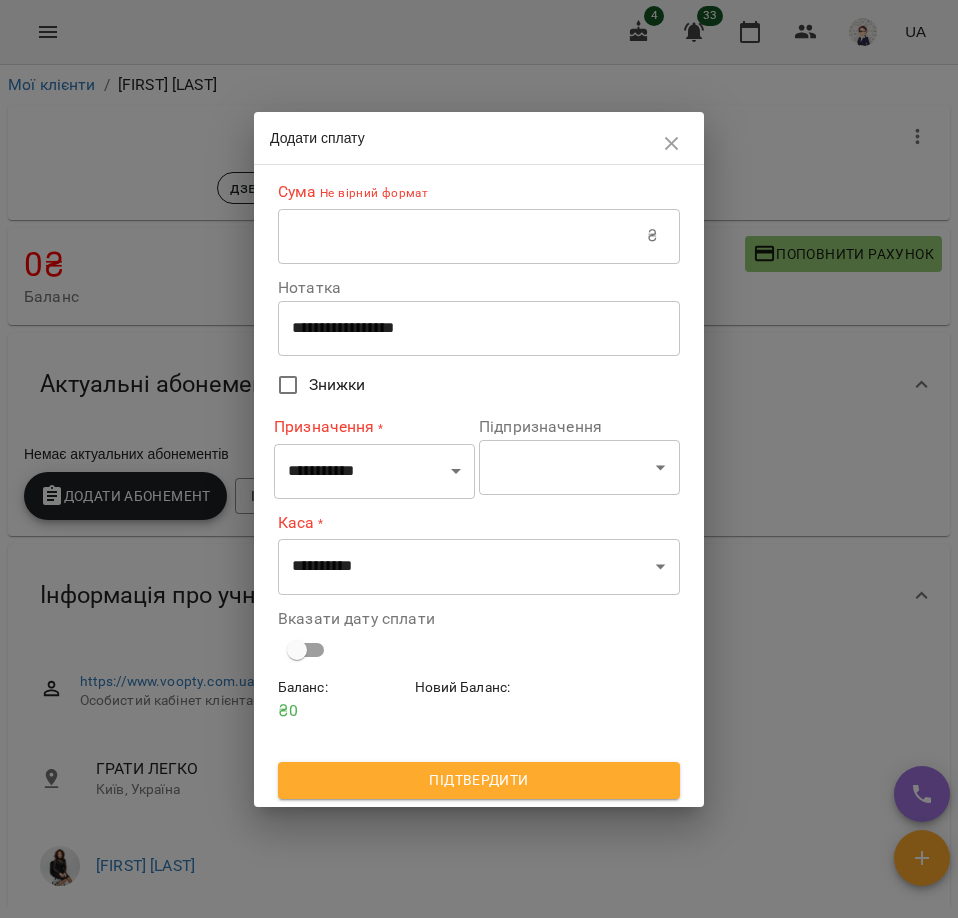 click at bounding box center [462, 236] 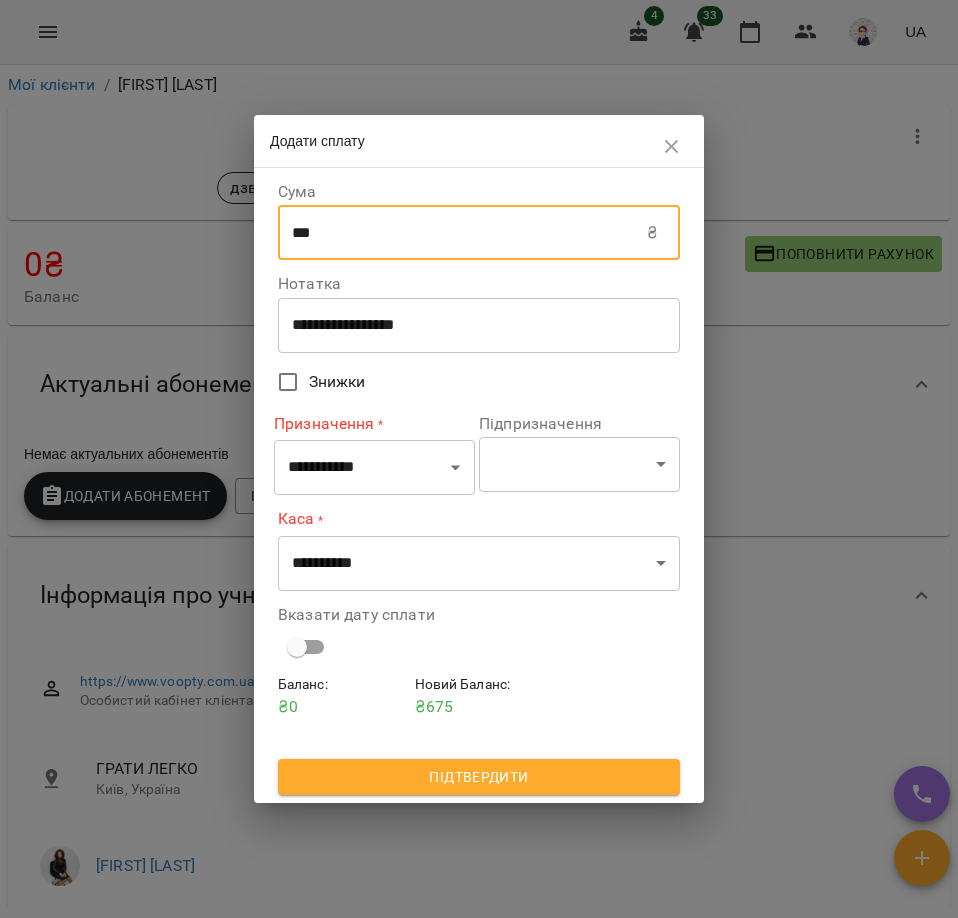 type on "***" 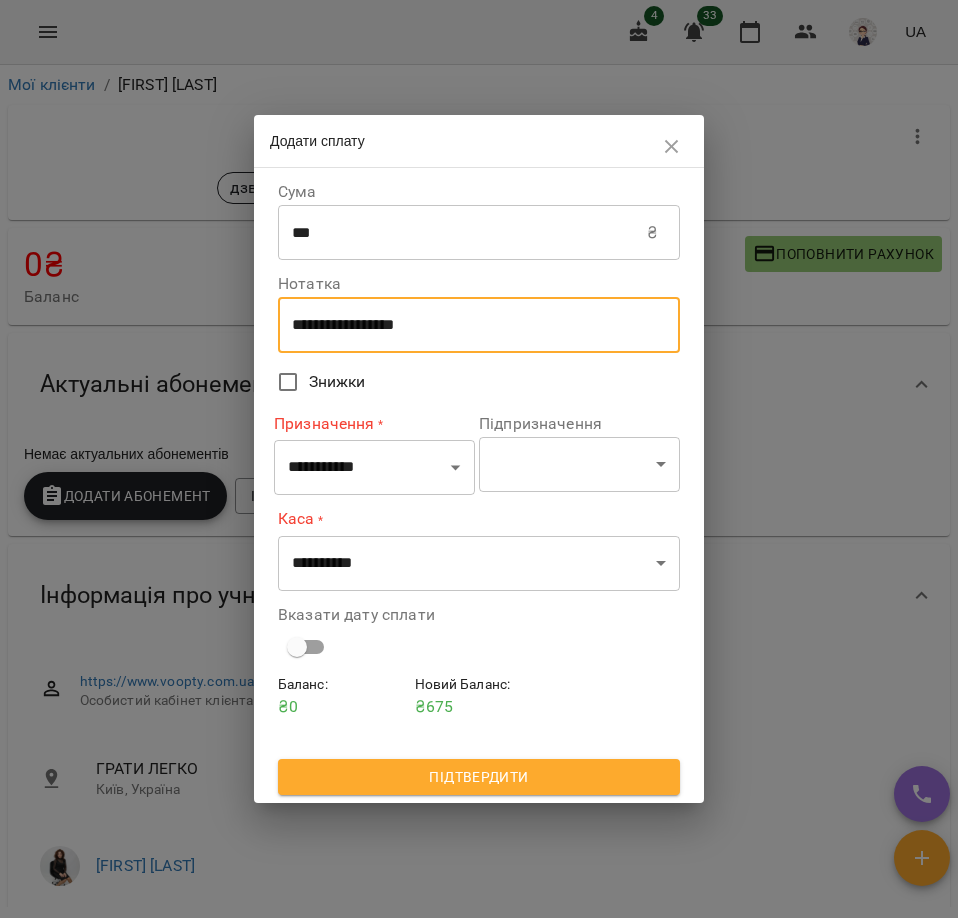 drag, startPoint x: 481, startPoint y: 328, endPoint x: 202, endPoint y: 334, distance: 279.0645 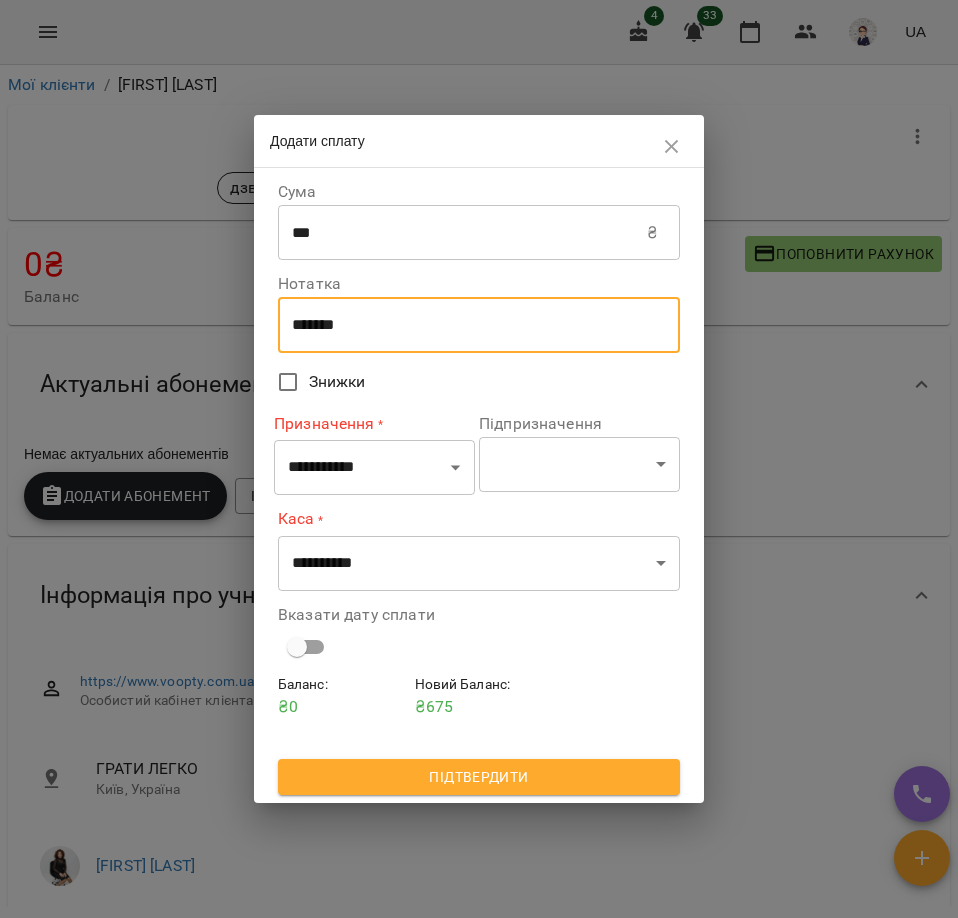 type on "*******" 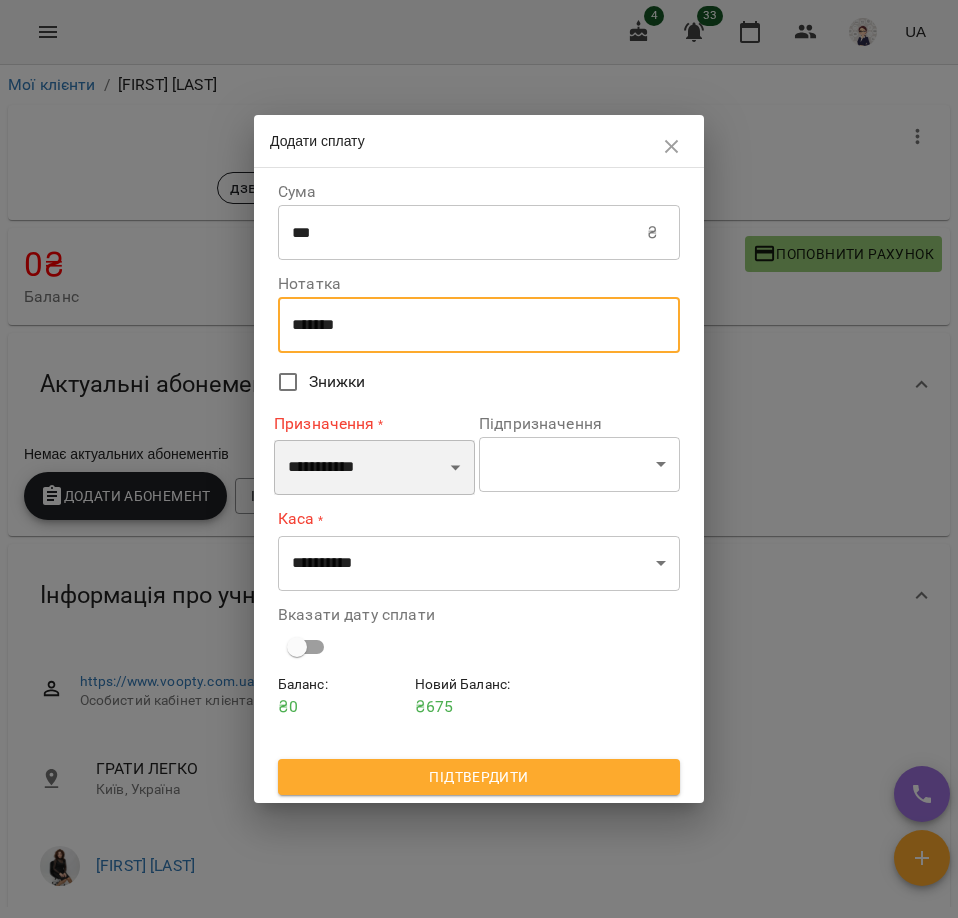 click on "**********" at bounding box center [374, 468] 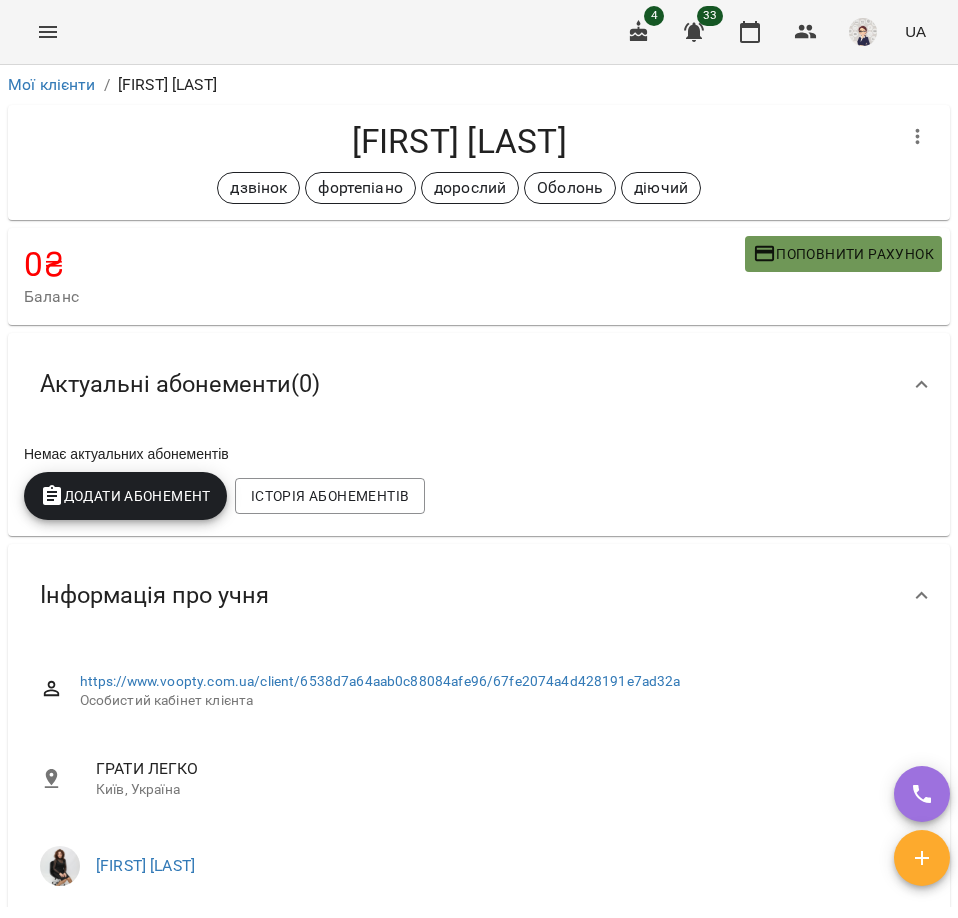 click on "Поповнити рахунок" at bounding box center [843, 254] 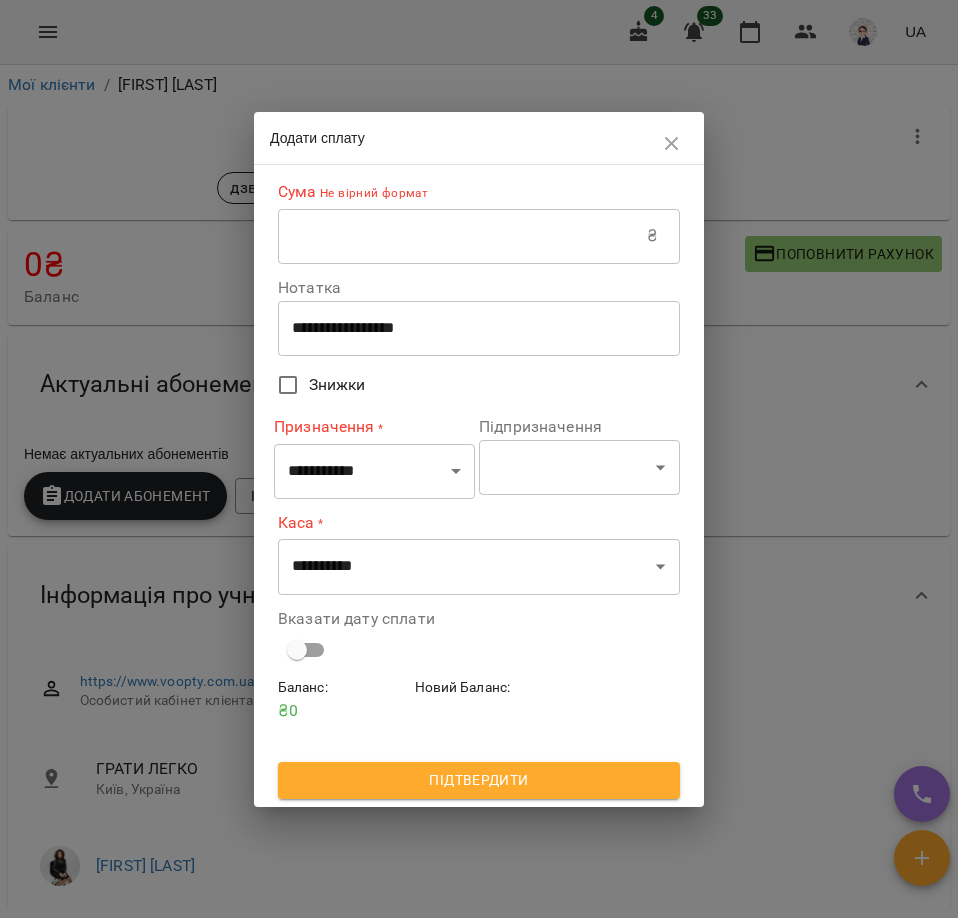 click 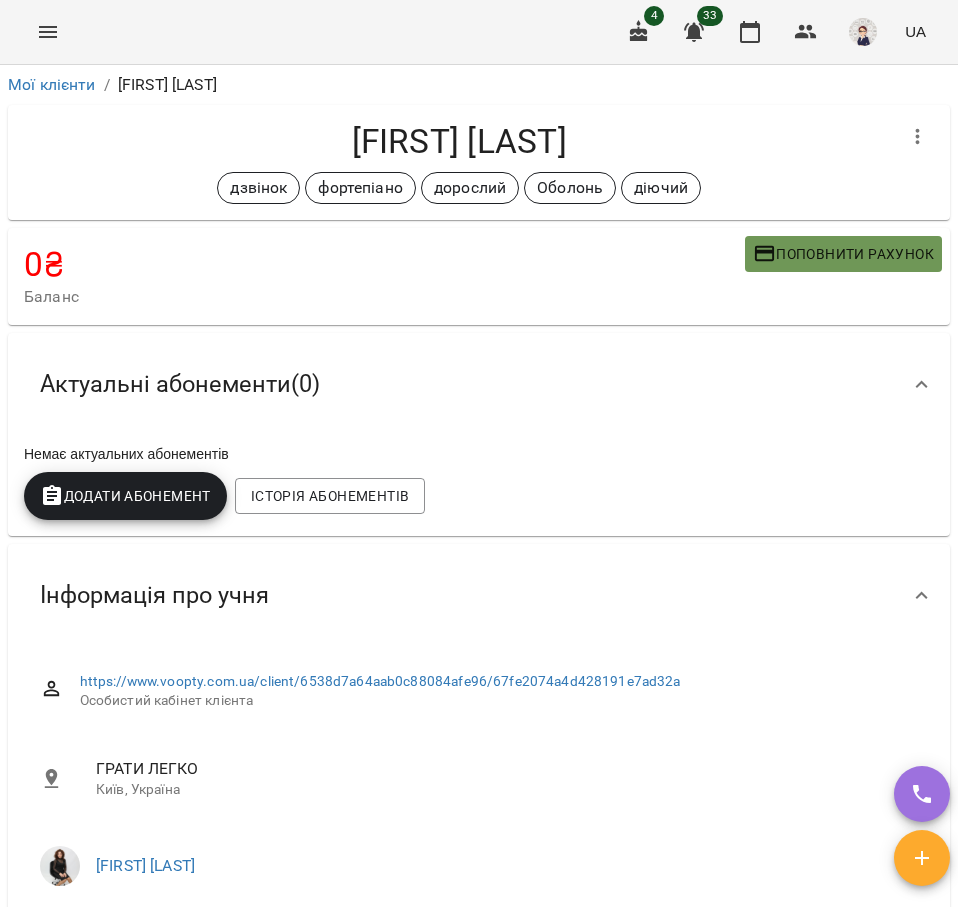 click on "Поповнити рахунок" at bounding box center (843, 254) 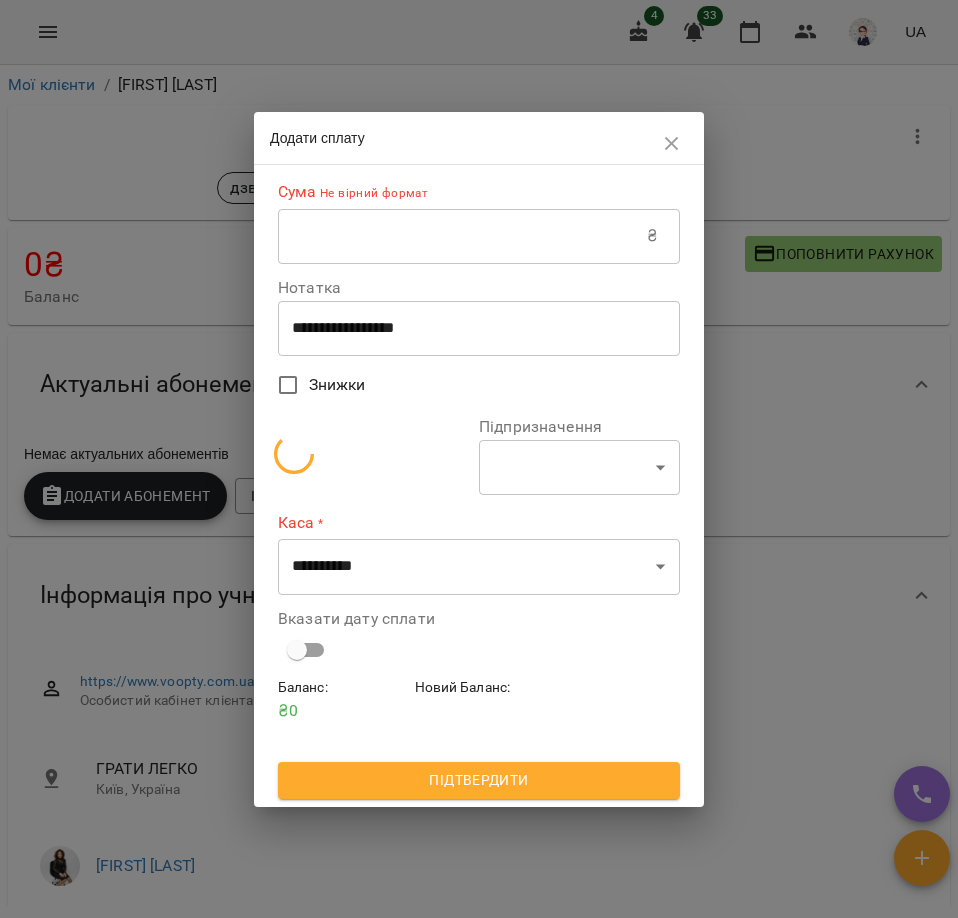 click at bounding box center (462, 236) 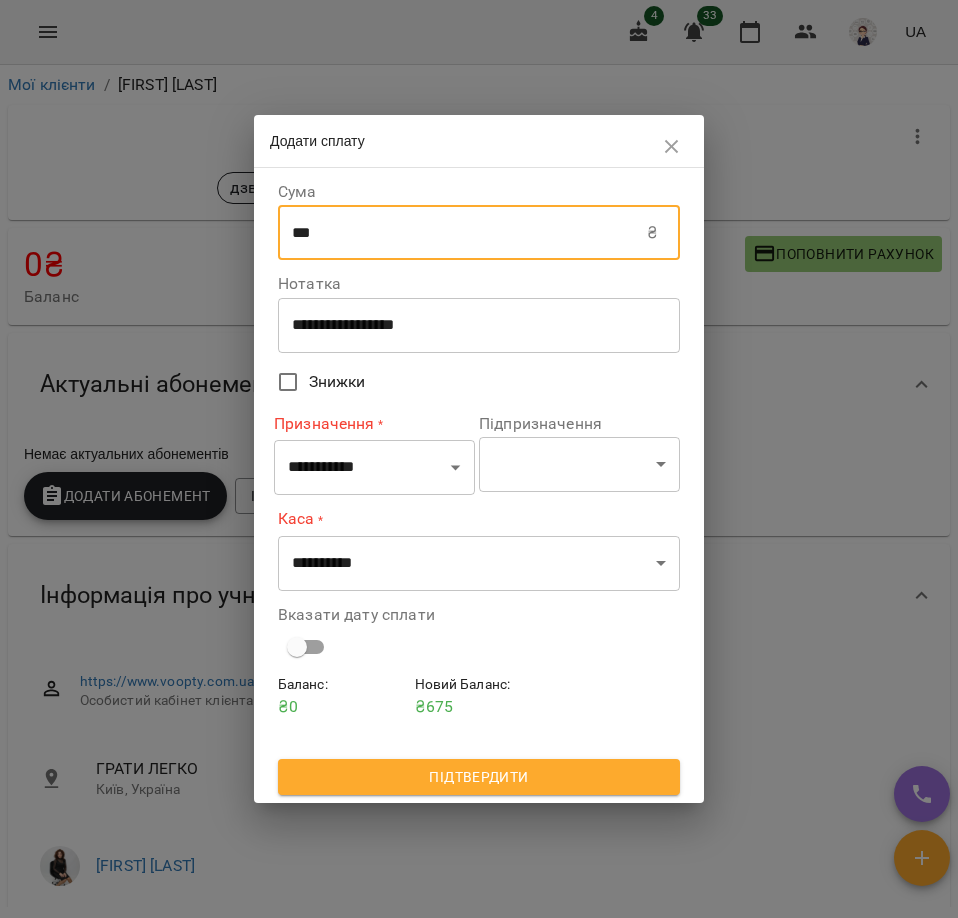 type on "***" 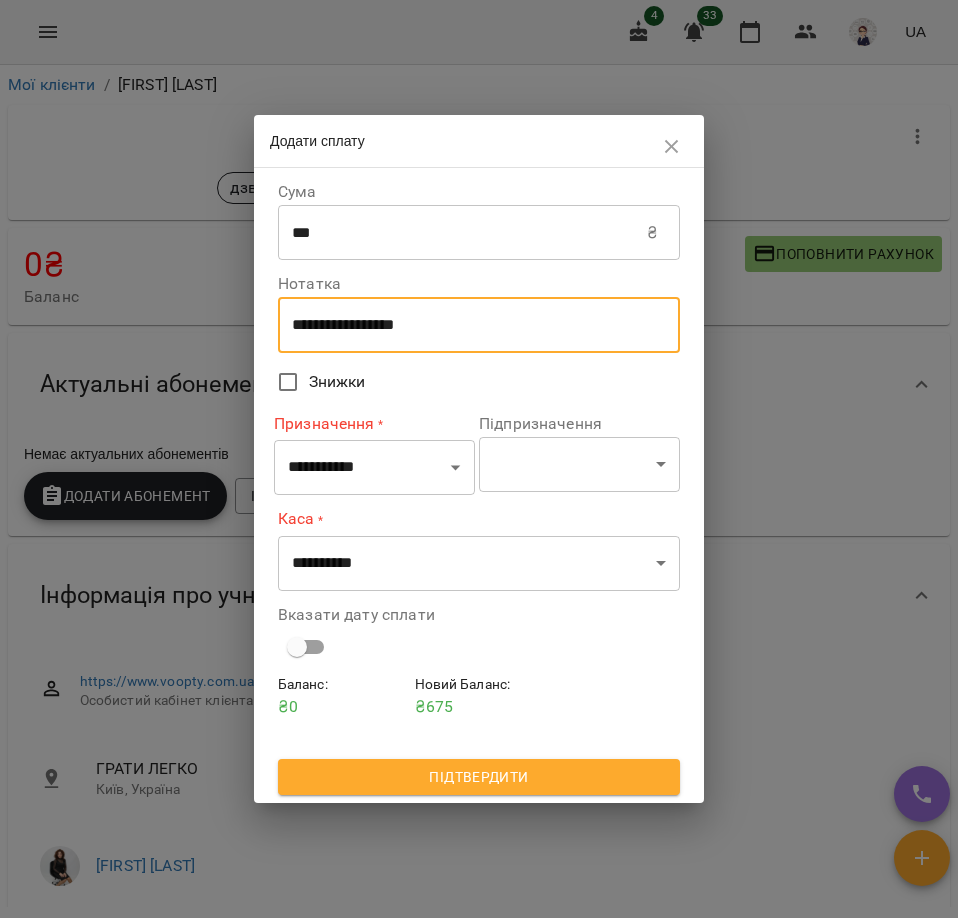 drag, startPoint x: 484, startPoint y: 319, endPoint x: 274, endPoint y: 310, distance: 210.19276 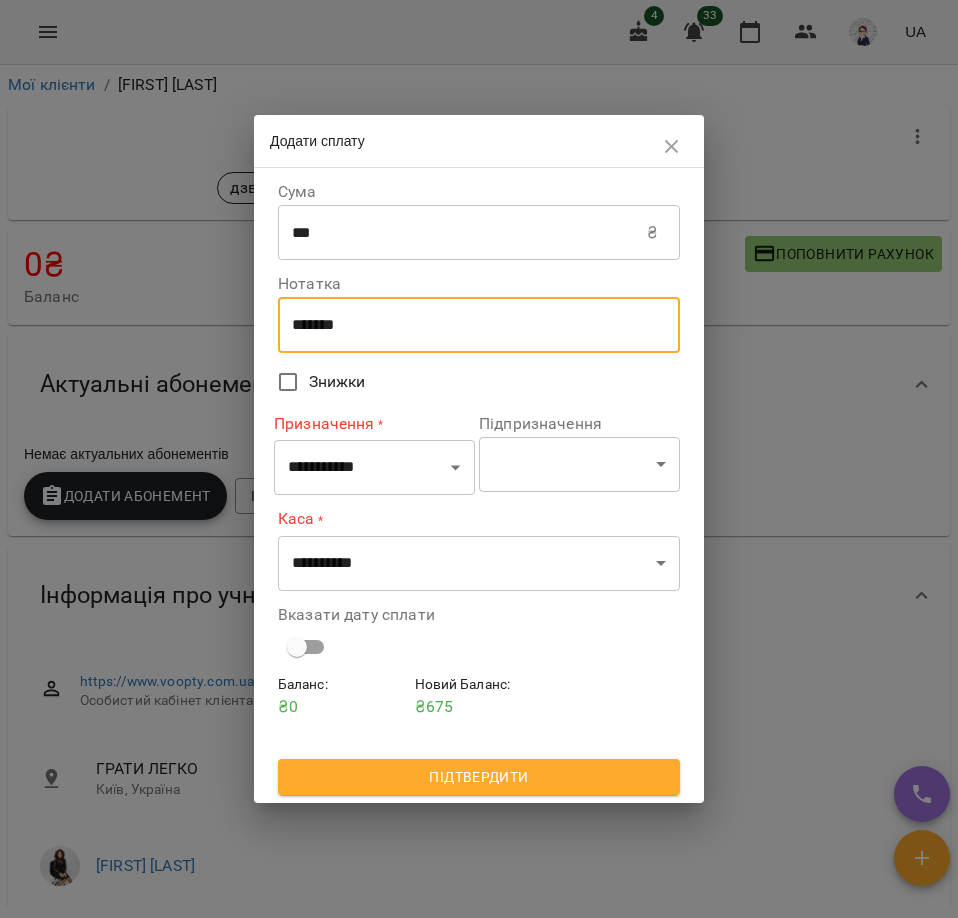 type on "*******" 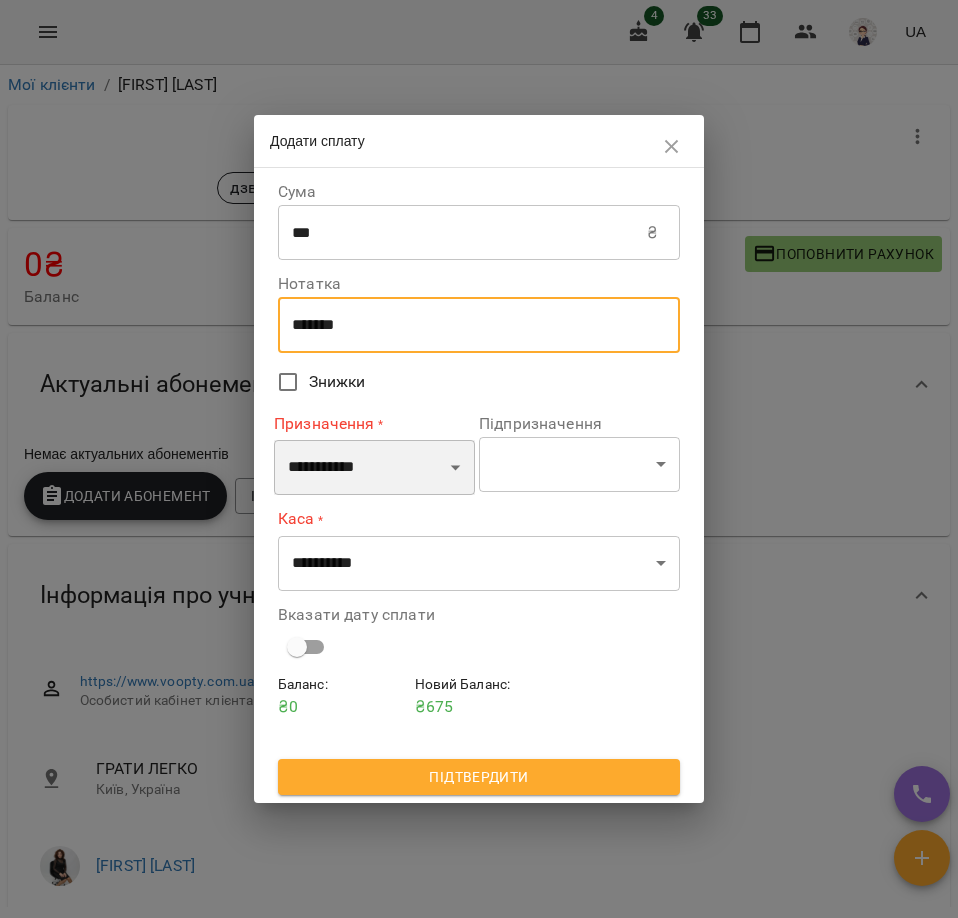 click on "**********" at bounding box center (374, 468) 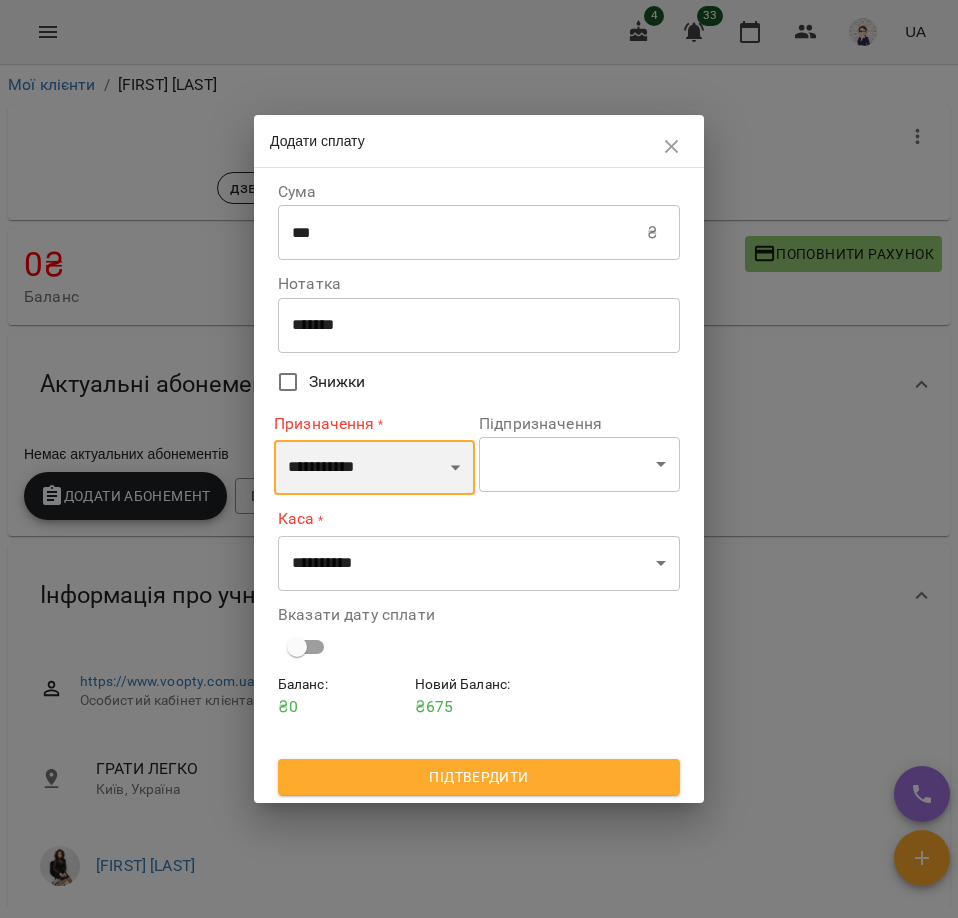select on "**********" 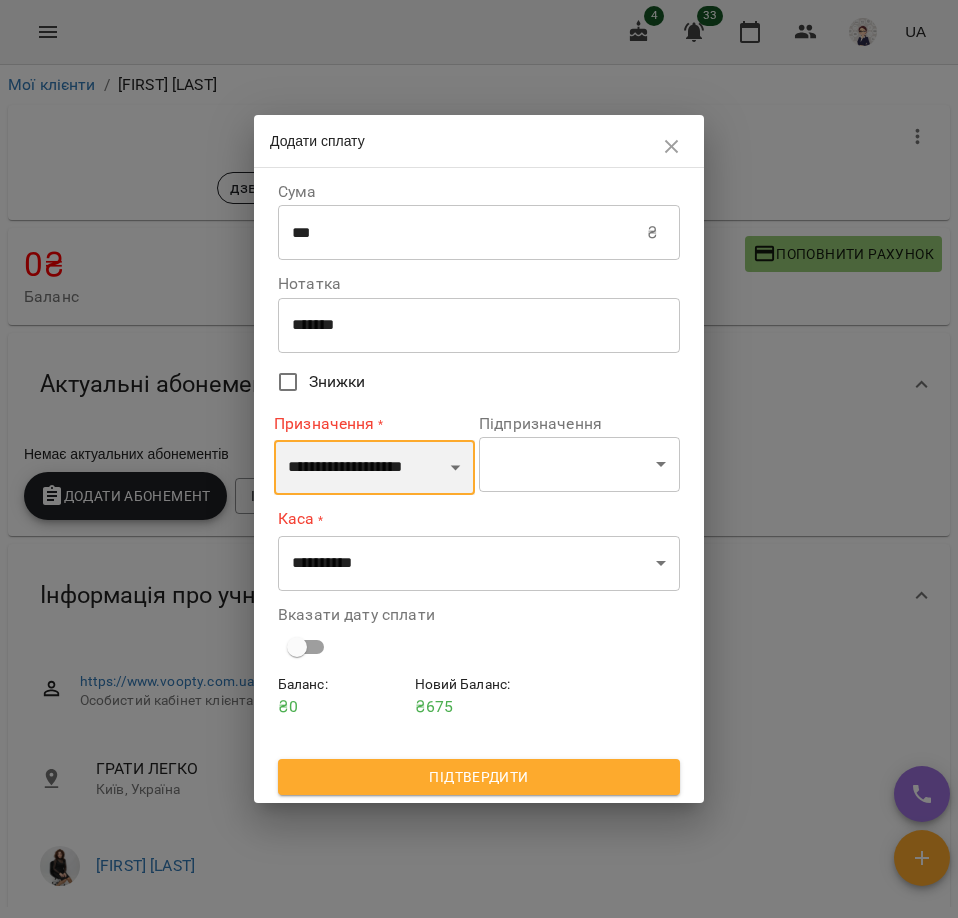 click on "**********" at bounding box center [374, 468] 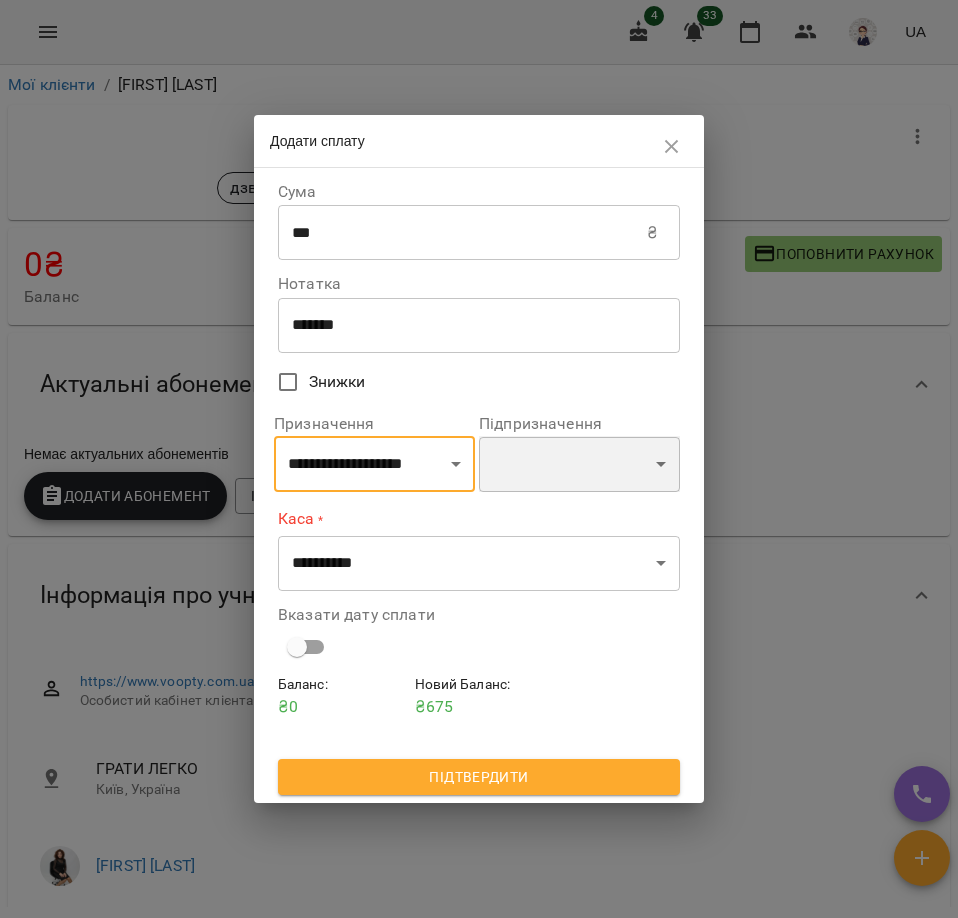 click on "**********" at bounding box center (579, 464) 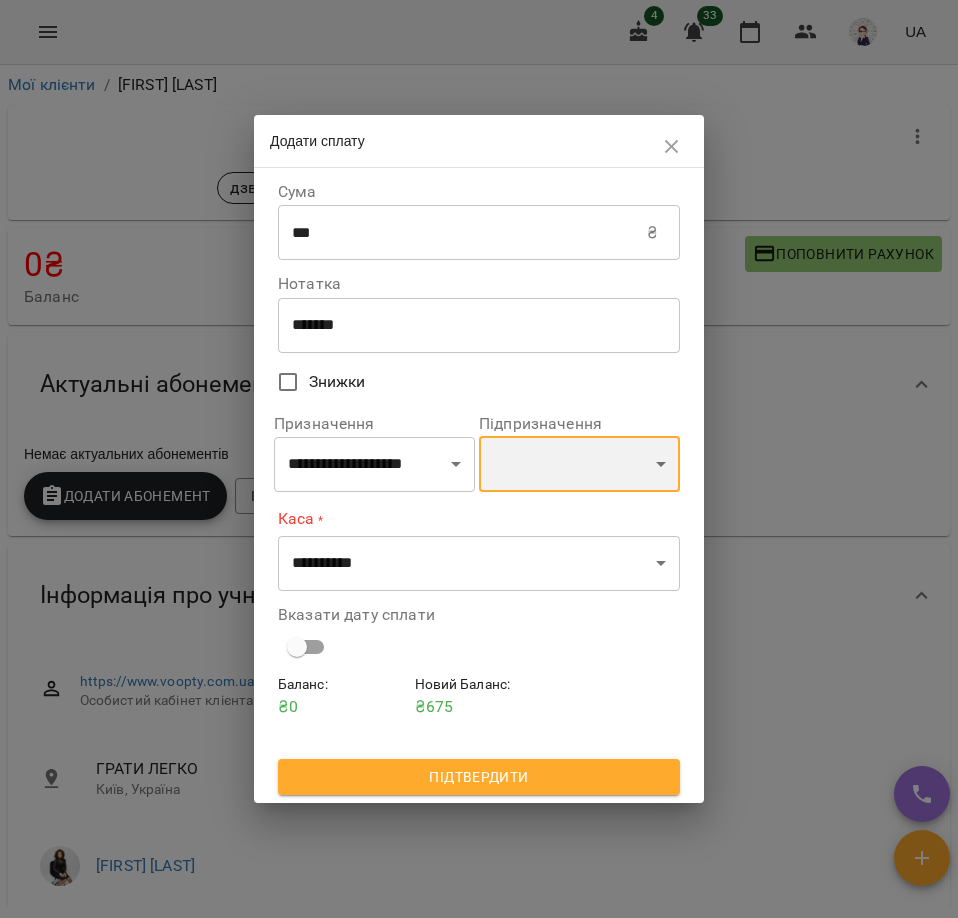 select on "**********" 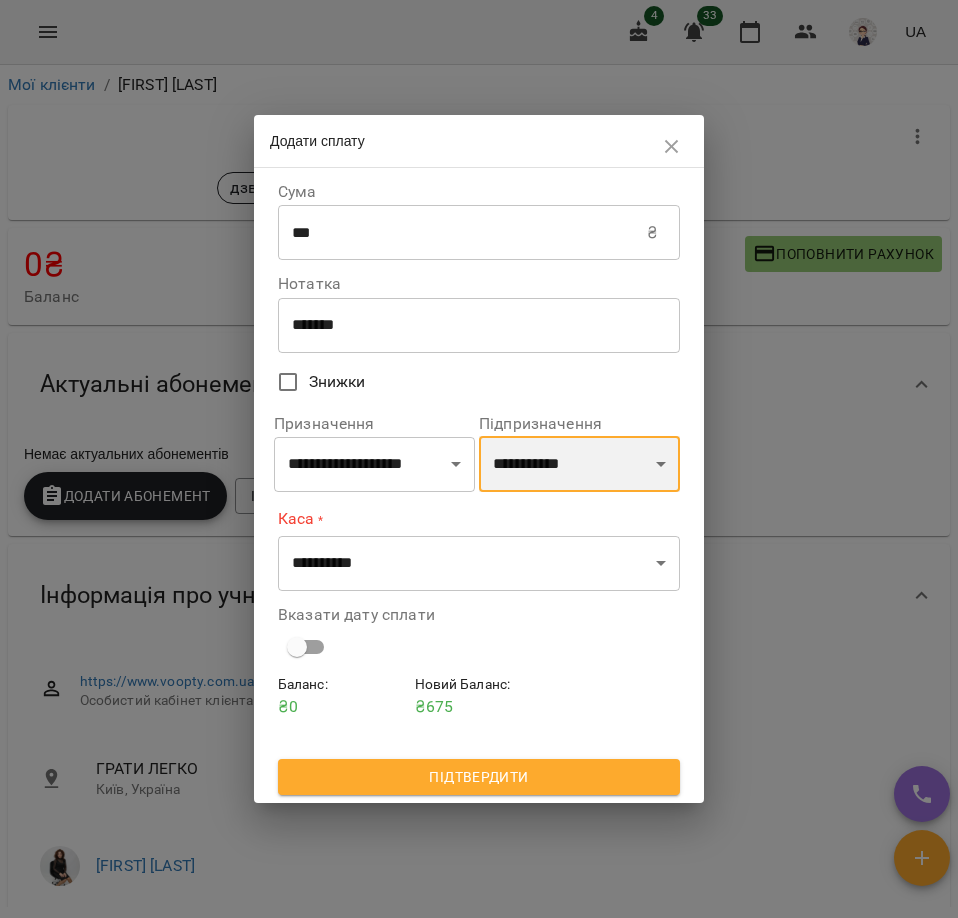 click on "**********" at bounding box center (579, 464) 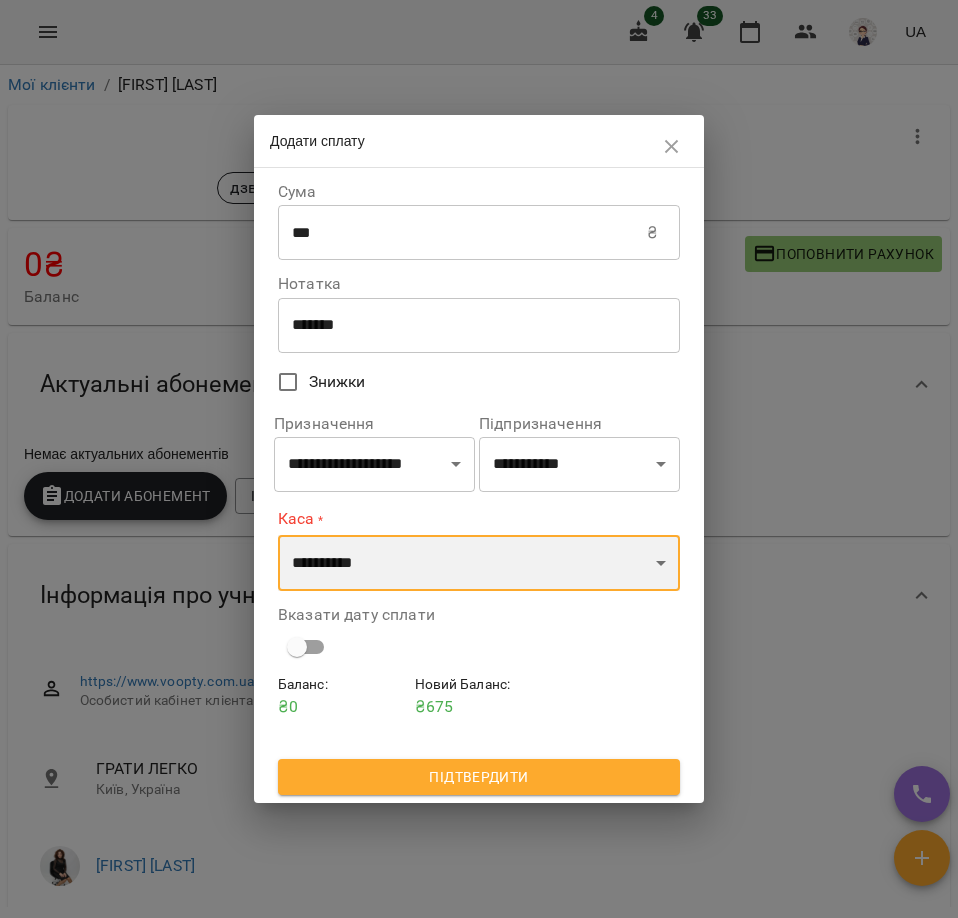 click on "**********" at bounding box center [479, 563] 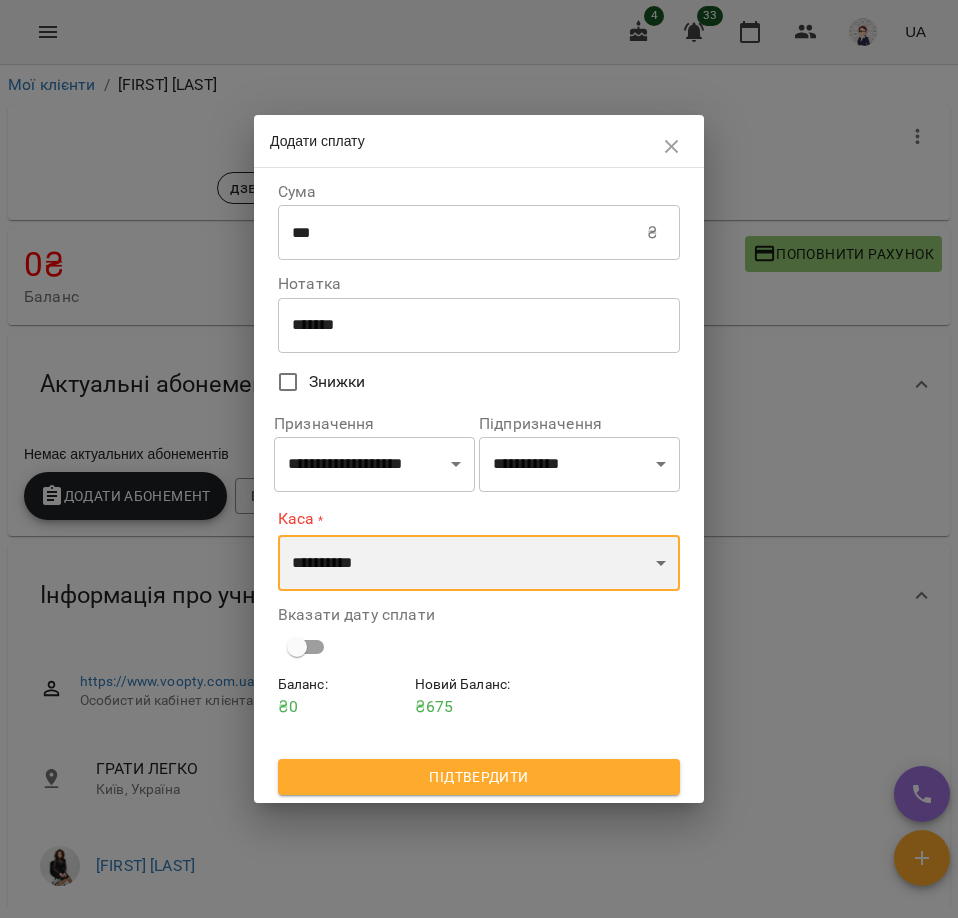 select on "****" 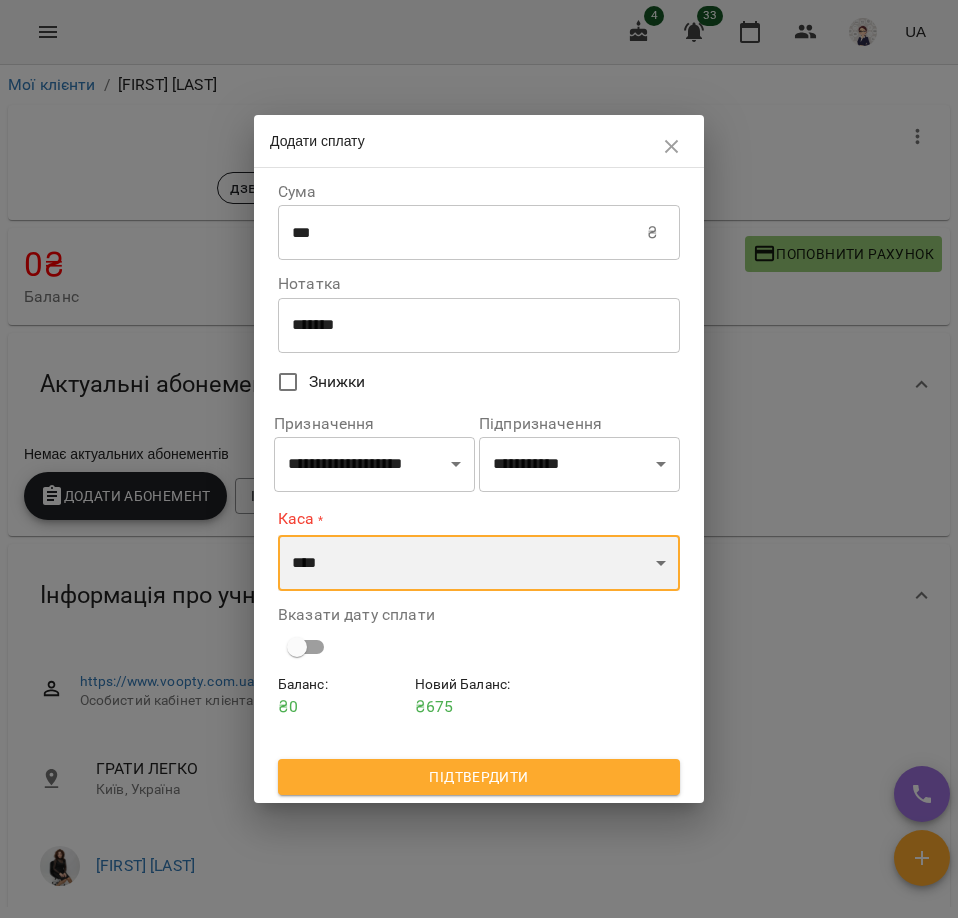 click on "**********" at bounding box center (479, 563) 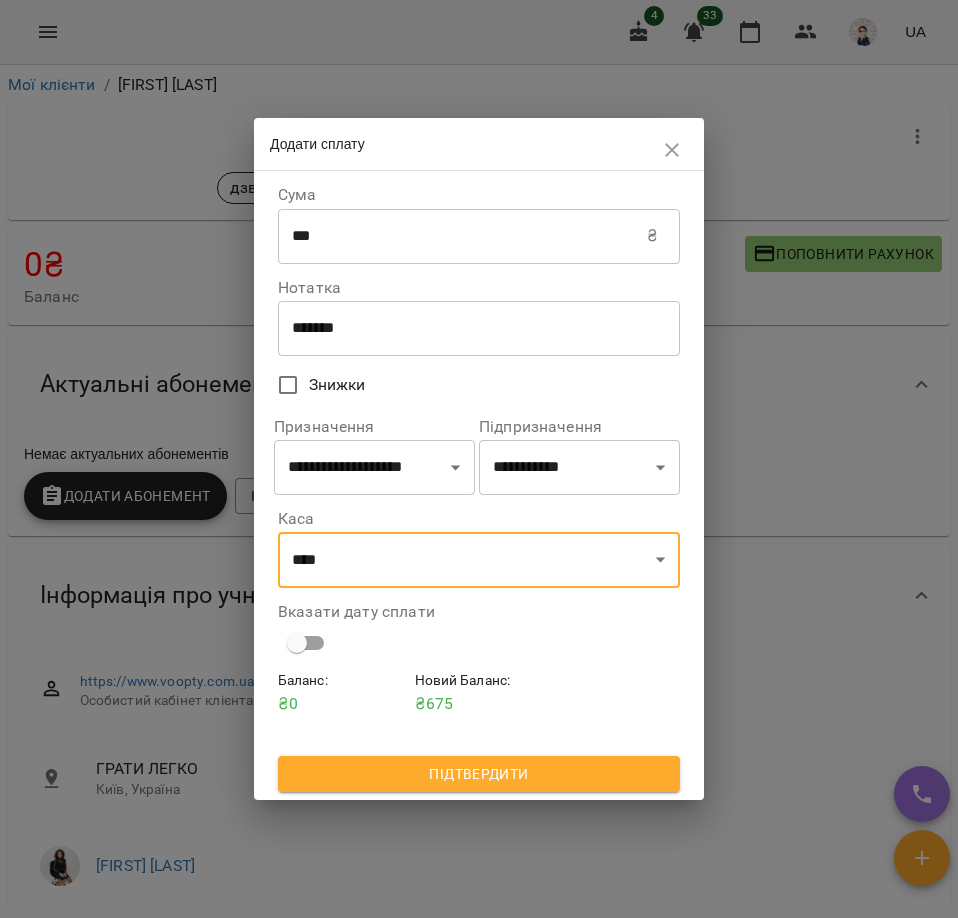 click on "Підтвердити" at bounding box center (479, 774) 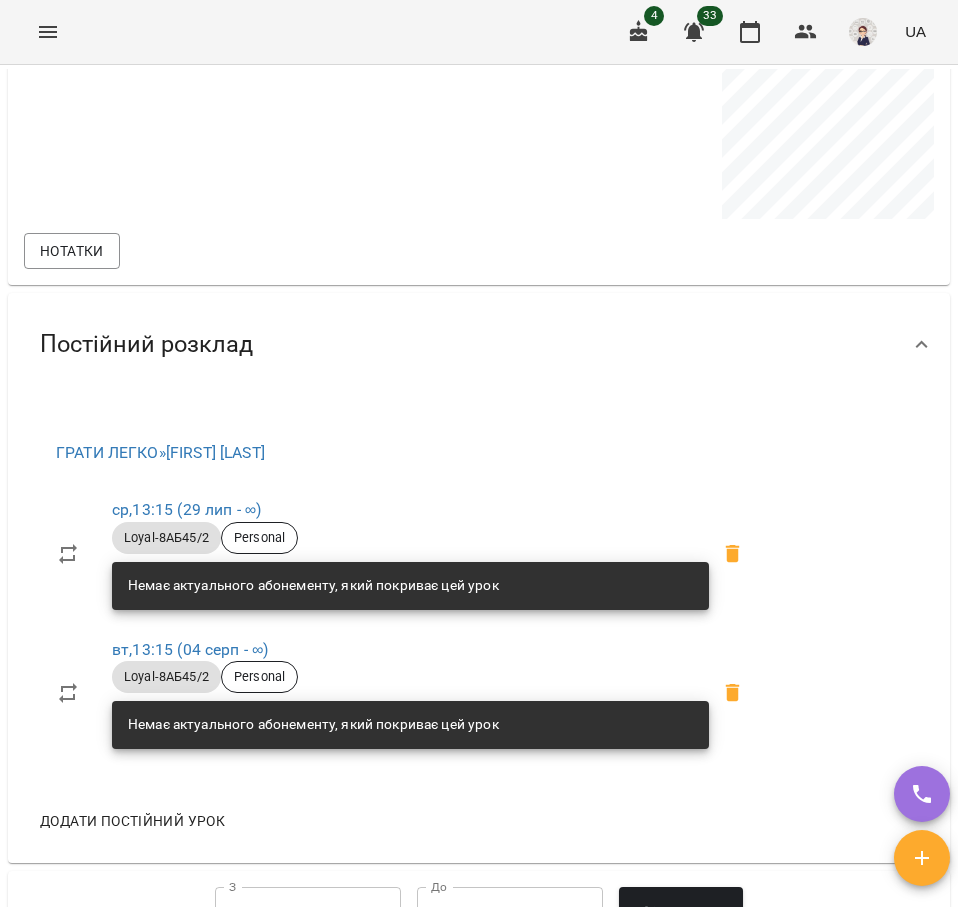 scroll, scrollTop: 1300, scrollLeft: 0, axis: vertical 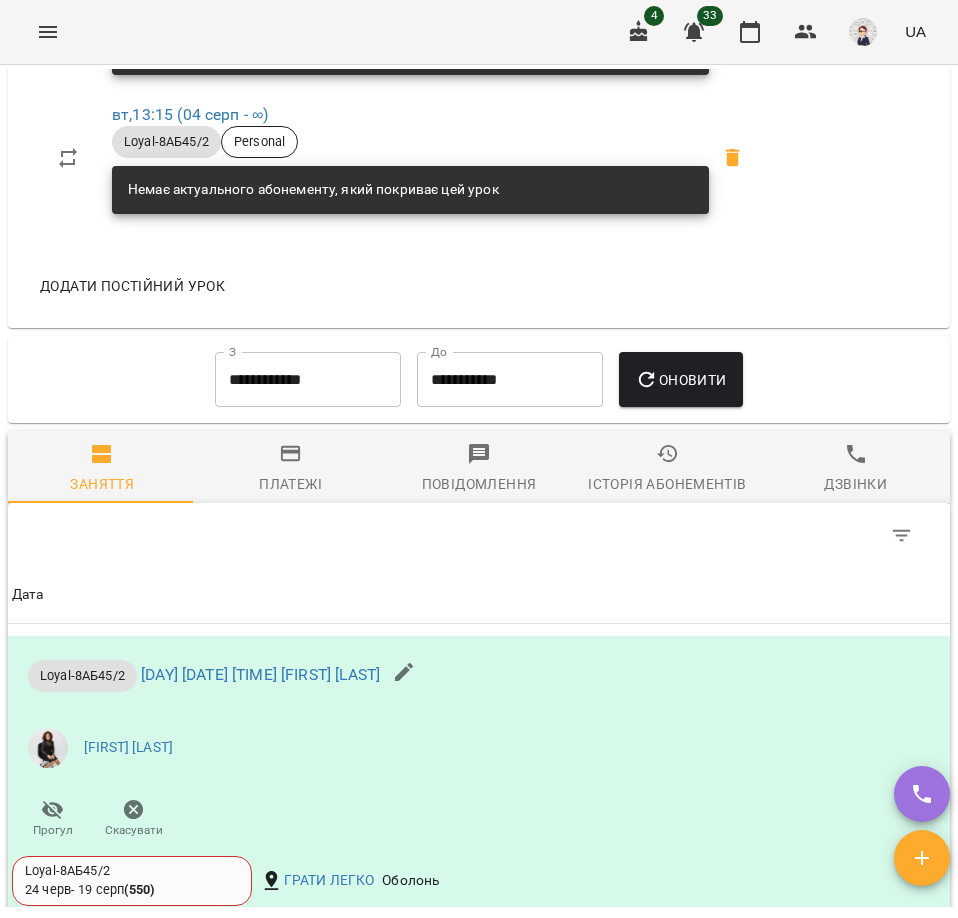 click 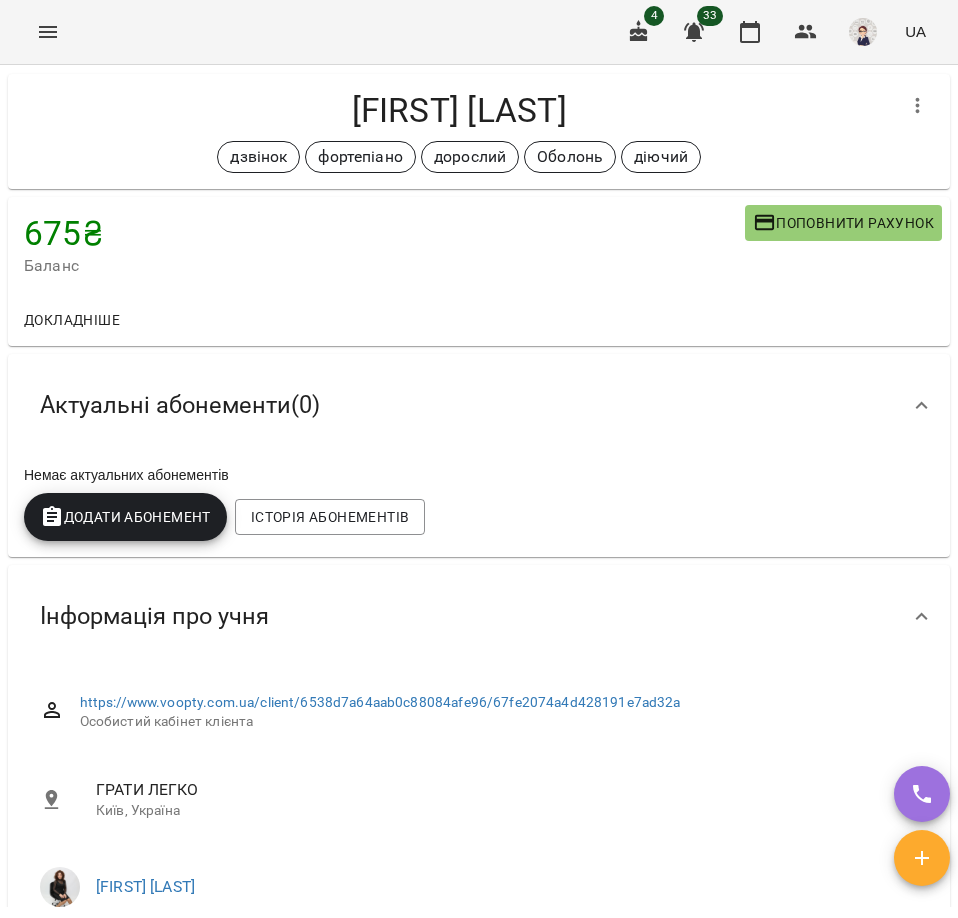 scroll, scrollTop: 0, scrollLeft: 0, axis: both 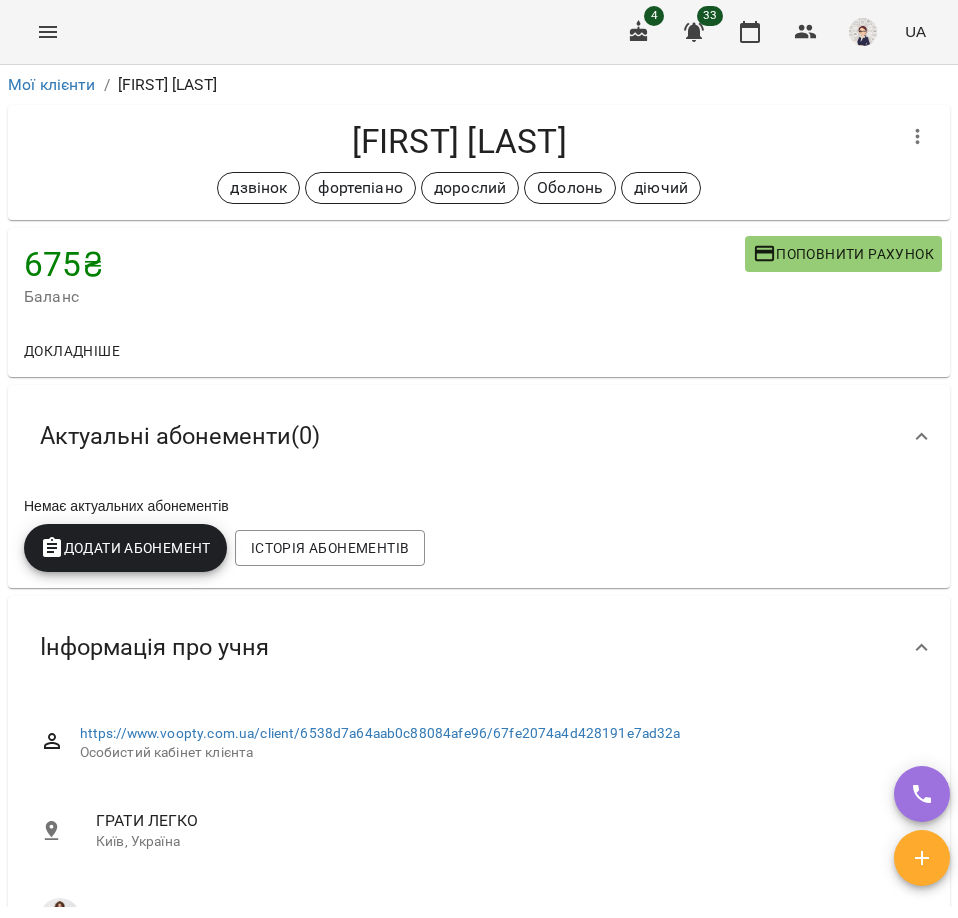 click on "Додати Абонемент" at bounding box center (125, 548) 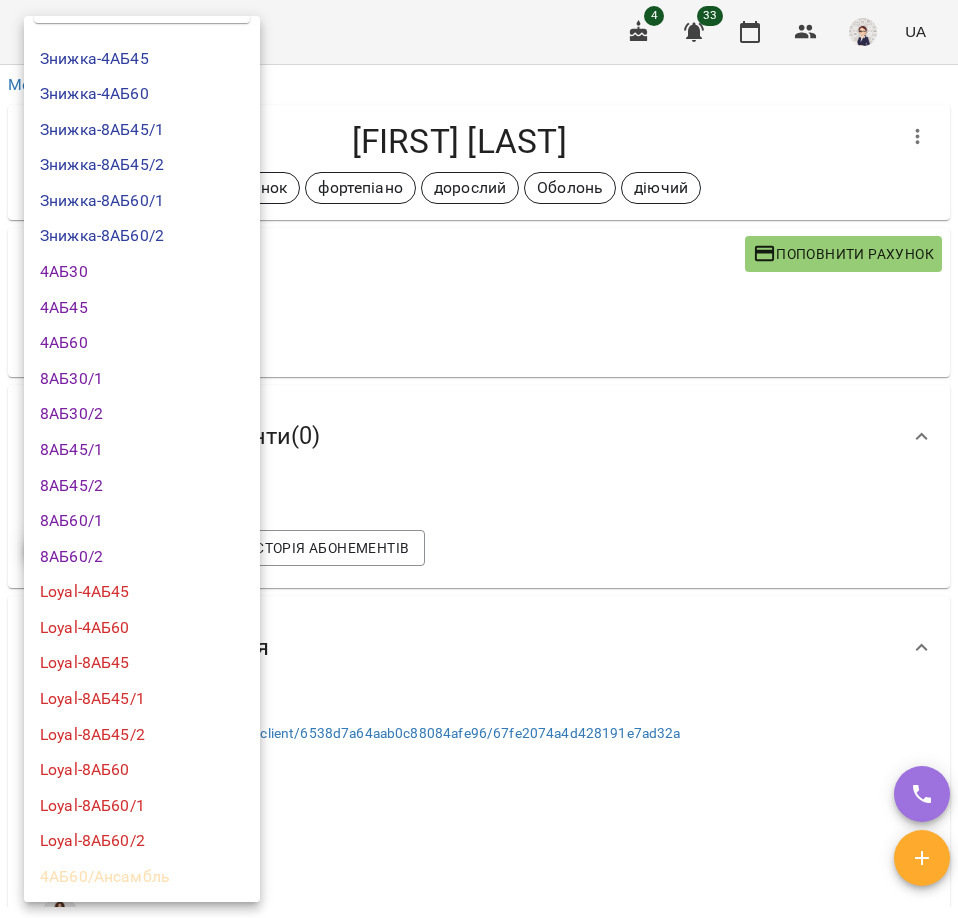 scroll, scrollTop: 0, scrollLeft: 0, axis: both 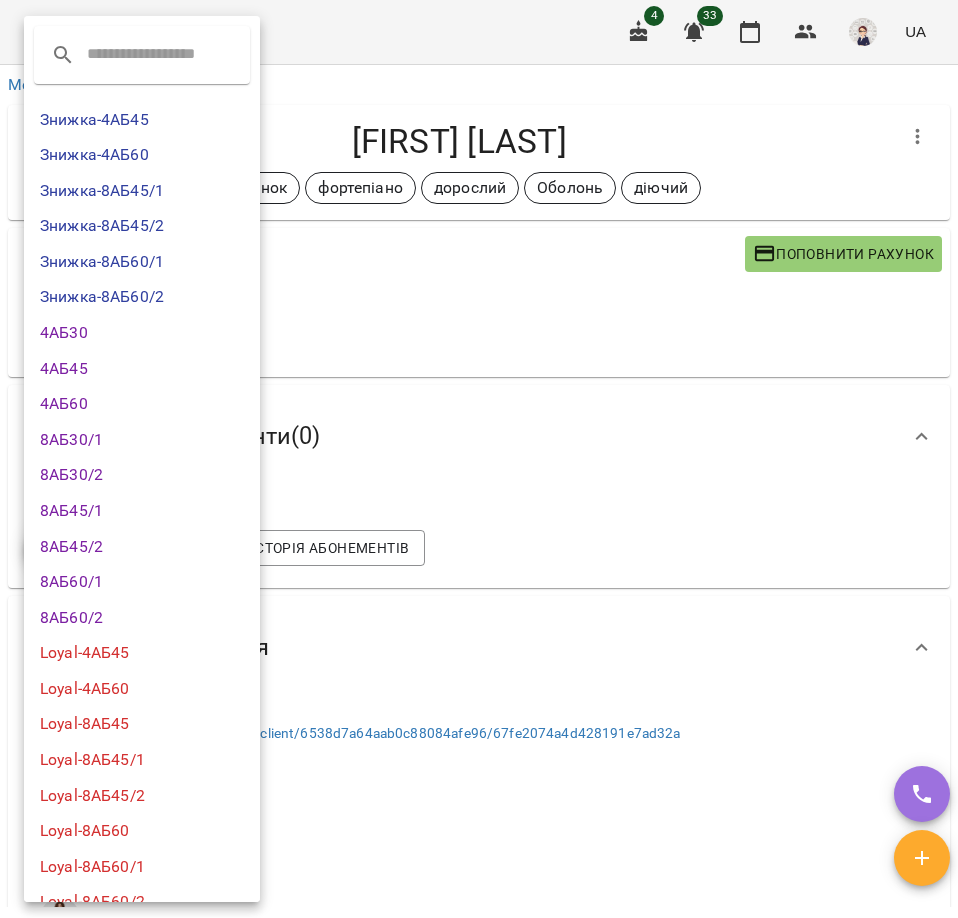 click at bounding box center (479, 459) 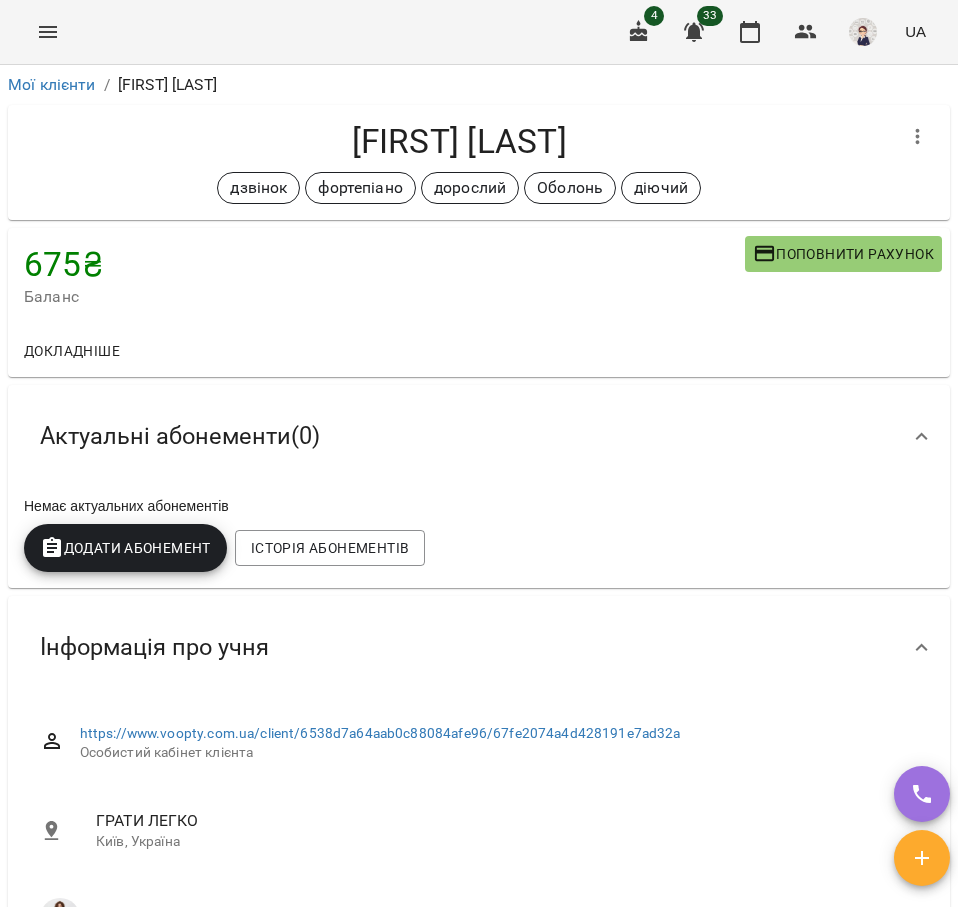 click at bounding box center [48, 32] 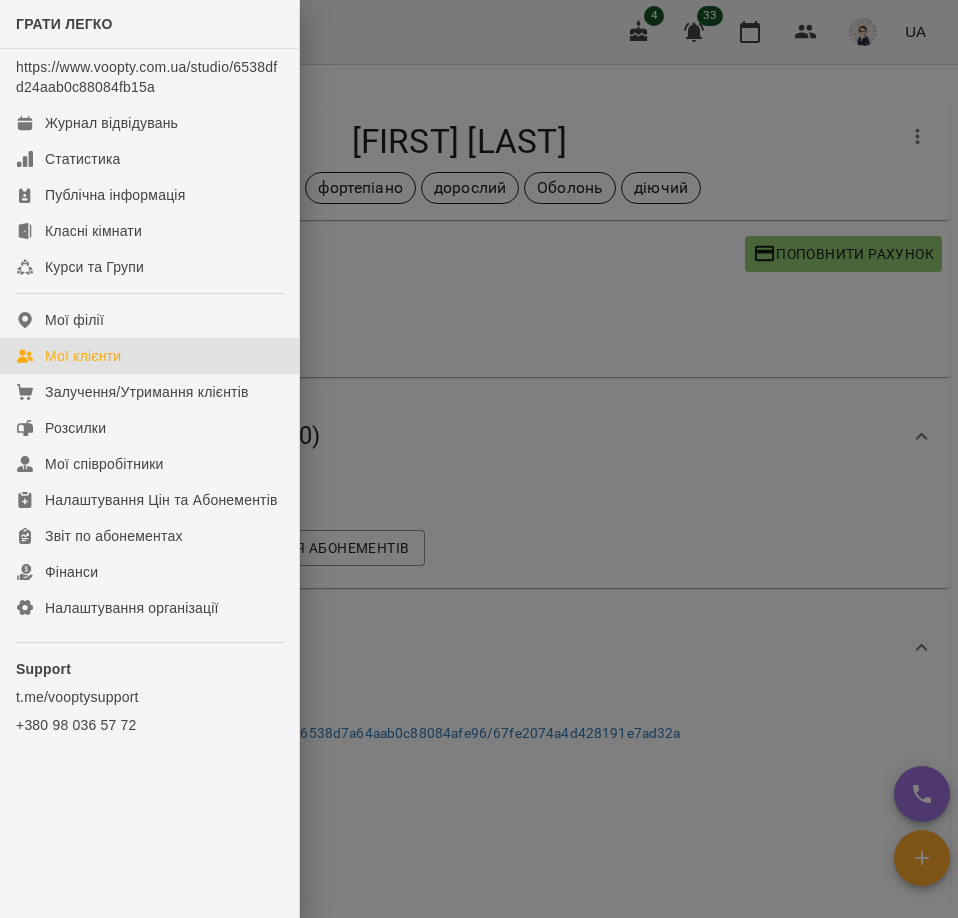 click on "Мої клієнти" at bounding box center [83, 356] 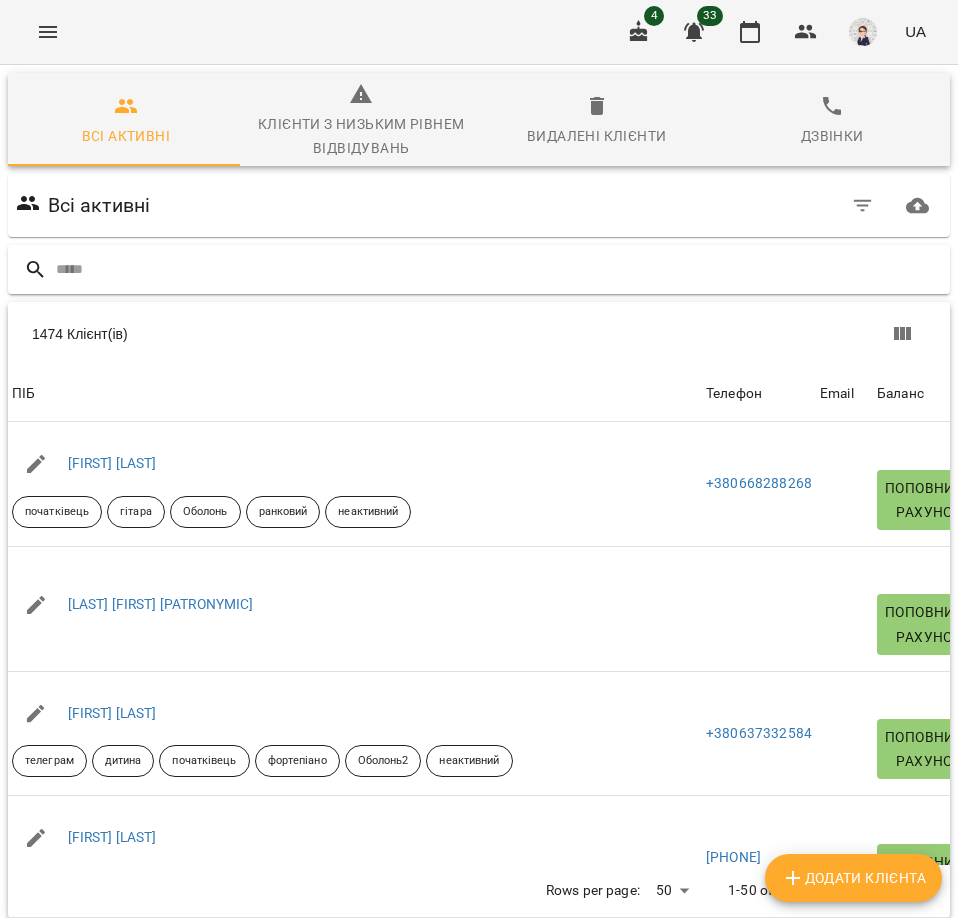 click at bounding box center (499, 269) 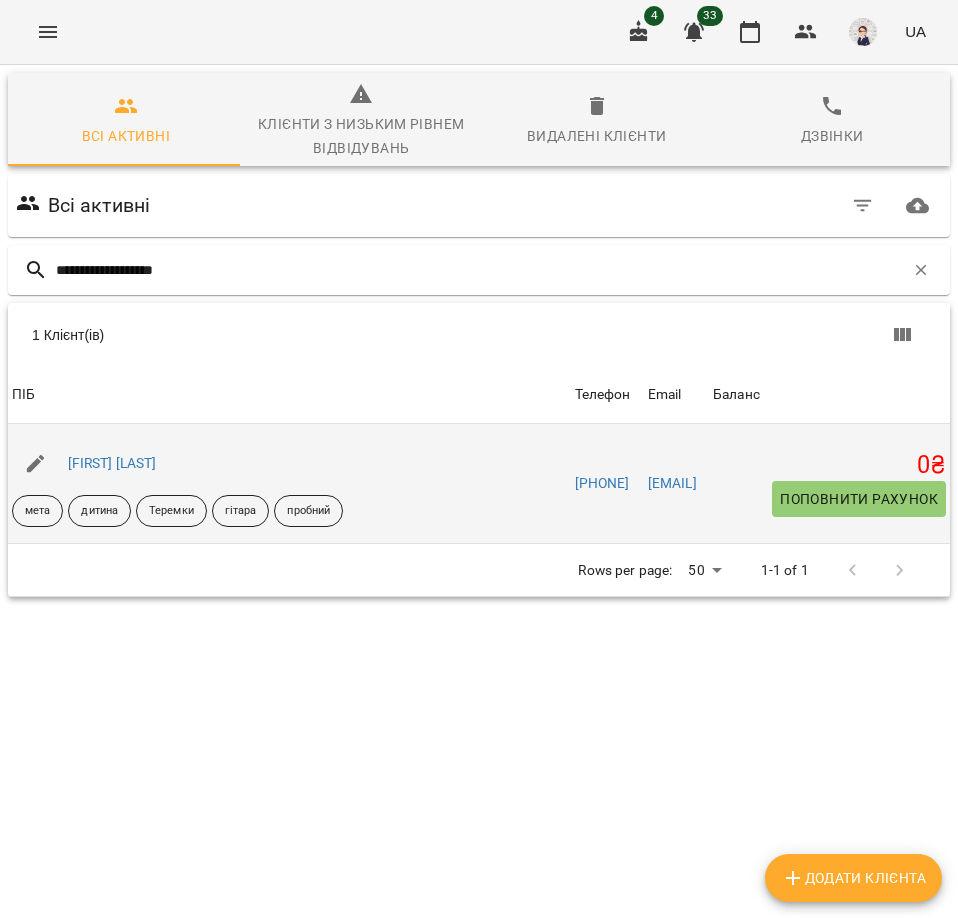type on "**********" 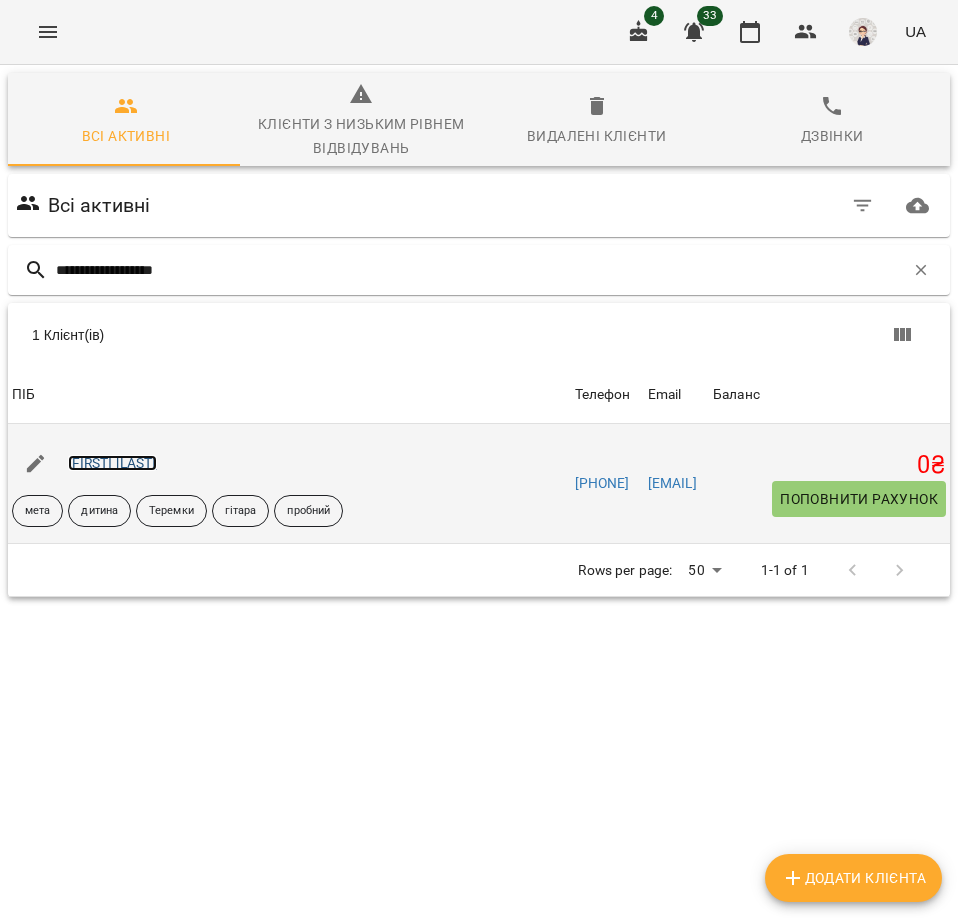 click on "[FIRST] [LAST]" at bounding box center [112, 463] 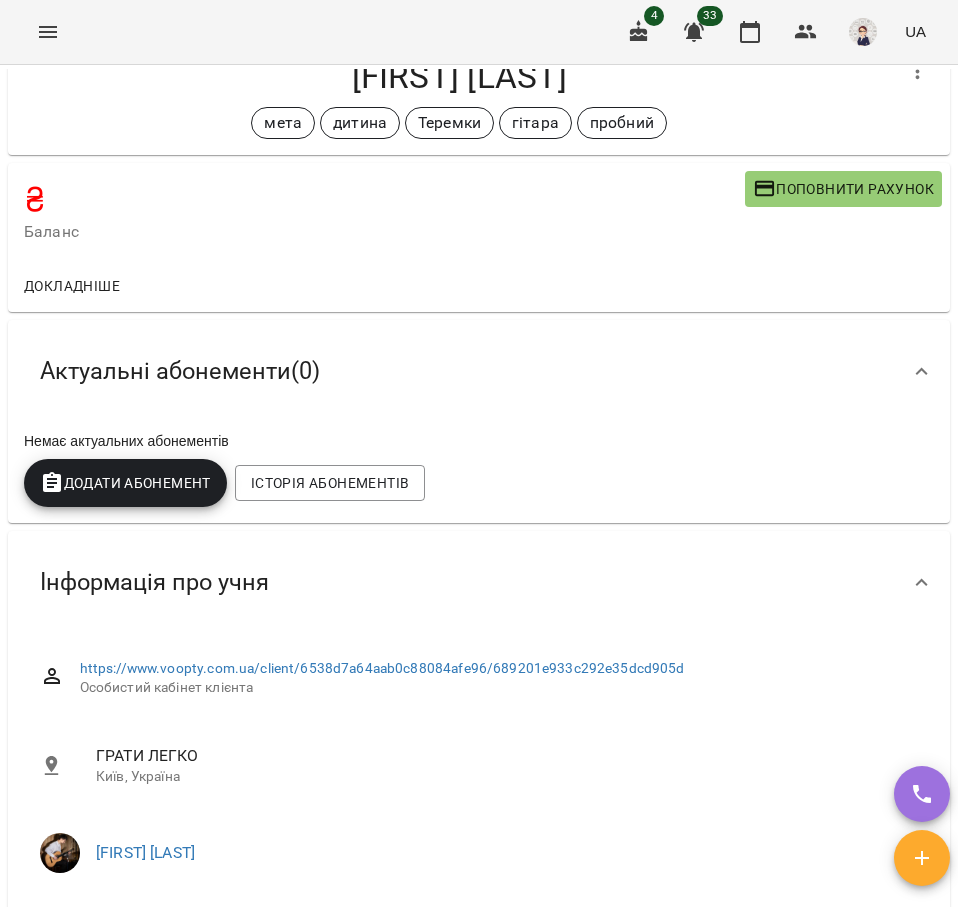 scroll, scrollTop: 100, scrollLeft: 0, axis: vertical 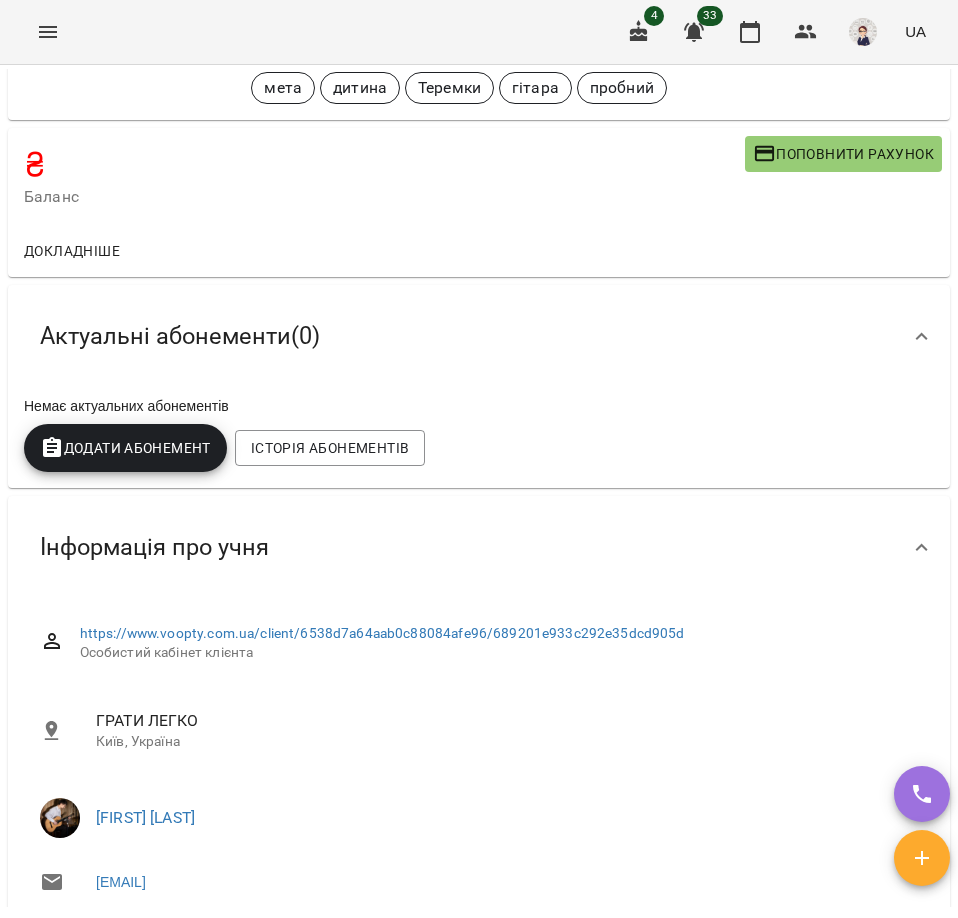 click on "Поповнити рахунок" at bounding box center [843, 154] 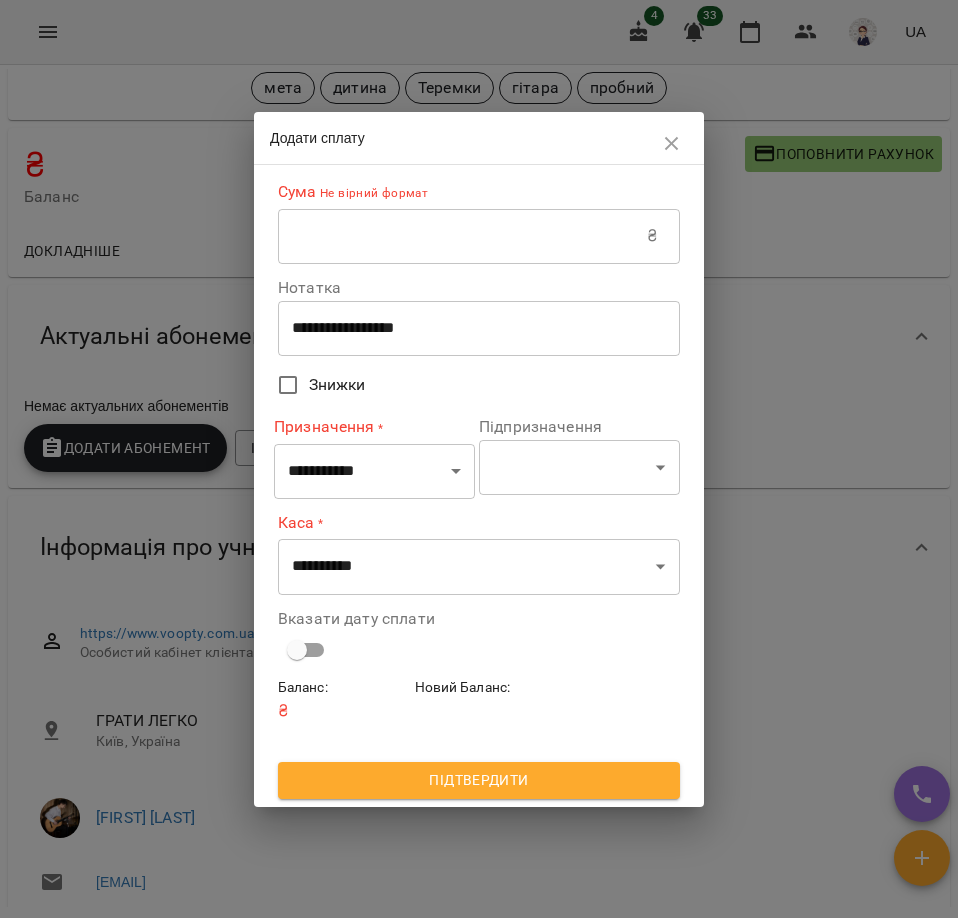 click at bounding box center [462, 236] 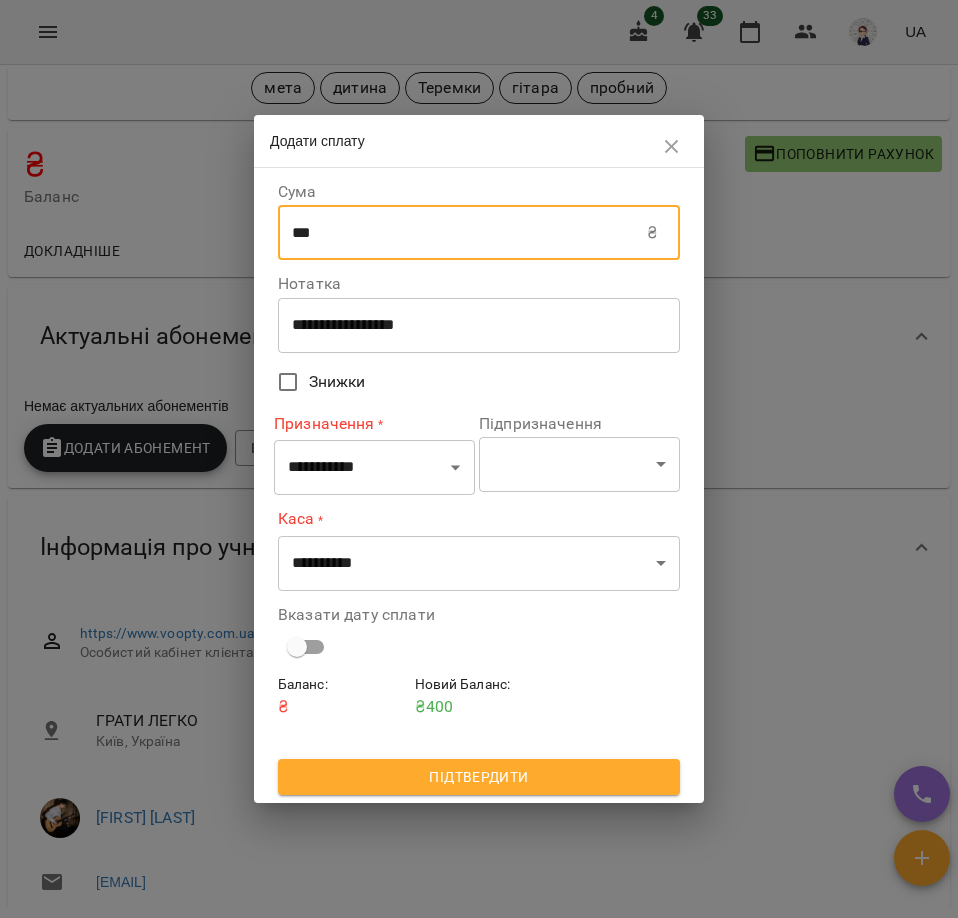type on "***" 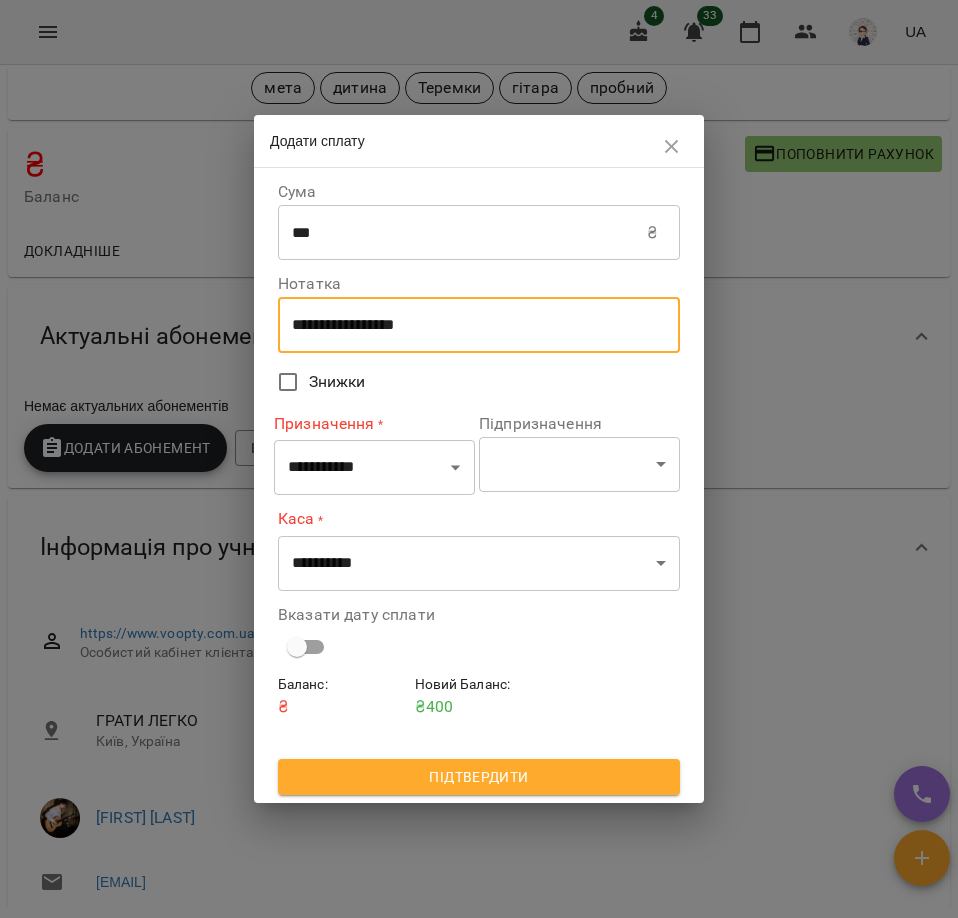 drag, startPoint x: 502, startPoint y: 325, endPoint x: 215, endPoint y: 276, distance: 291.1529 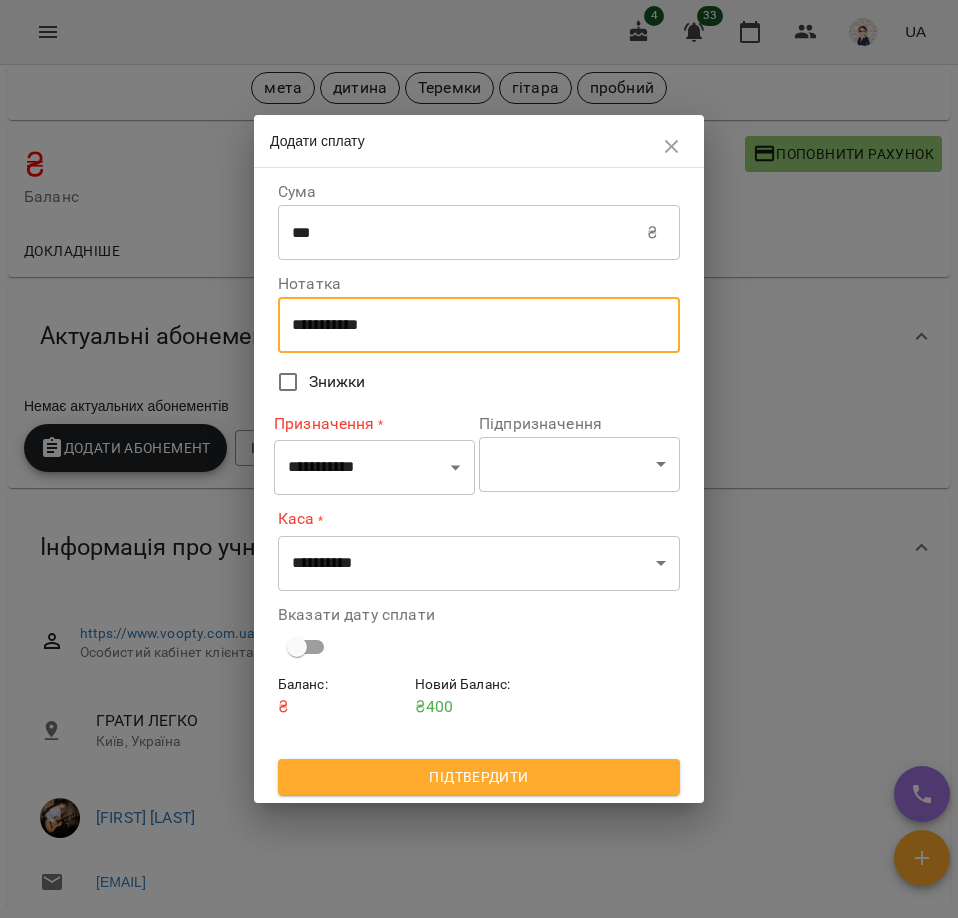 type on "**********" 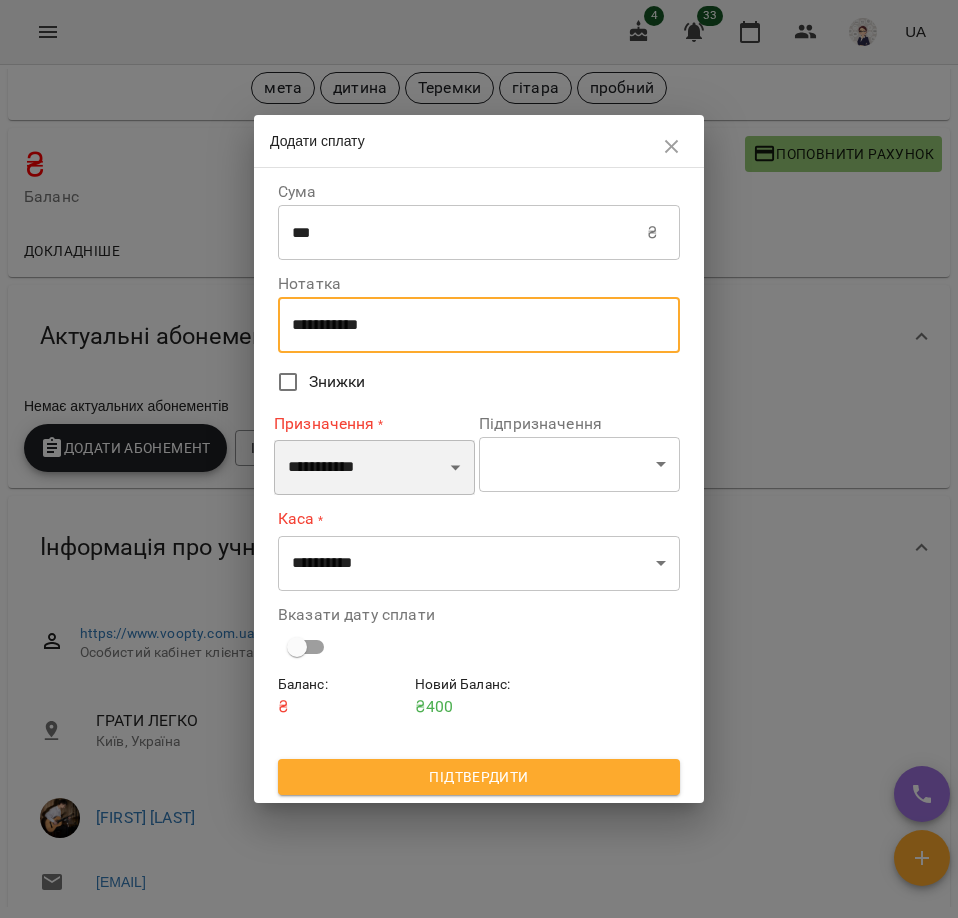 click on "**********" at bounding box center (374, 468) 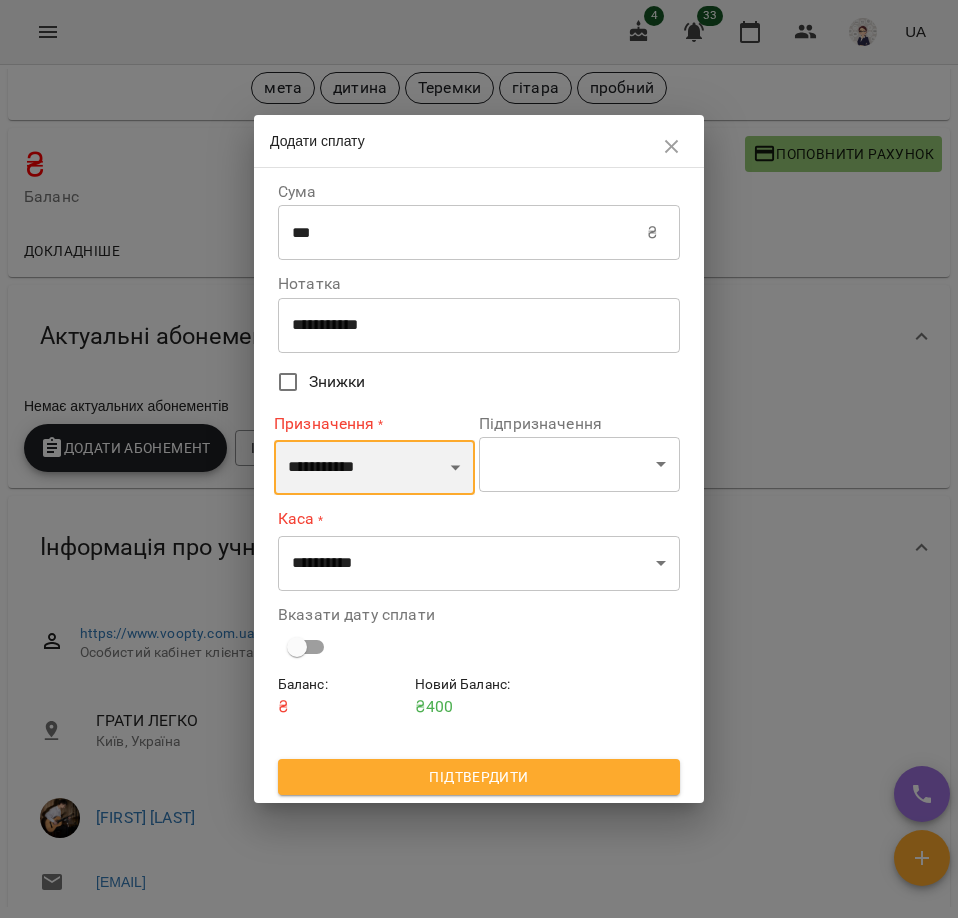 select on "*******" 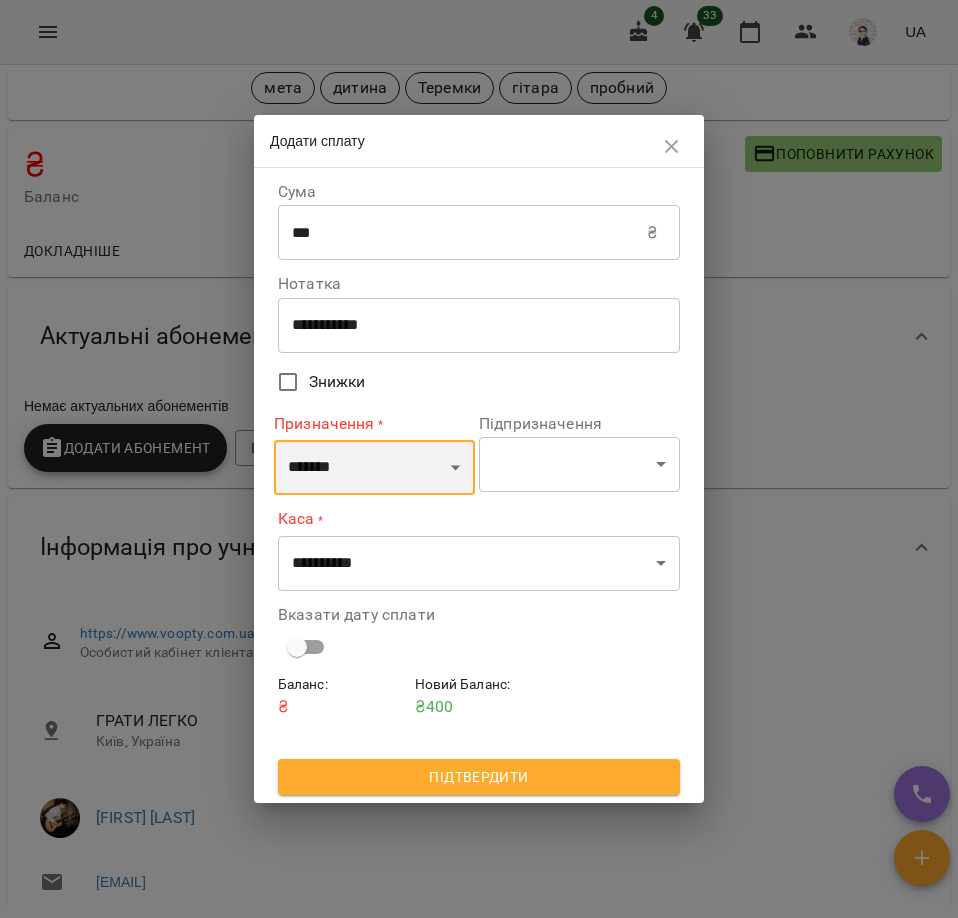 click on "**********" at bounding box center [374, 468] 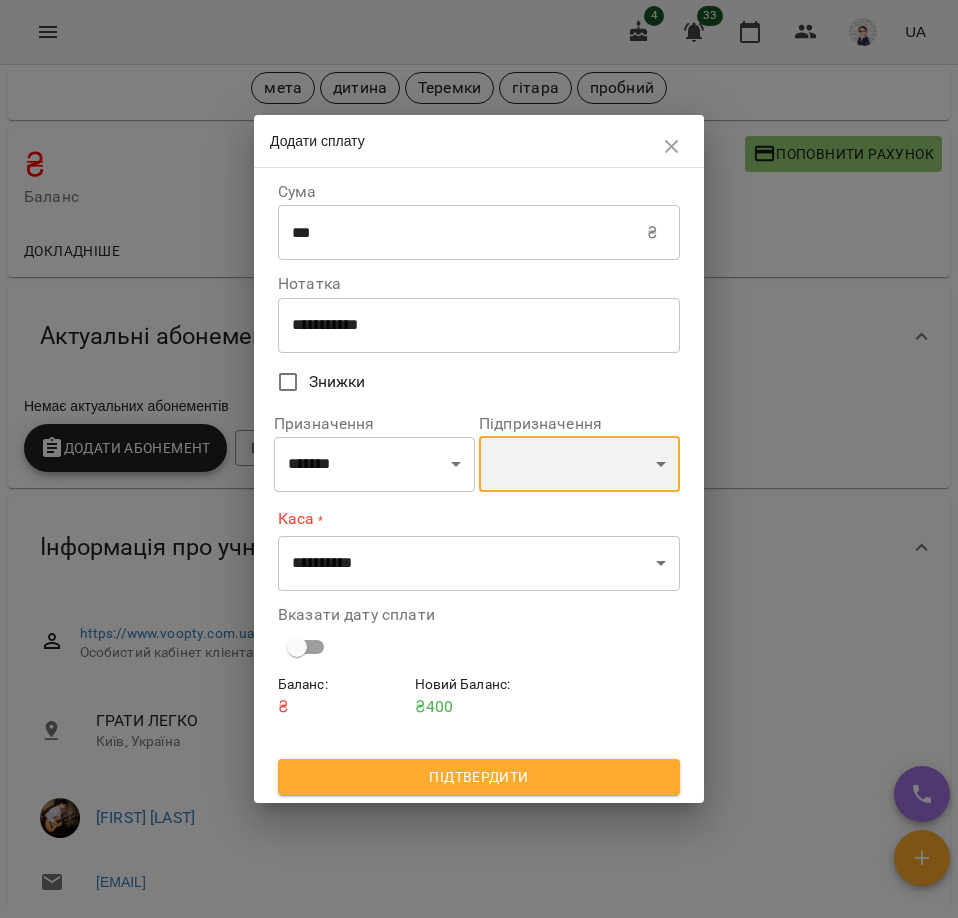 click on "**********" at bounding box center [579, 464] 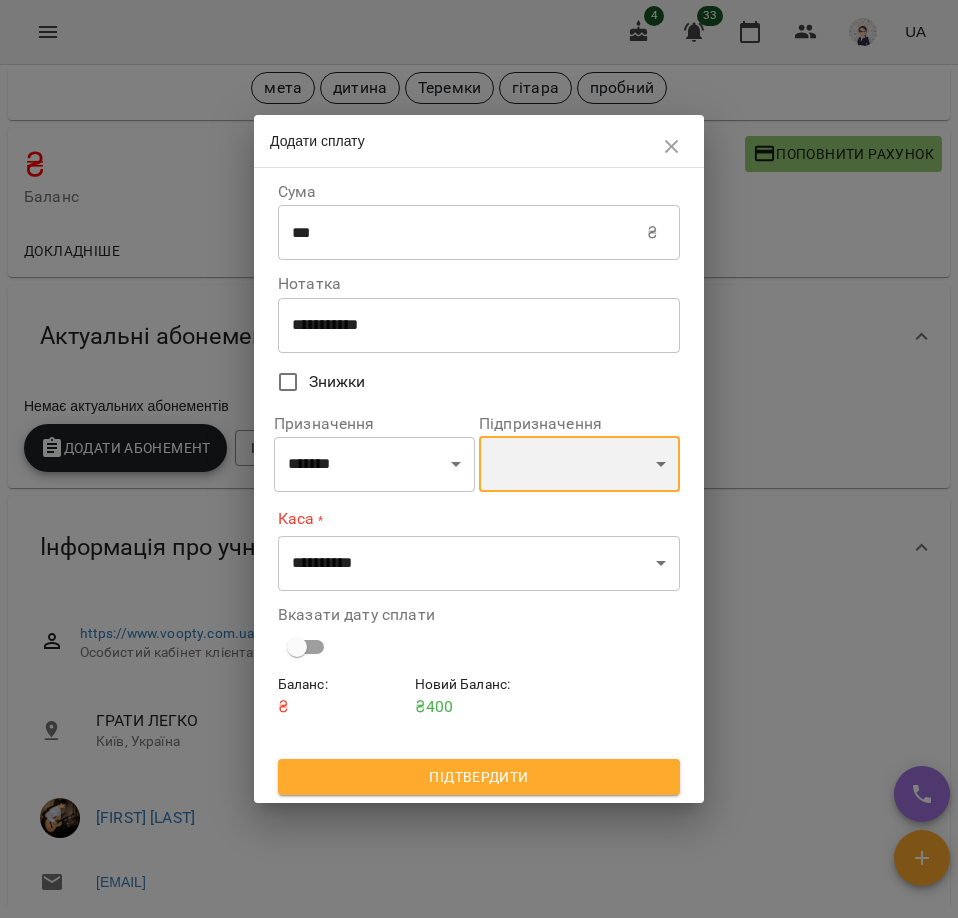 select on "**********" 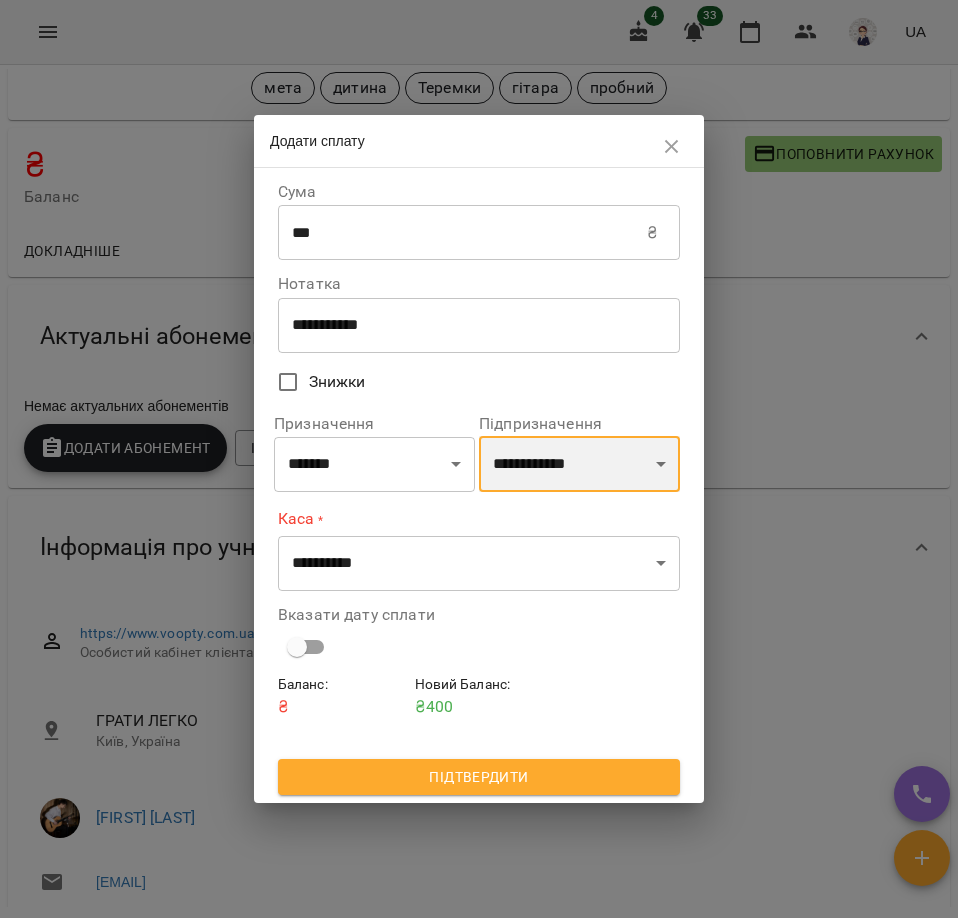 click on "**********" at bounding box center [579, 464] 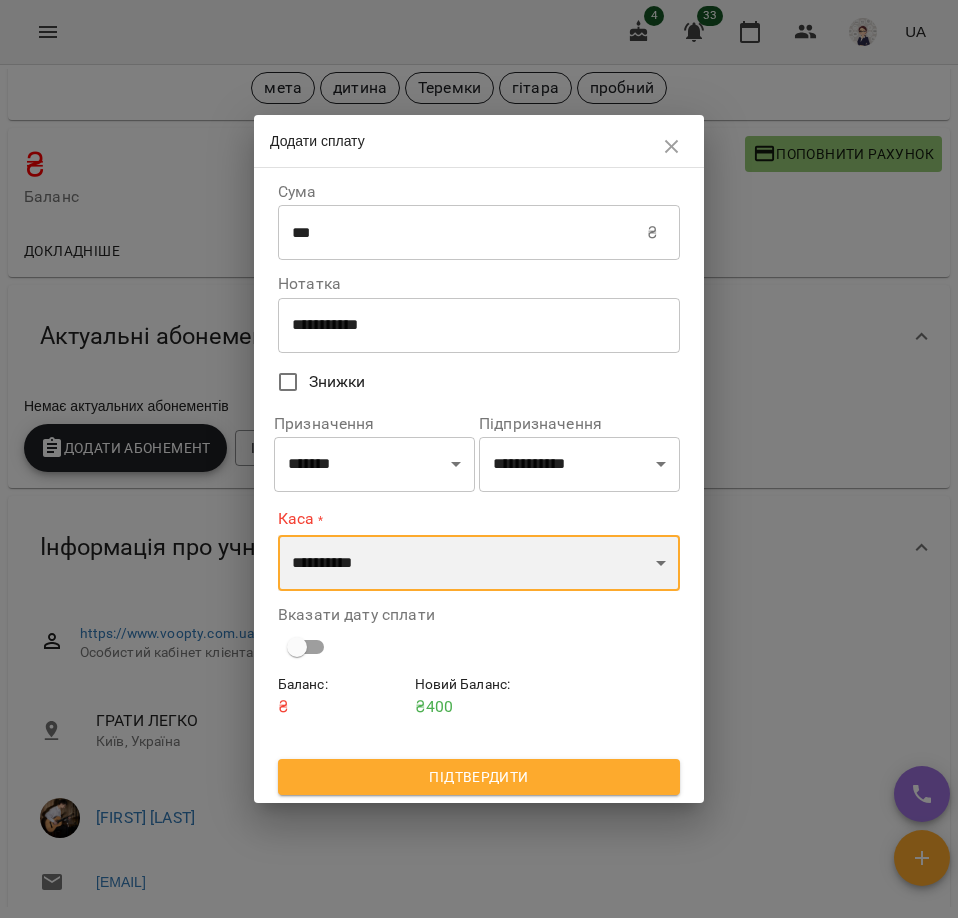 click on "**********" at bounding box center [479, 563] 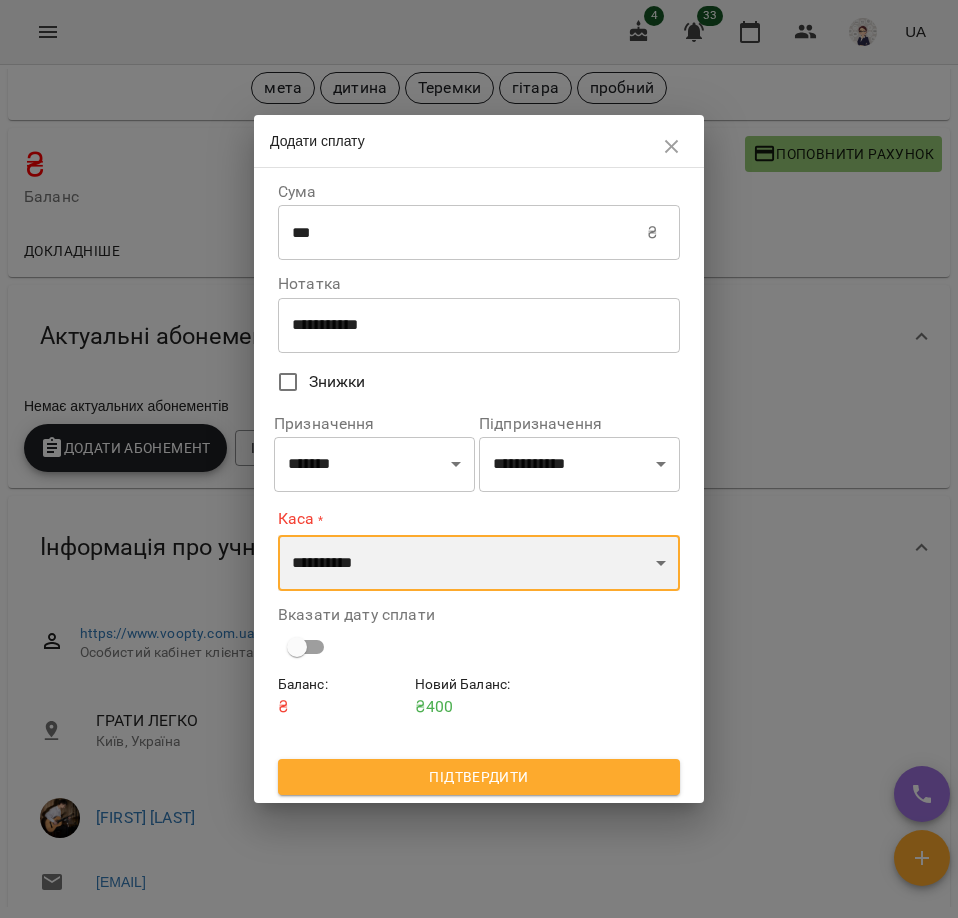 select on "****" 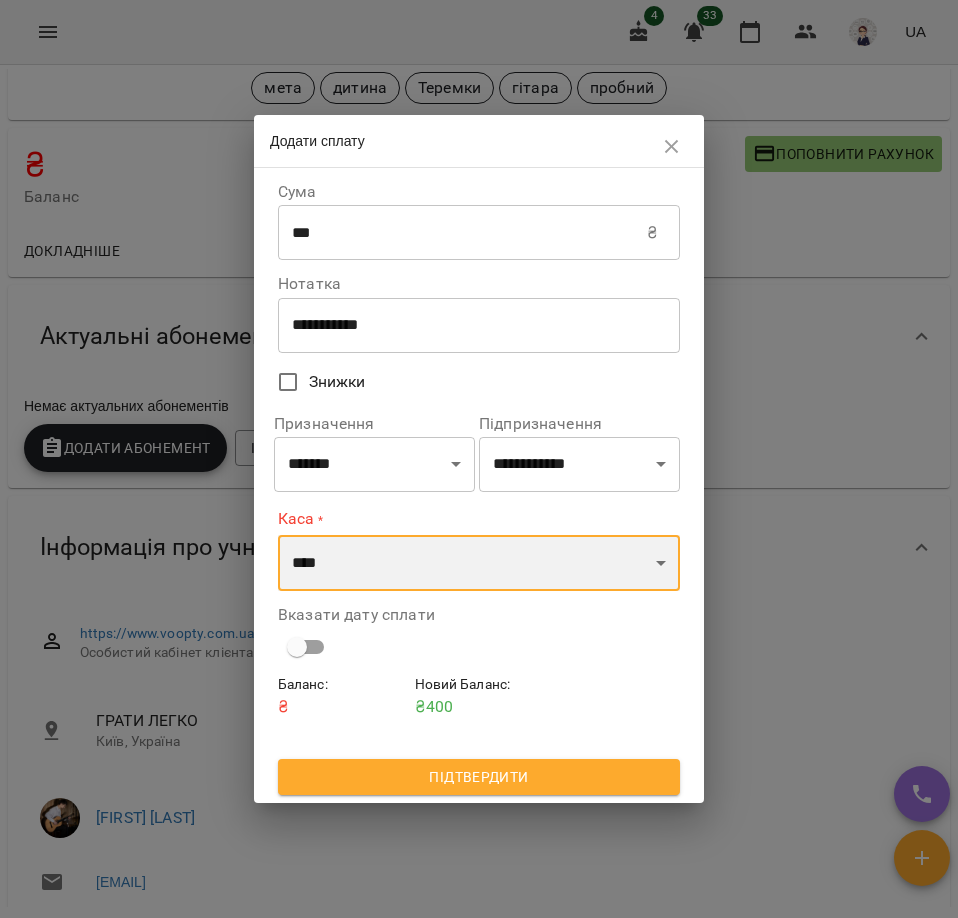 click on "**********" at bounding box center [479, 563] 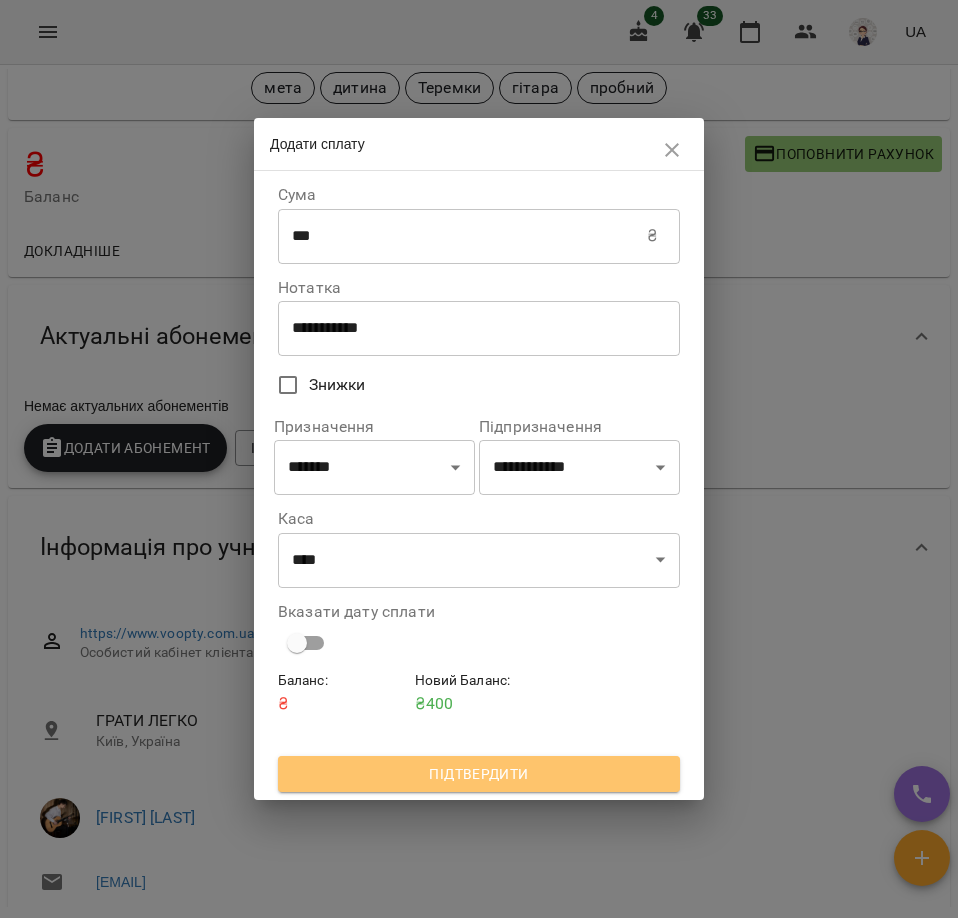 click on "Підтвердити" at bounding box center (479, 774) 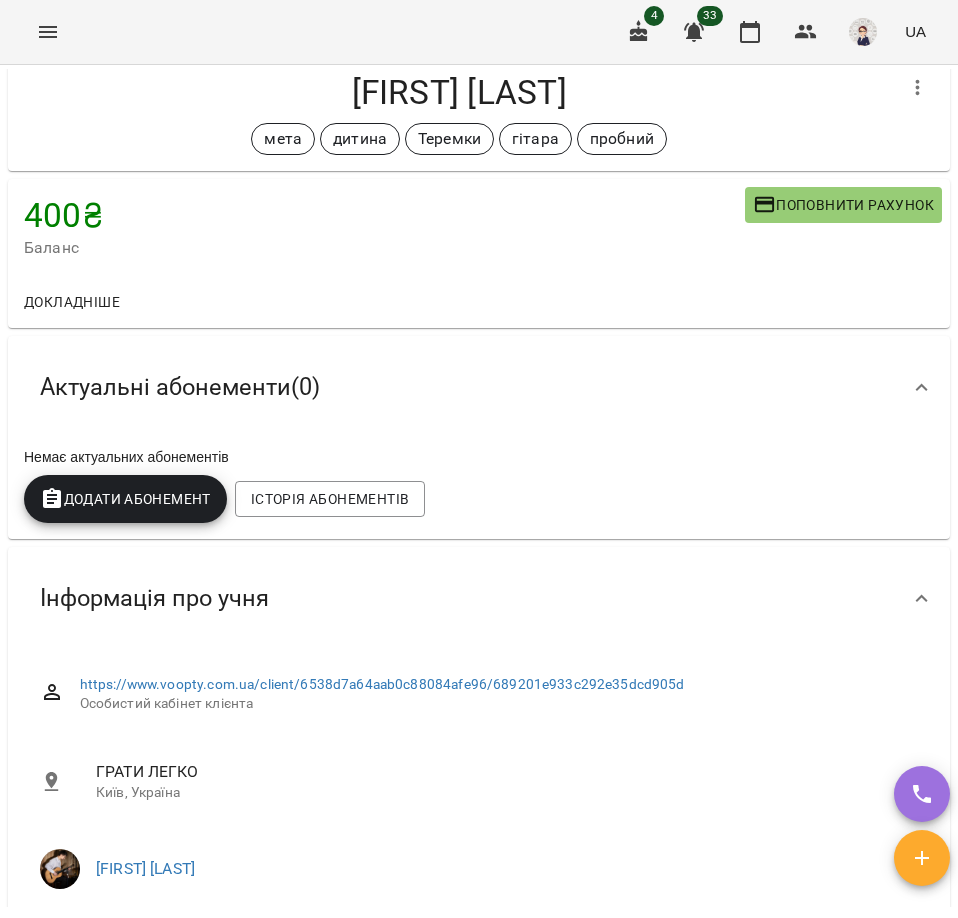 scroll, scrollTop: 0, scrollLeft: 0, axis: both 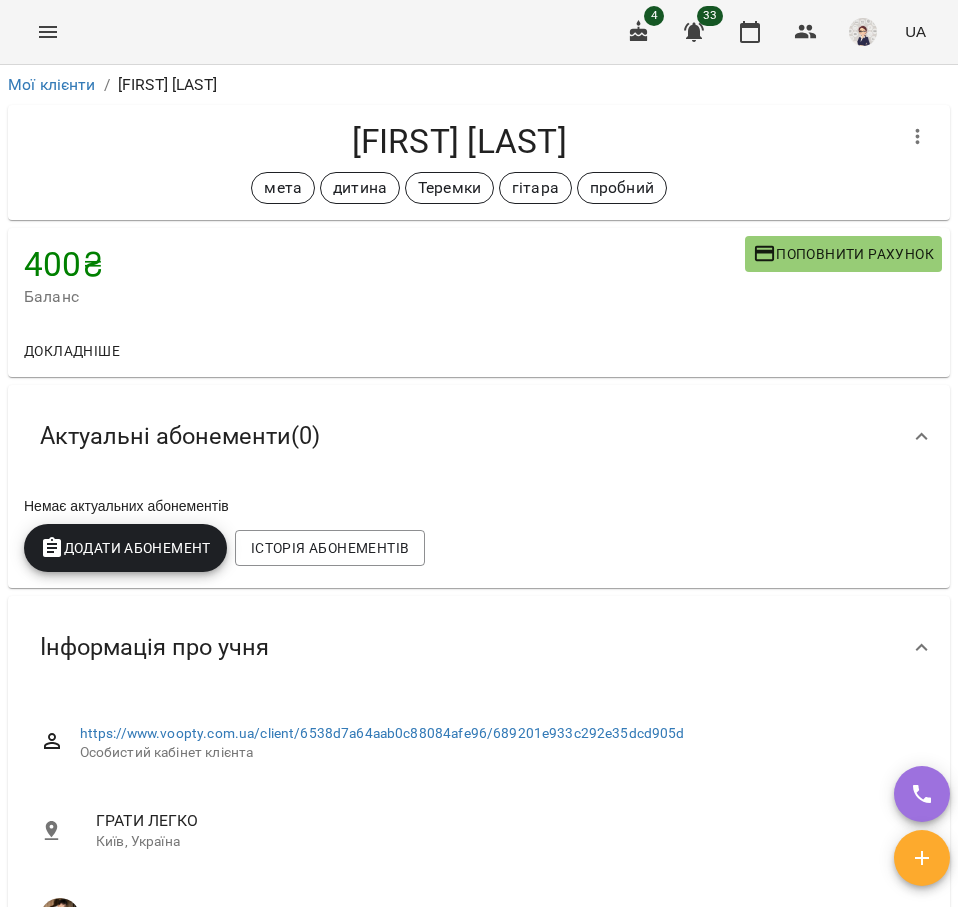 click 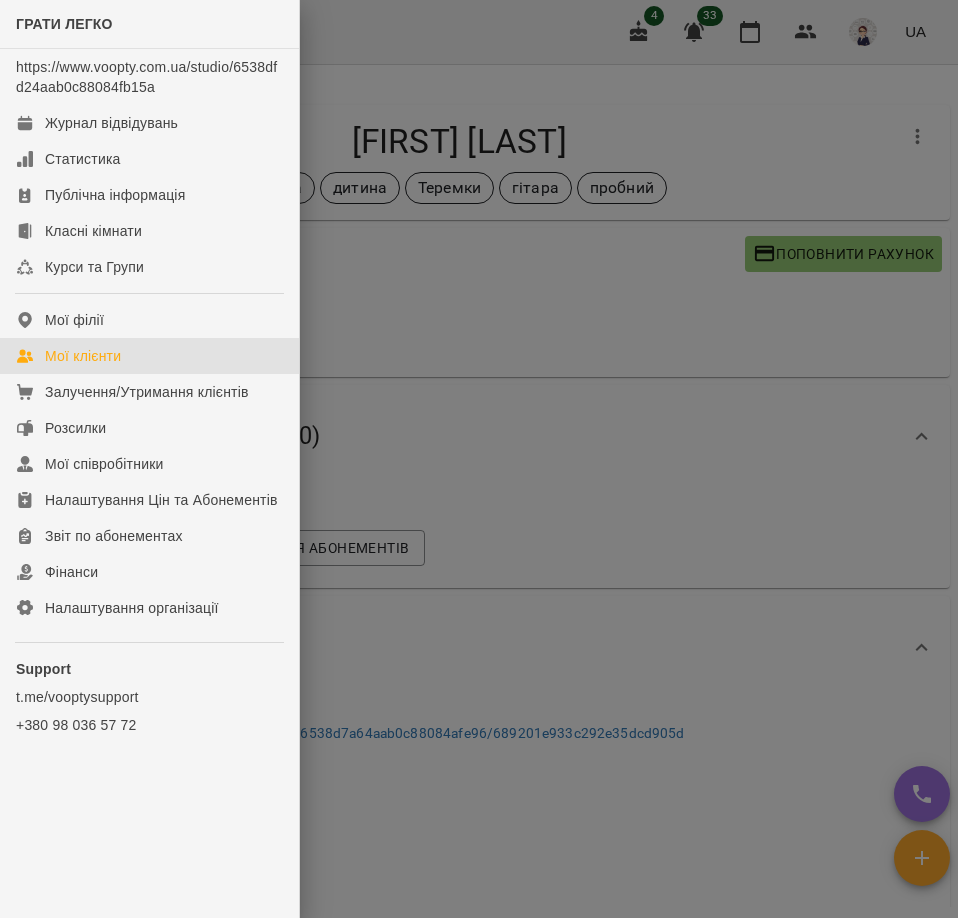 click on "Мої клієнти" at bounding box center [83, 356] 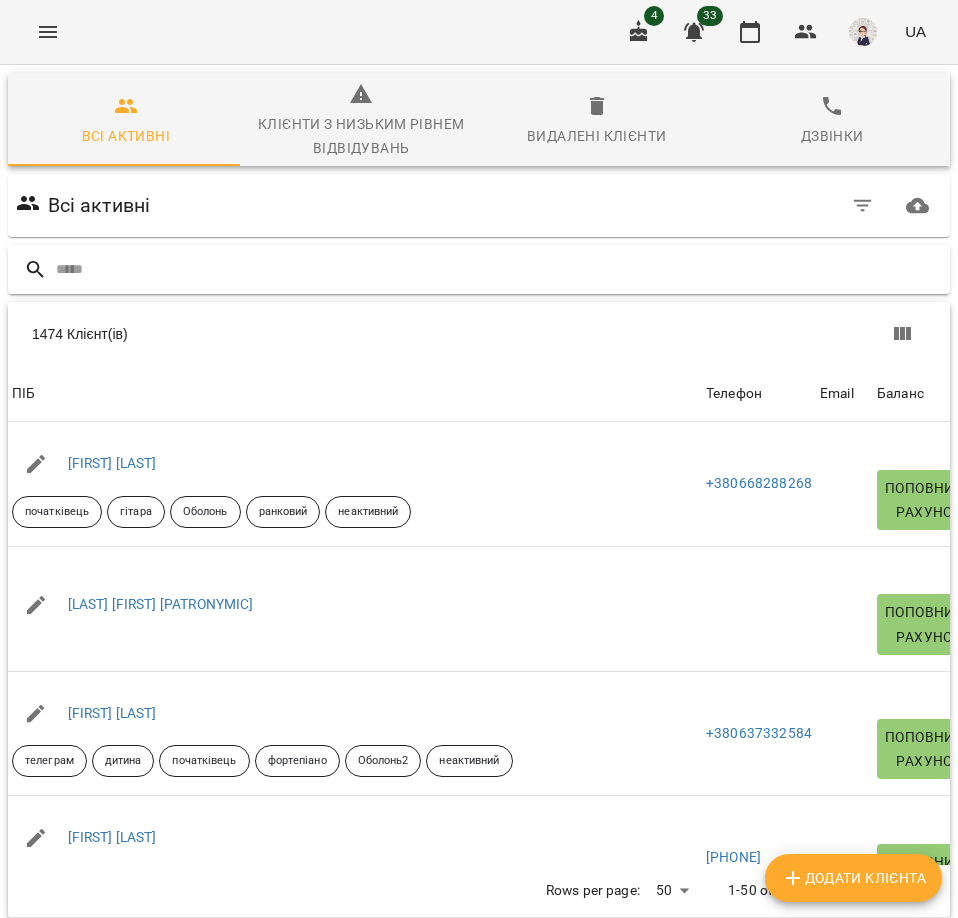 click at bounding box center [499, 269] 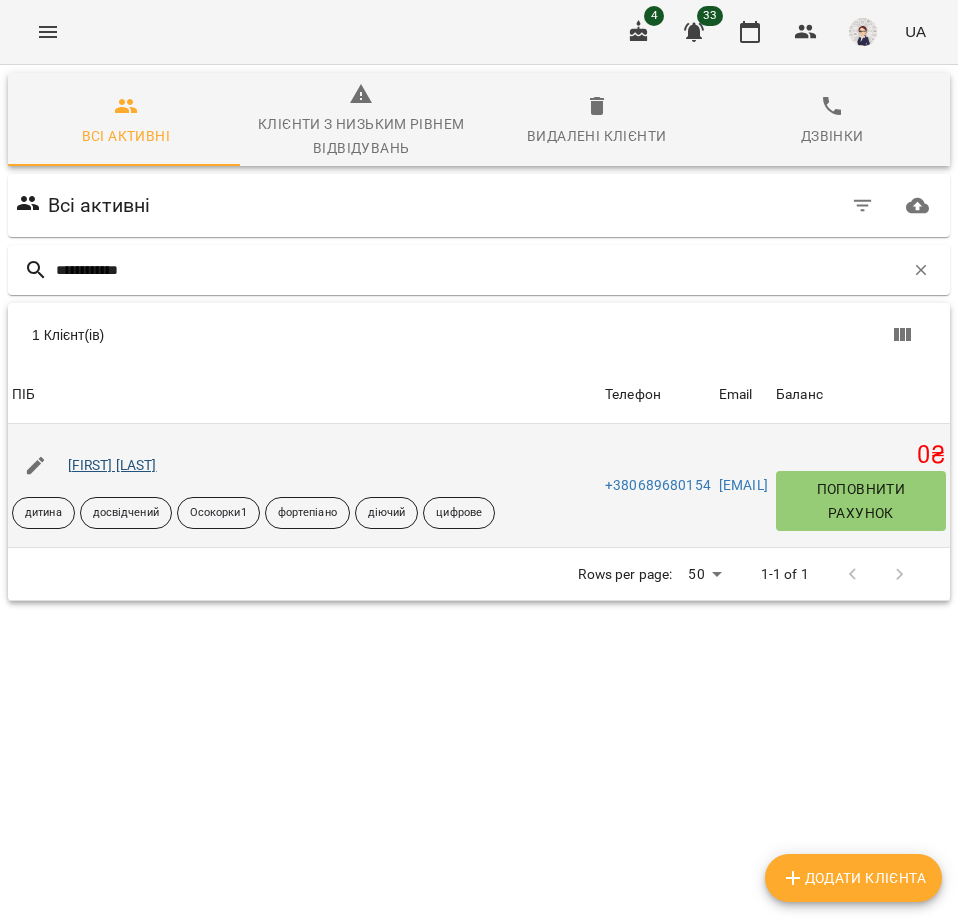 type on "**********" 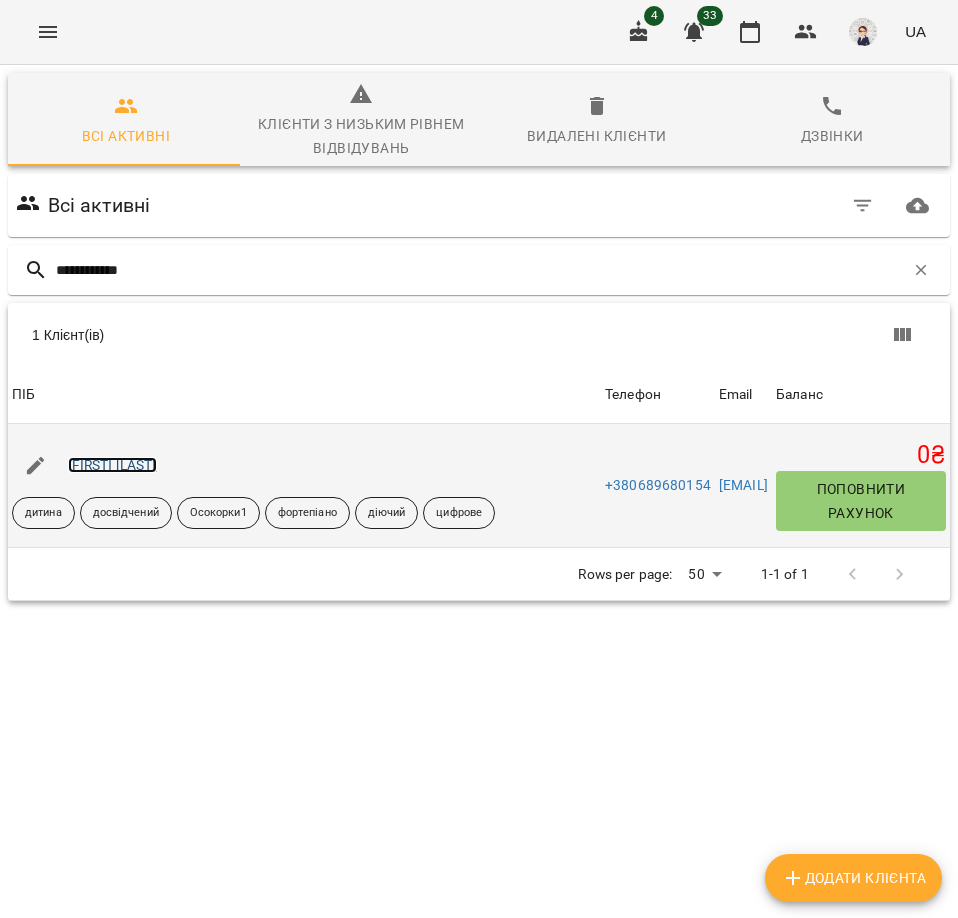 click on "[FIRST] [LAST]" at bounding box center [112, 465] 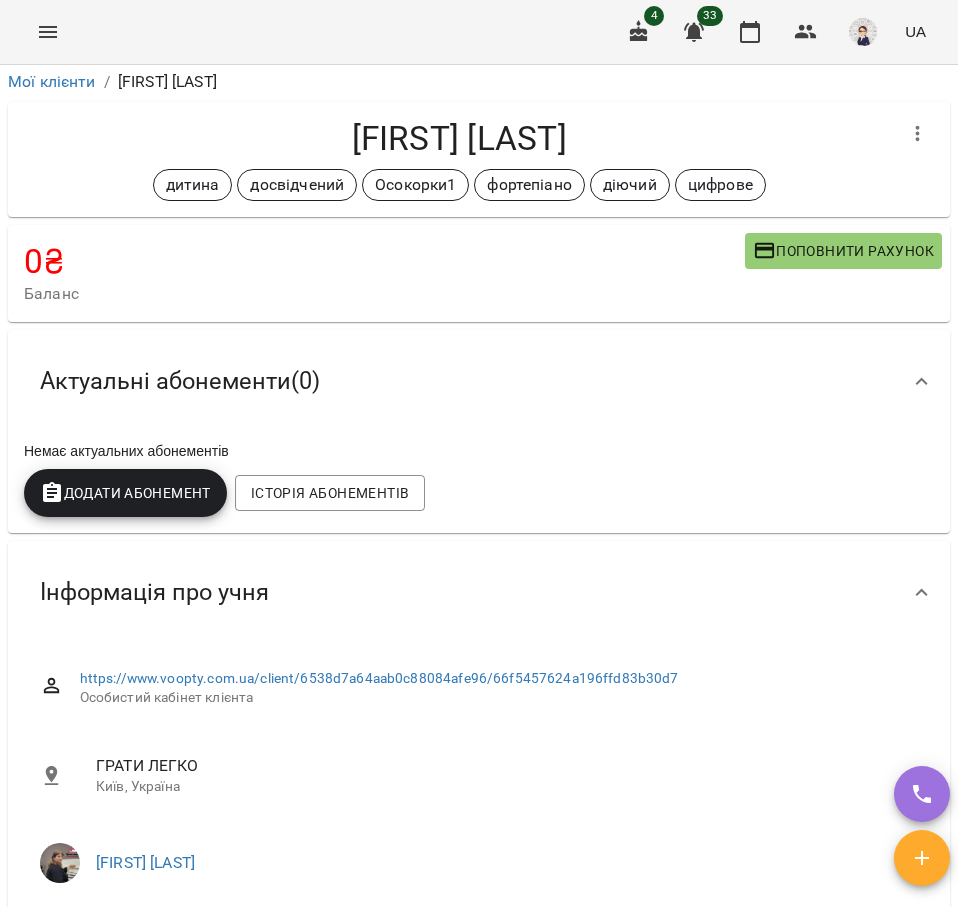 scroll, scrollTop: 0, scrollLeft: 0, axis: both 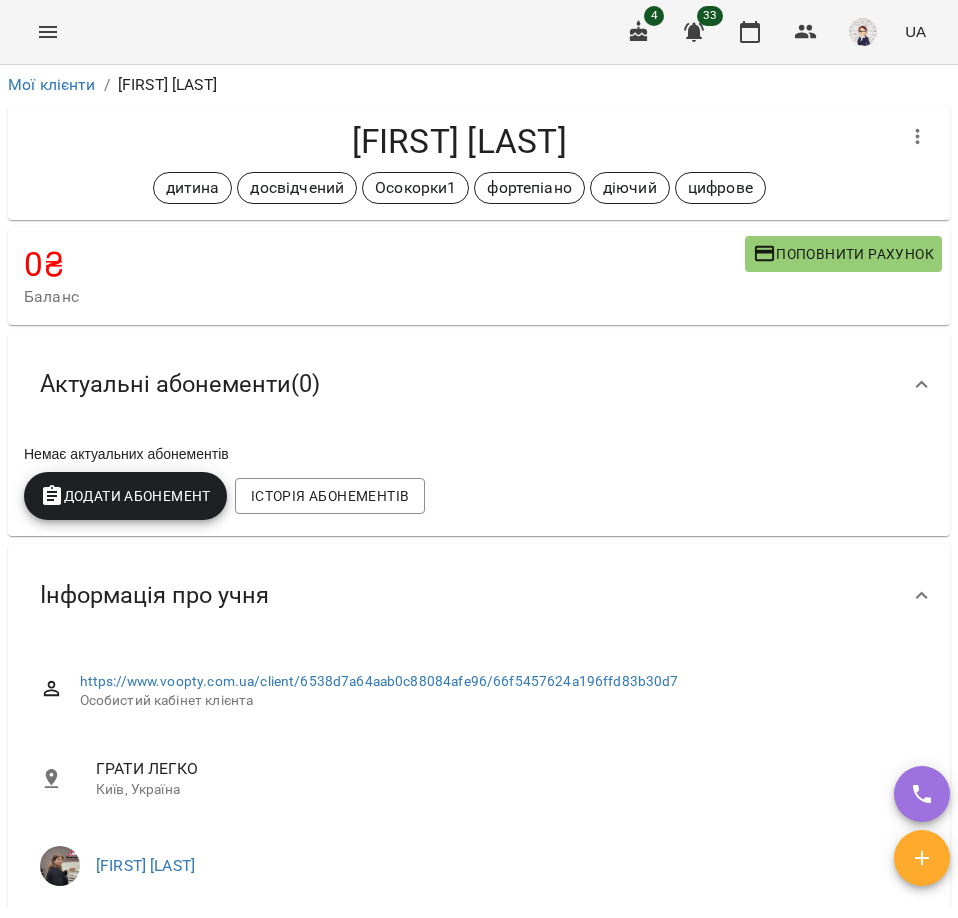 click on "Поповнити рахунок" at bounding box center [843, 254] 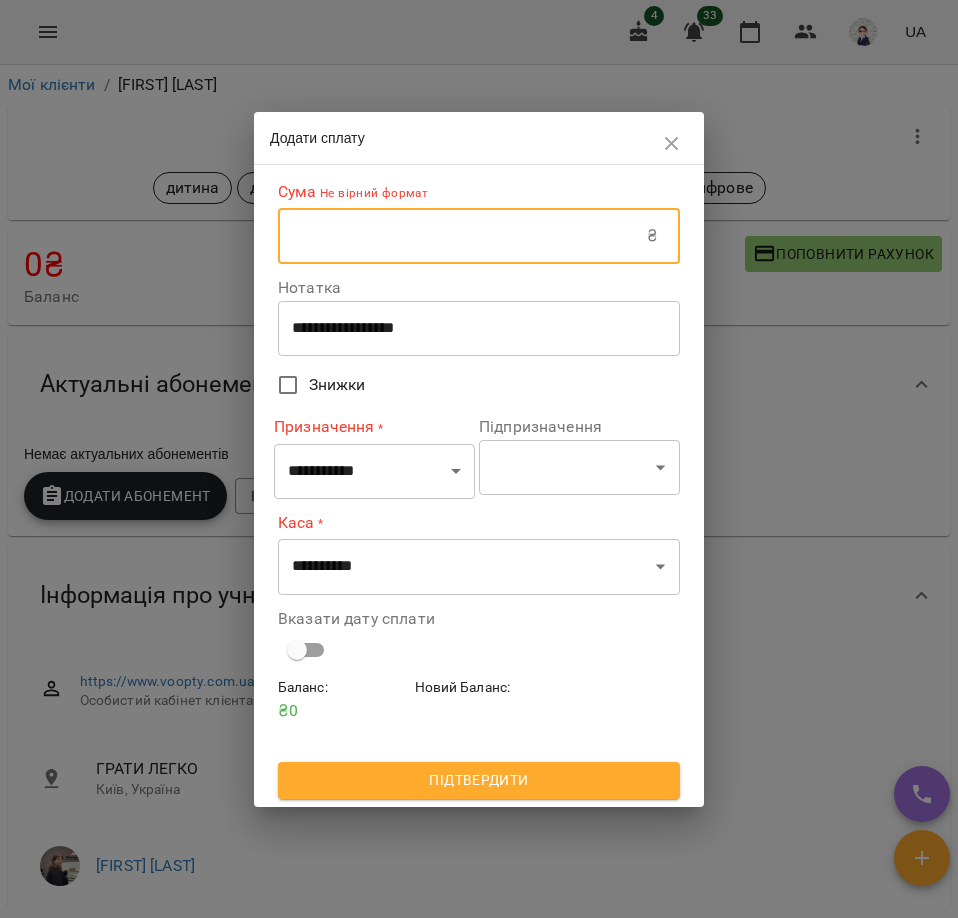 click at bounding box center (462, 236) 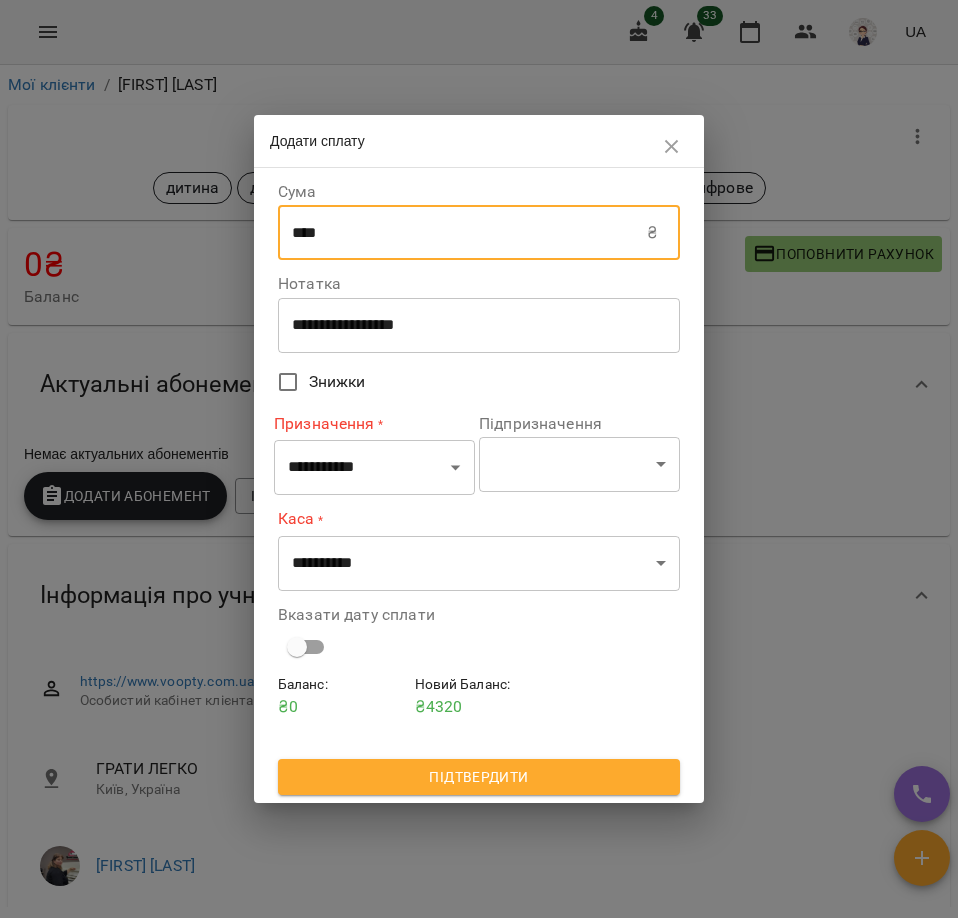 type on "****" 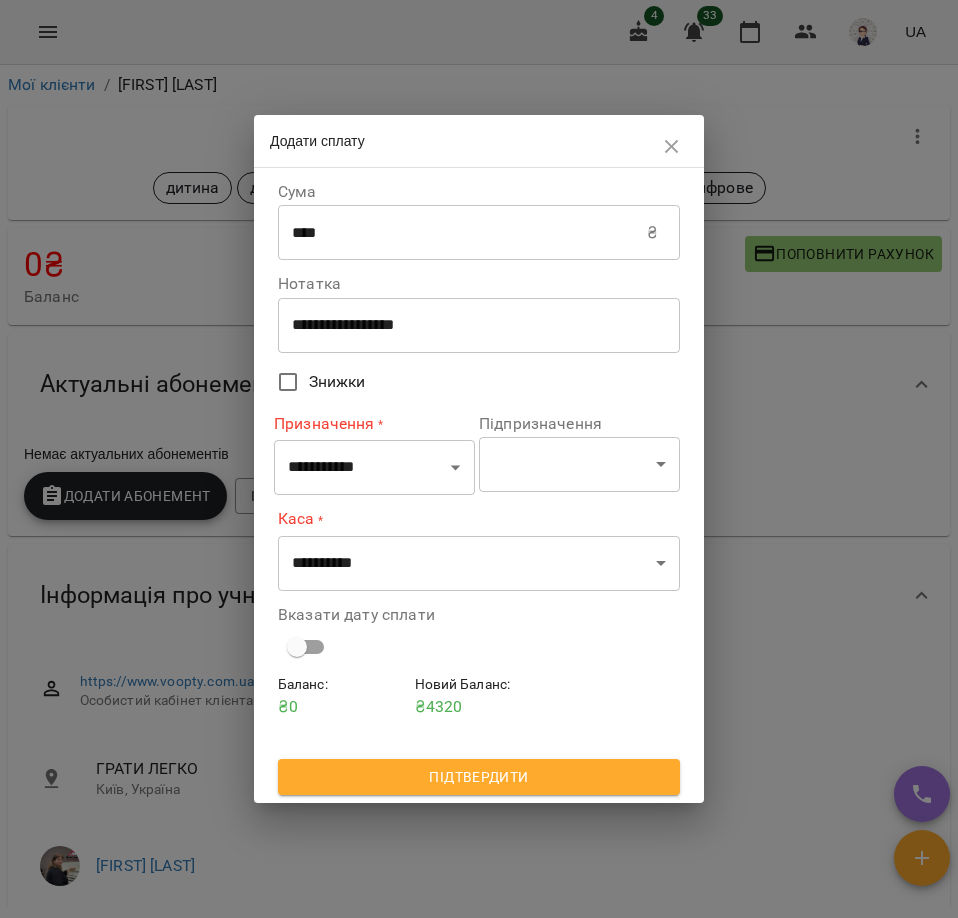 click on "**********" at bounding box center [479, 325] 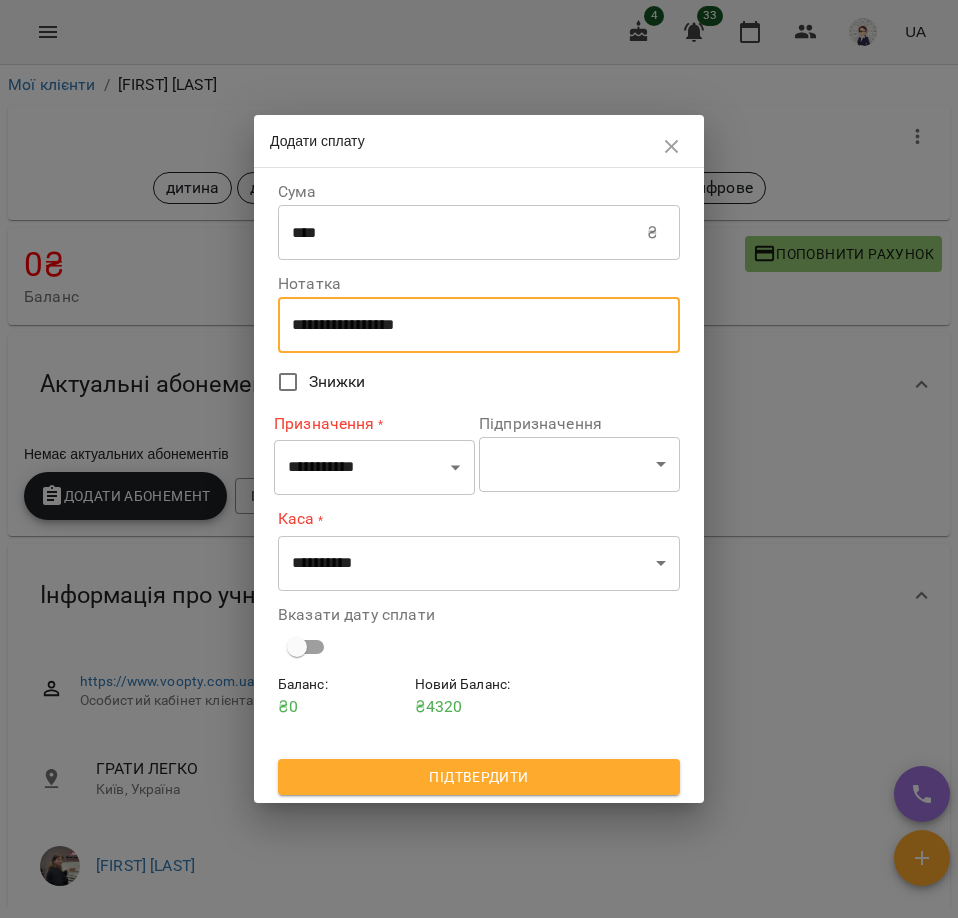 drag, startPoint x: 494, startPoint y: 331, endPoint x: 220, endPoint y: 324, distance: 274.08942 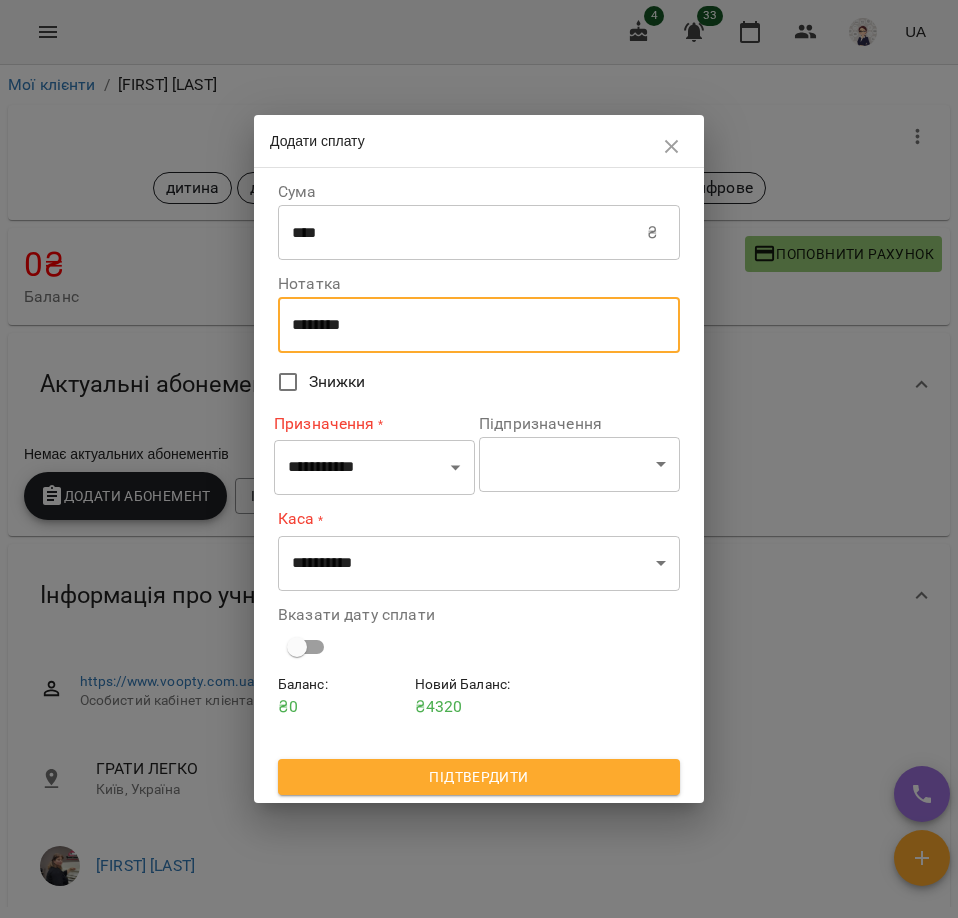 type on "********" 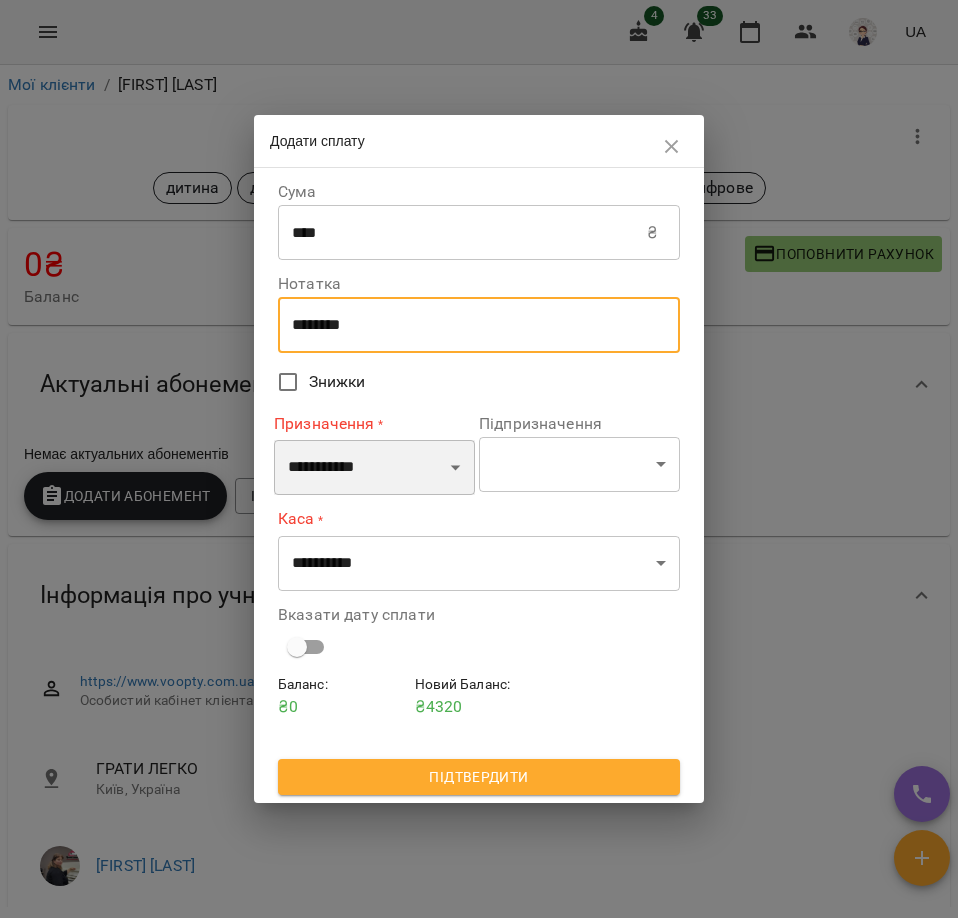 click on "**********" at bounding box center (374, 468) 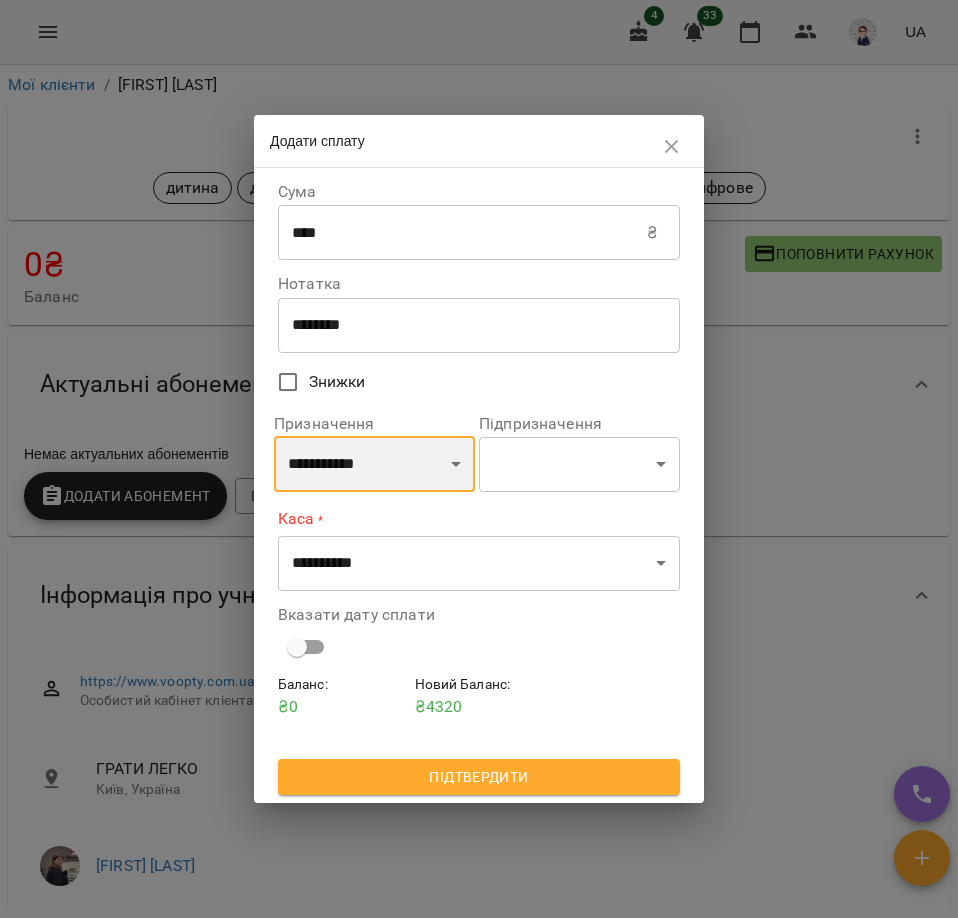 click on "**********" at bounding box center [374, 464] 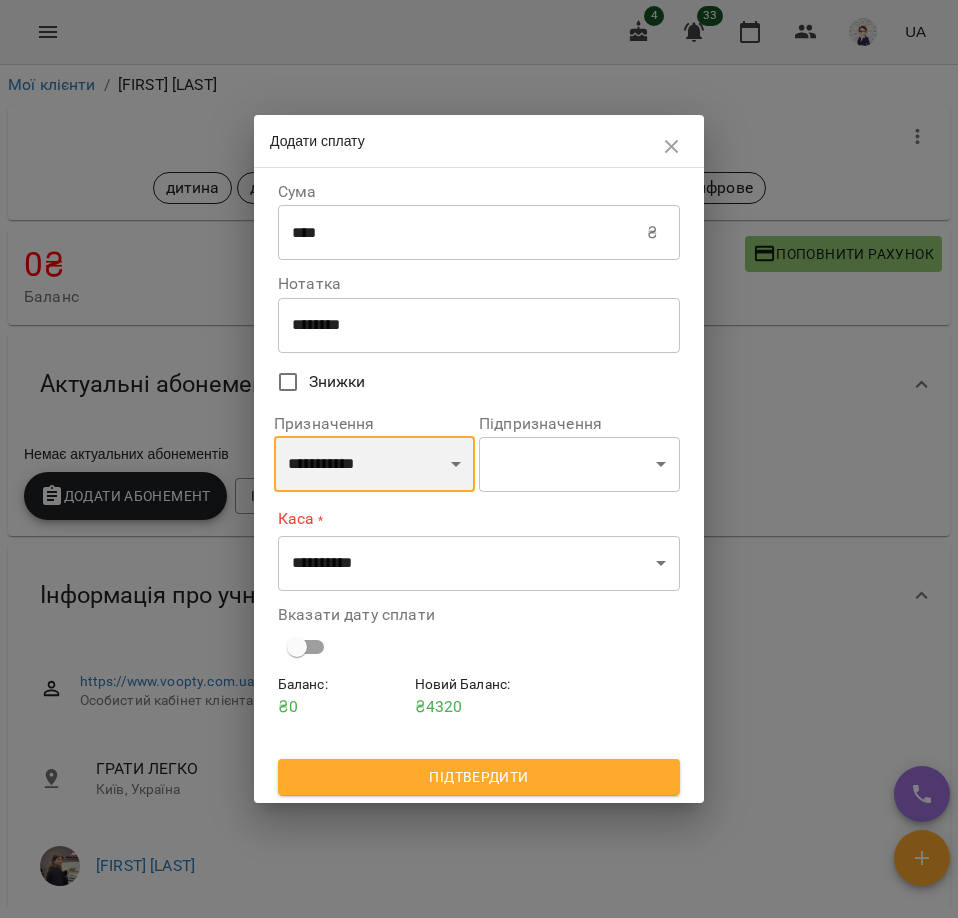 select on "*********" 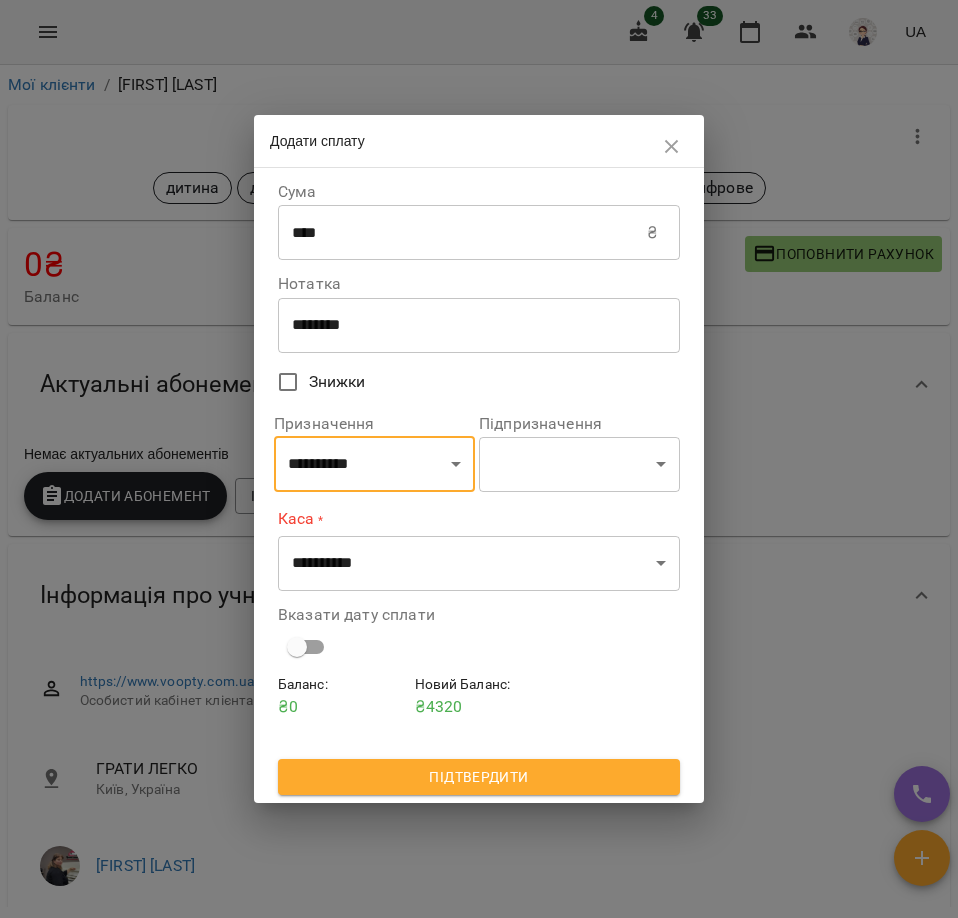 click on "******** * ​" at bounding box center (479, 325) 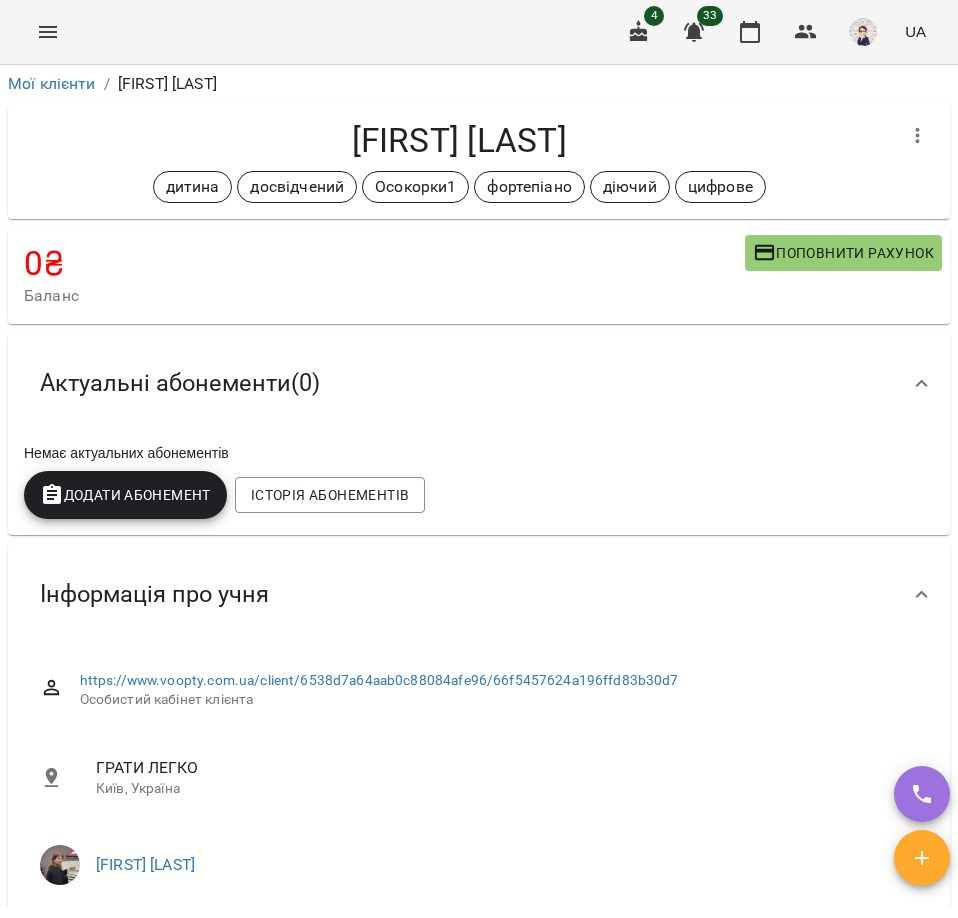 scroll, scrollTop: 0, scrollLeft: 0, axis: both 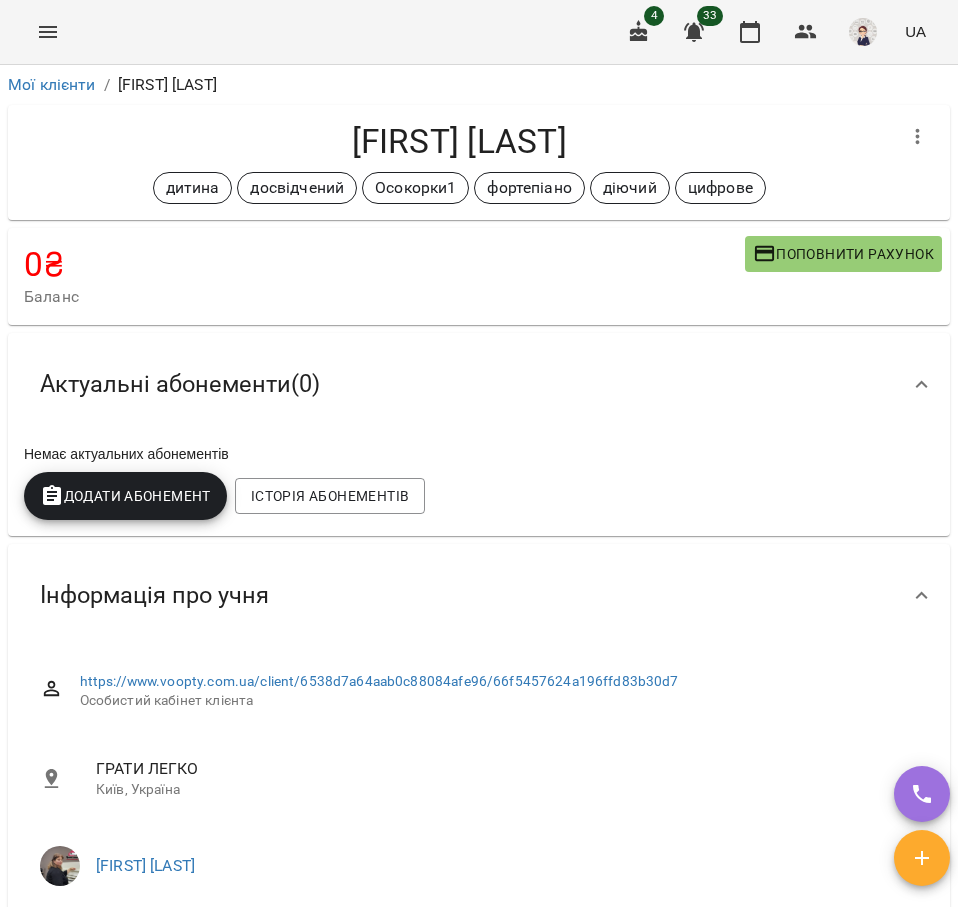 click on "Поповнити рахунок" at bounding box center (843, 254) 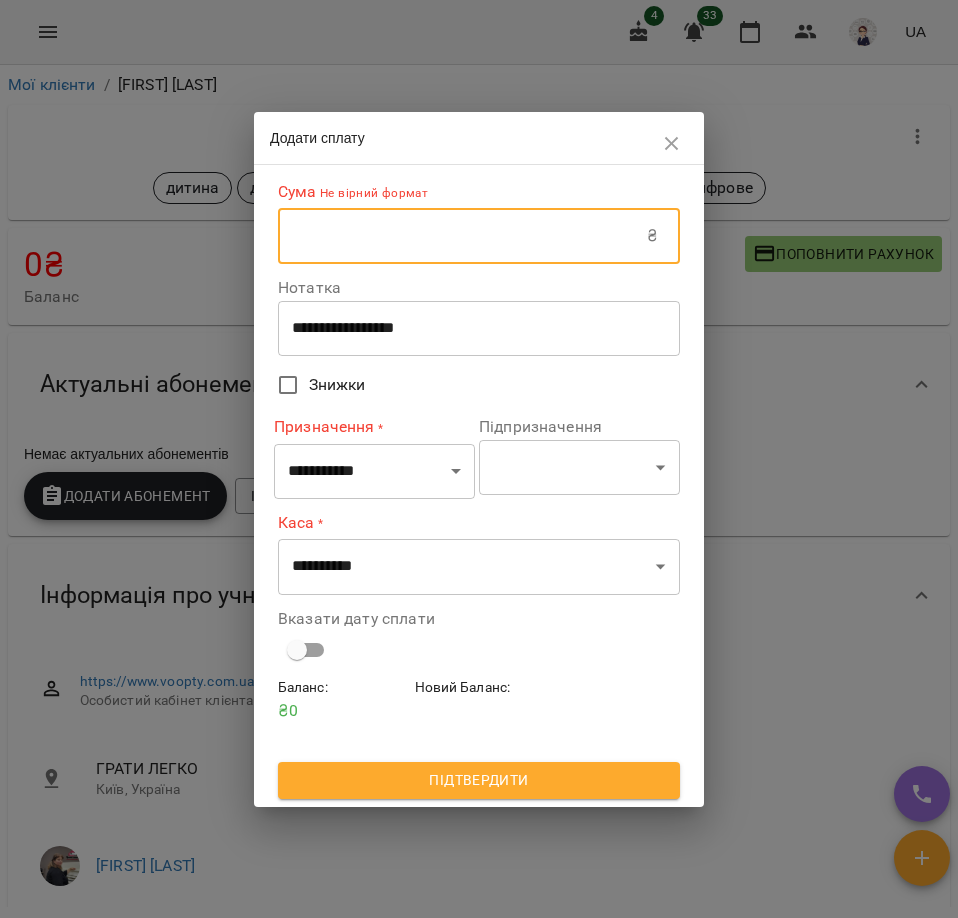 click at bounding box center [462, 236] 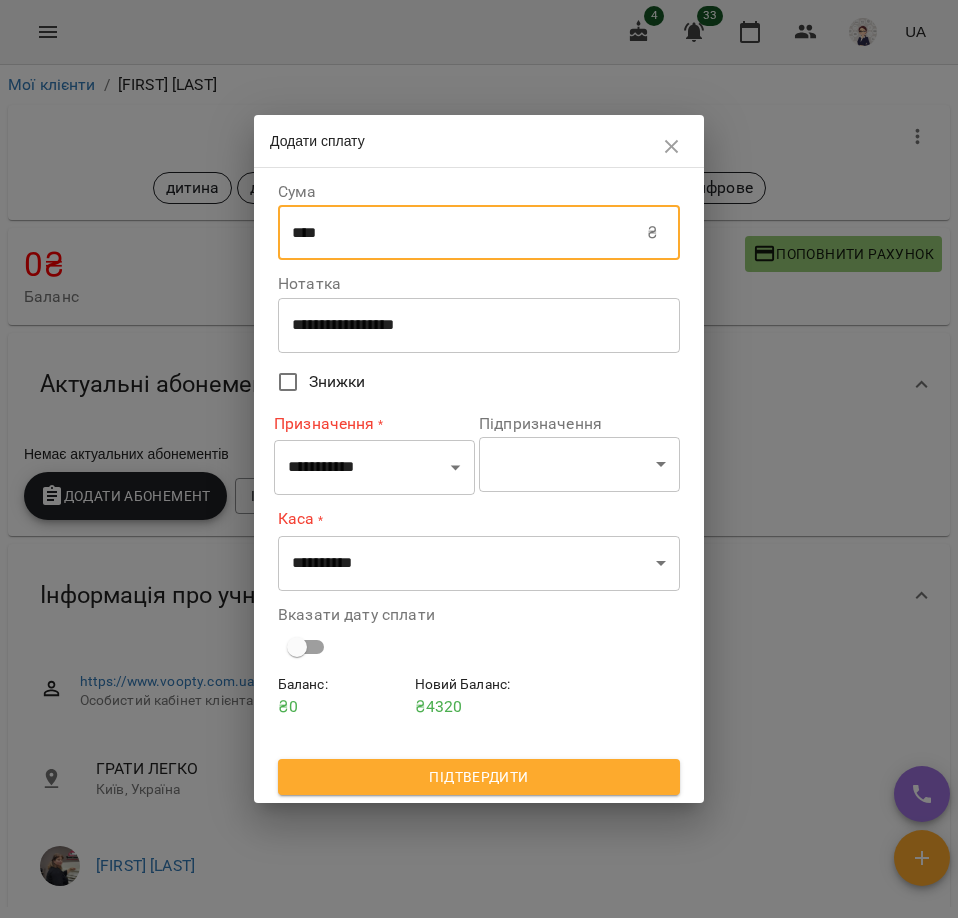type on "****" 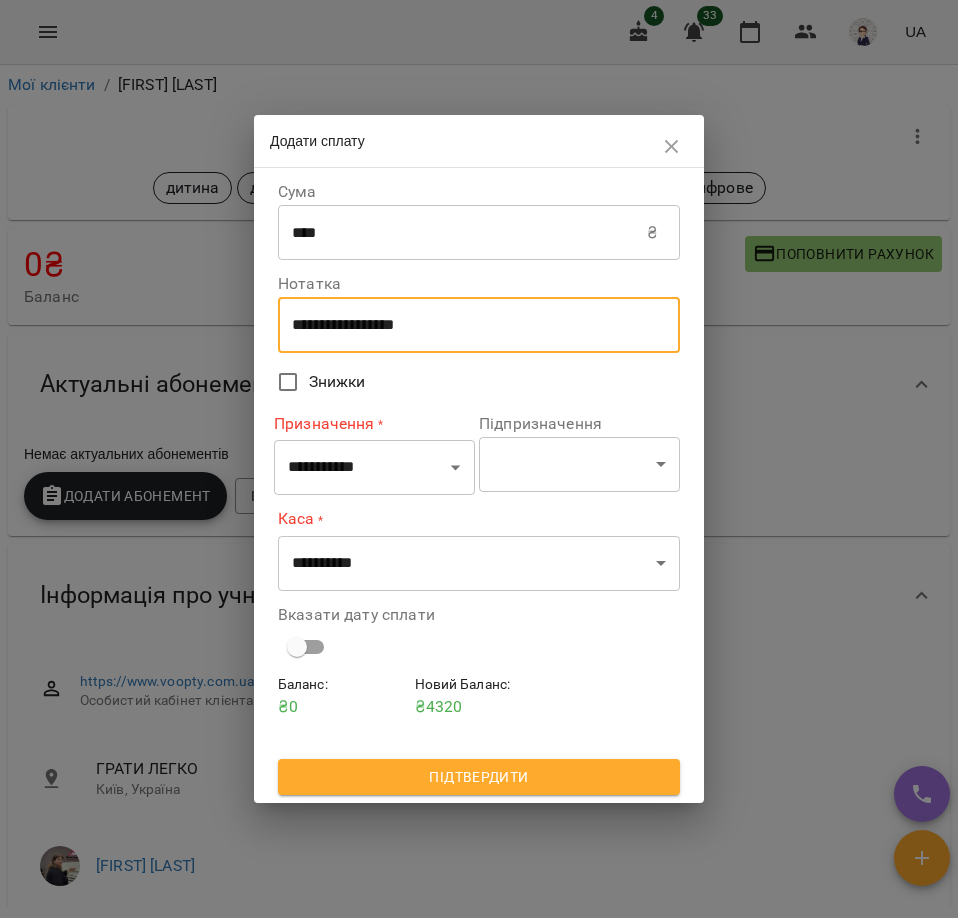 click on "**********" at bounding box center (479, 325) 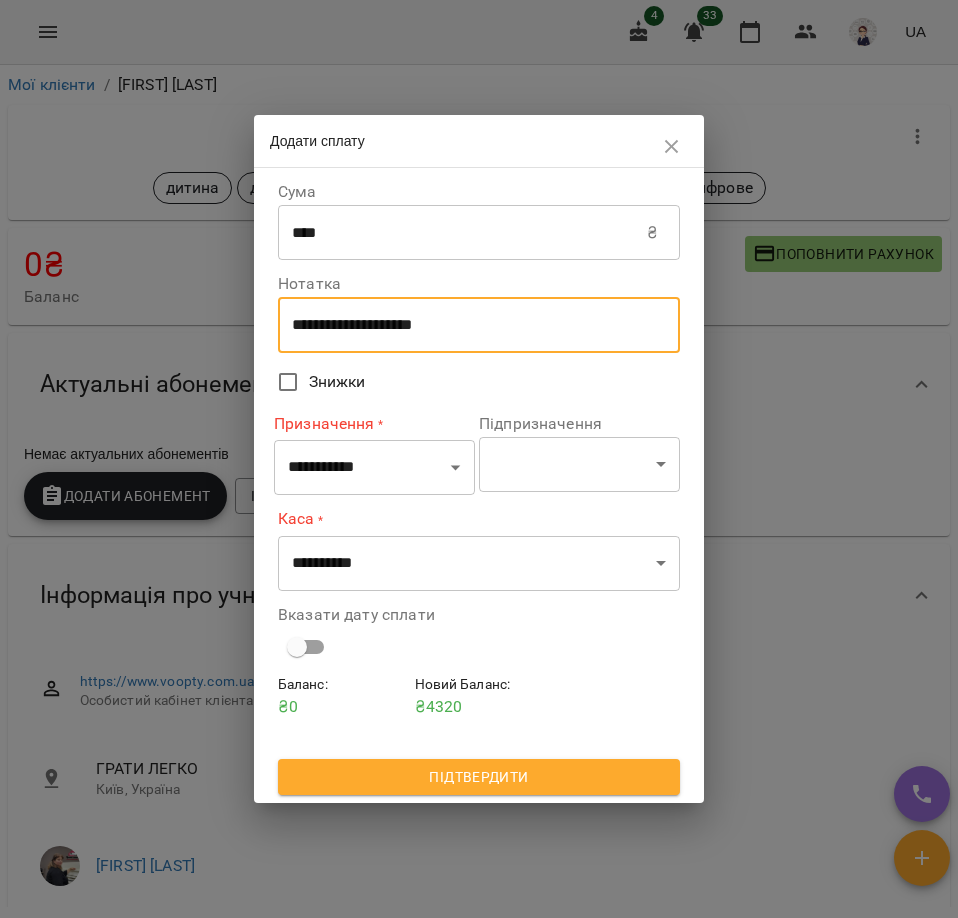 type on "**********" 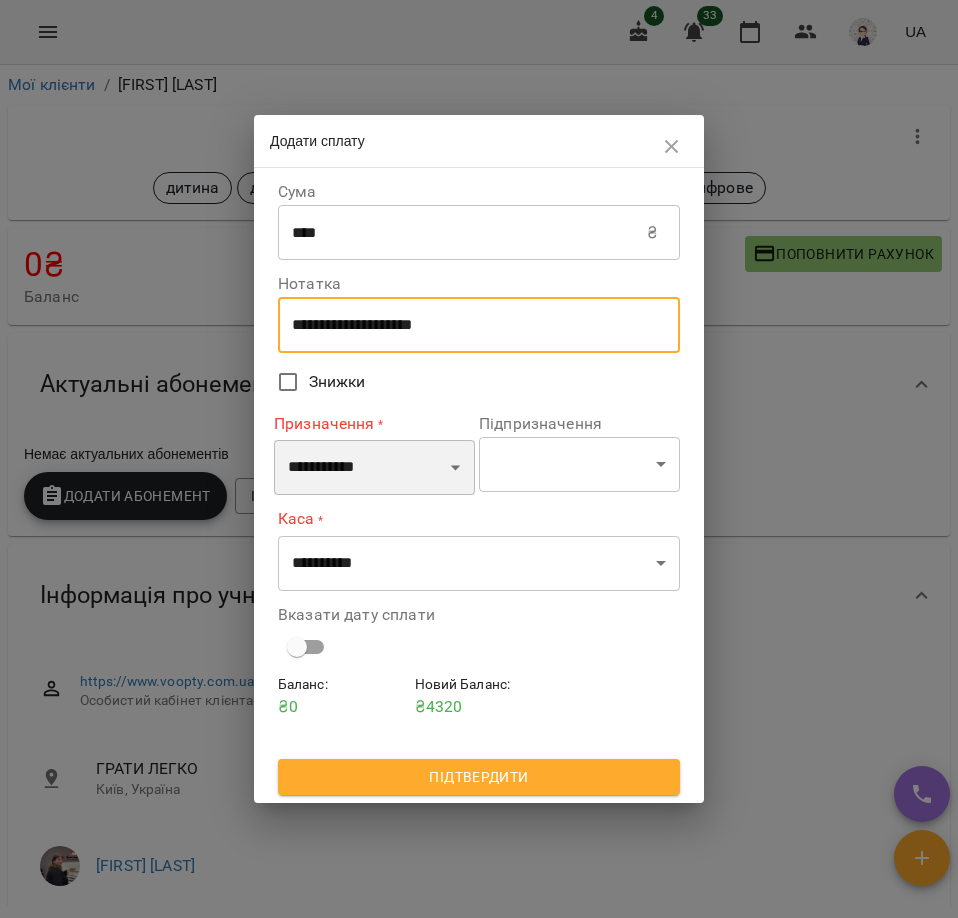 click on "**********" at bounding box center (374, 468) 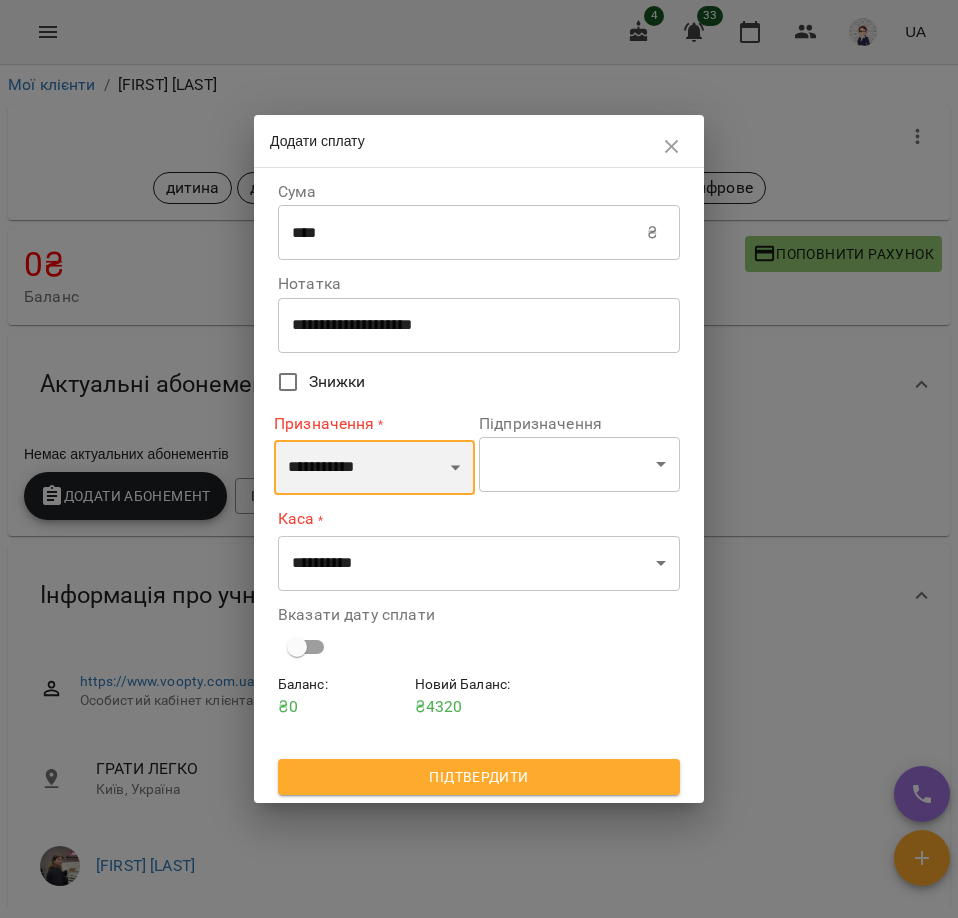 select on "********" 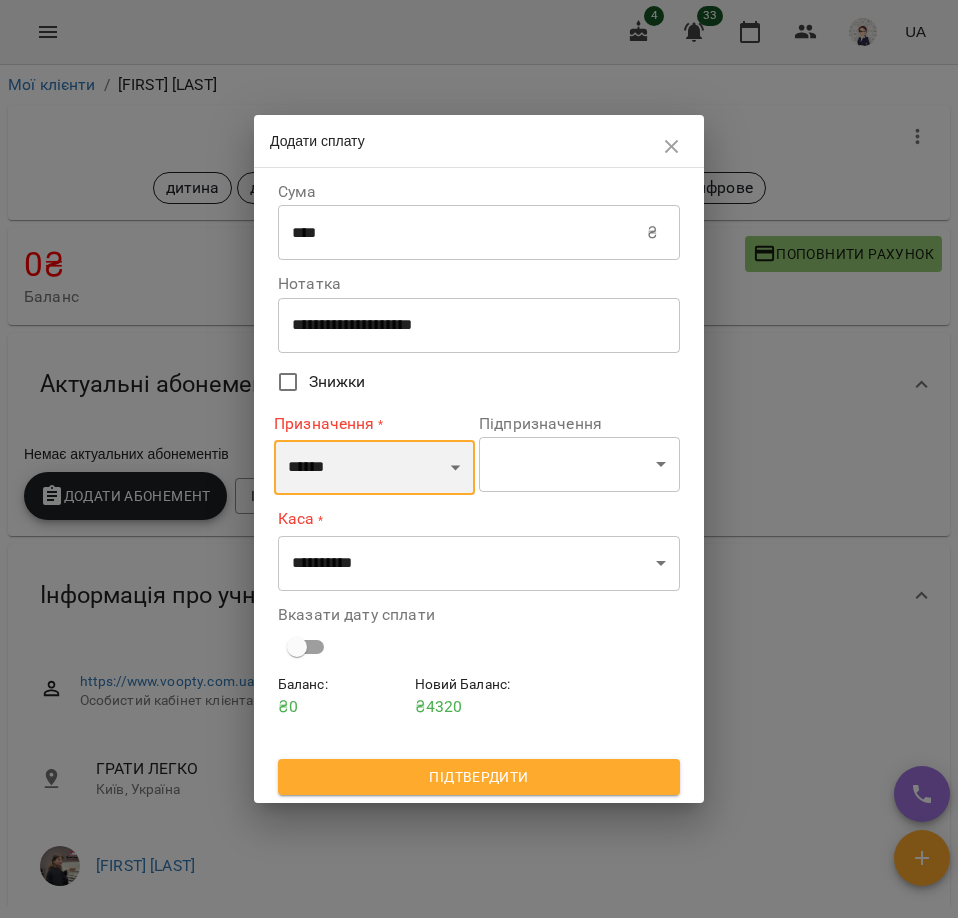 click on "**********" at bounding box center [374, 468] 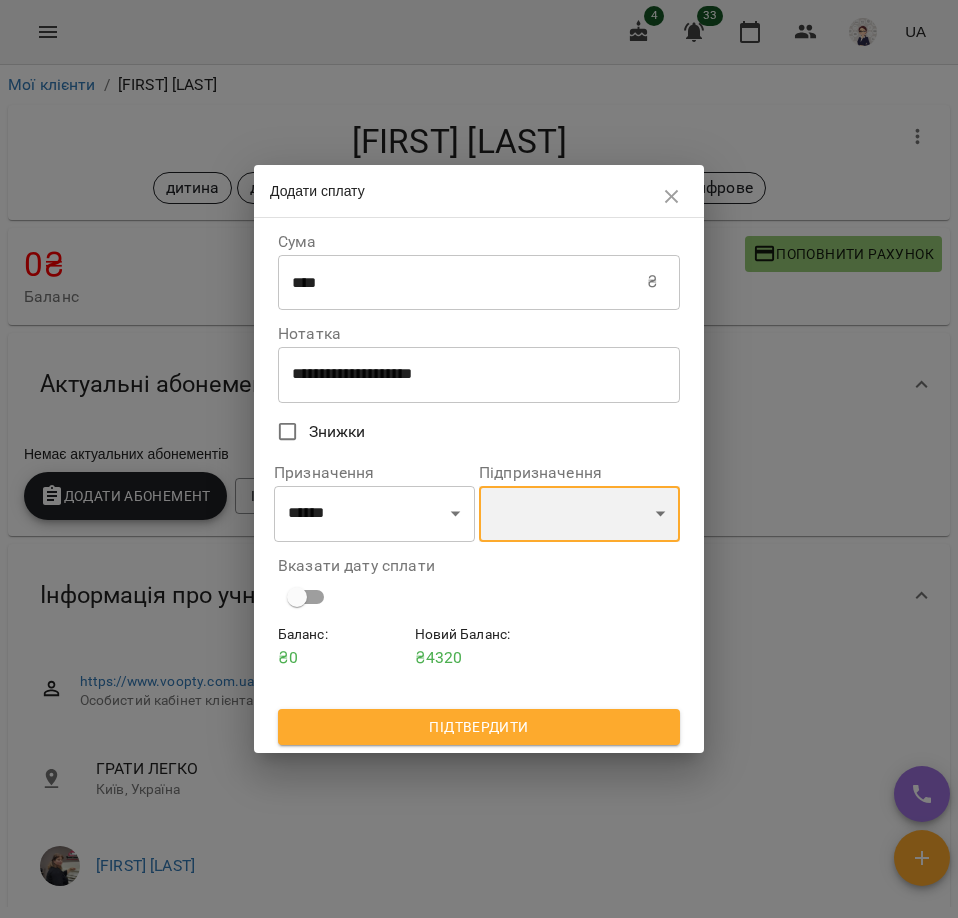click at bounding box center [579, 514] 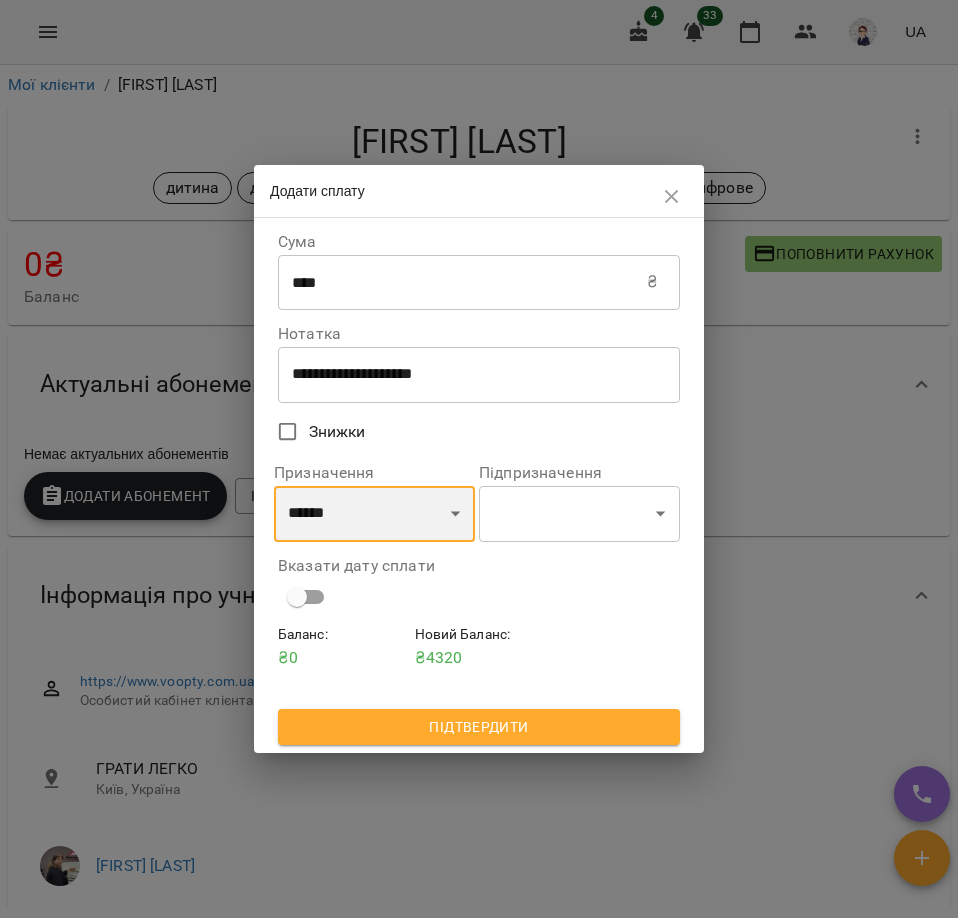 click on "**********" at bounding box center [374, 514] 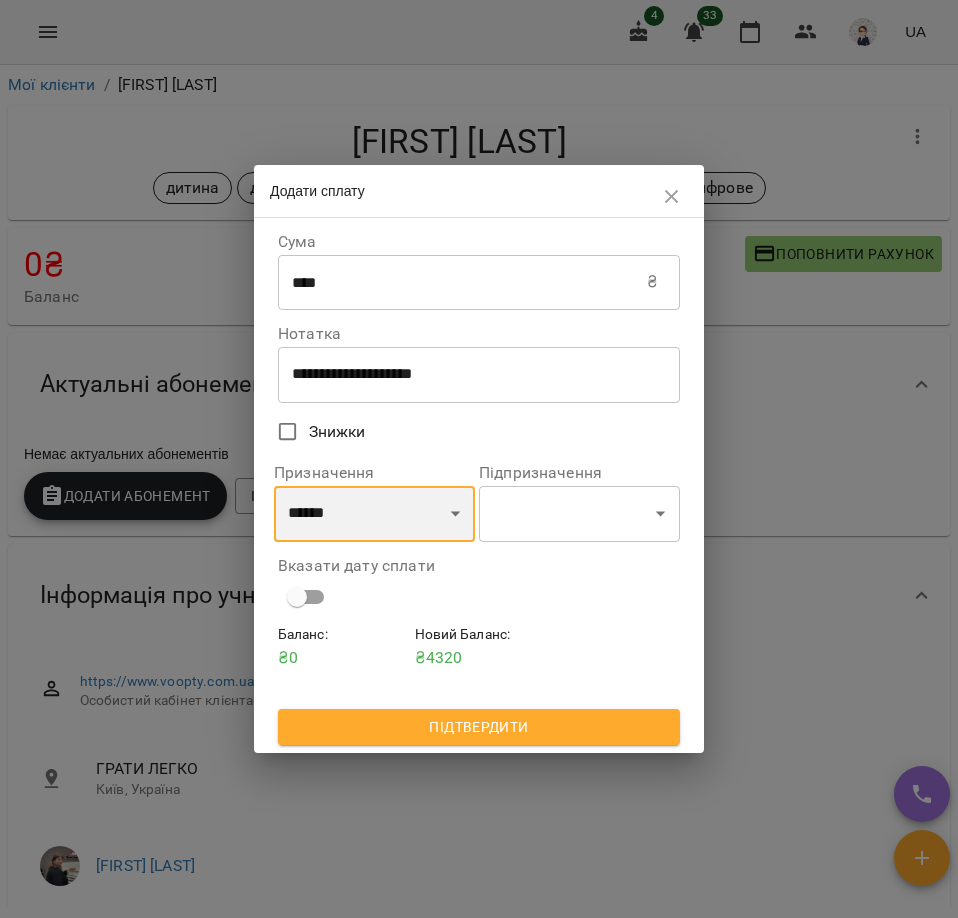 click on "**********" at bounding box center [374, 514] 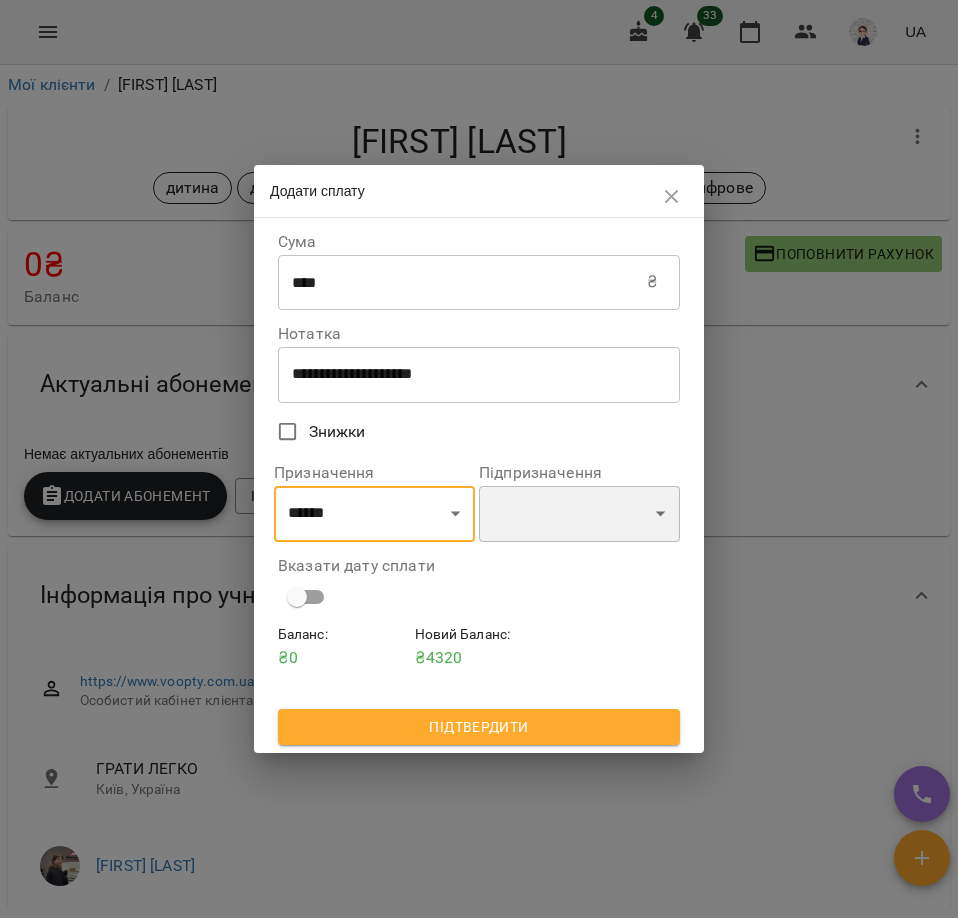 click at bounding box center (579, 514) 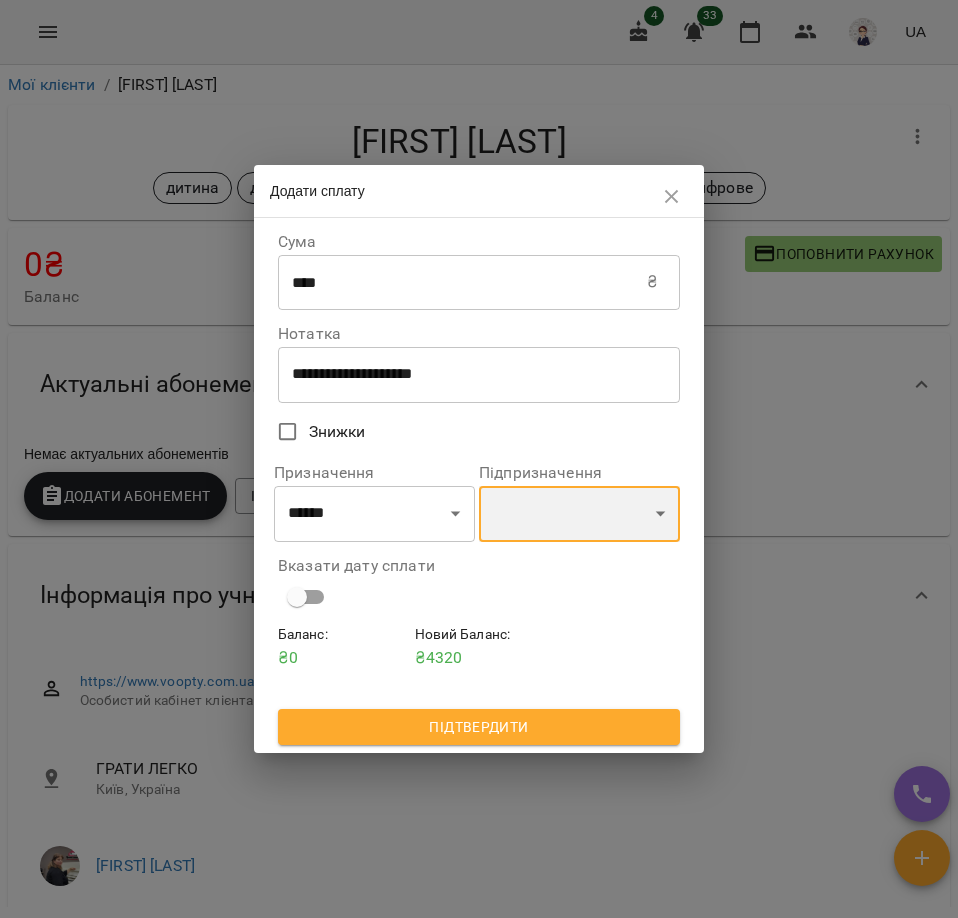 click at bounding box center [579, 514] 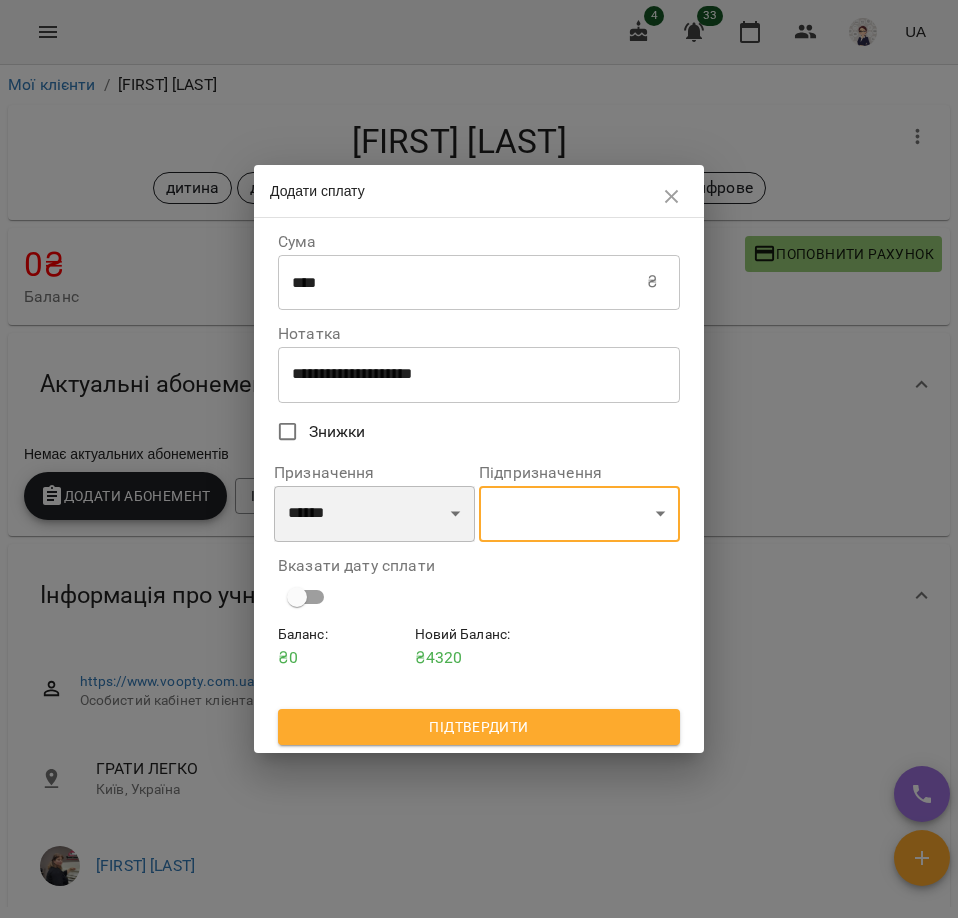 click on "**********" at bounding box center [374, 514] 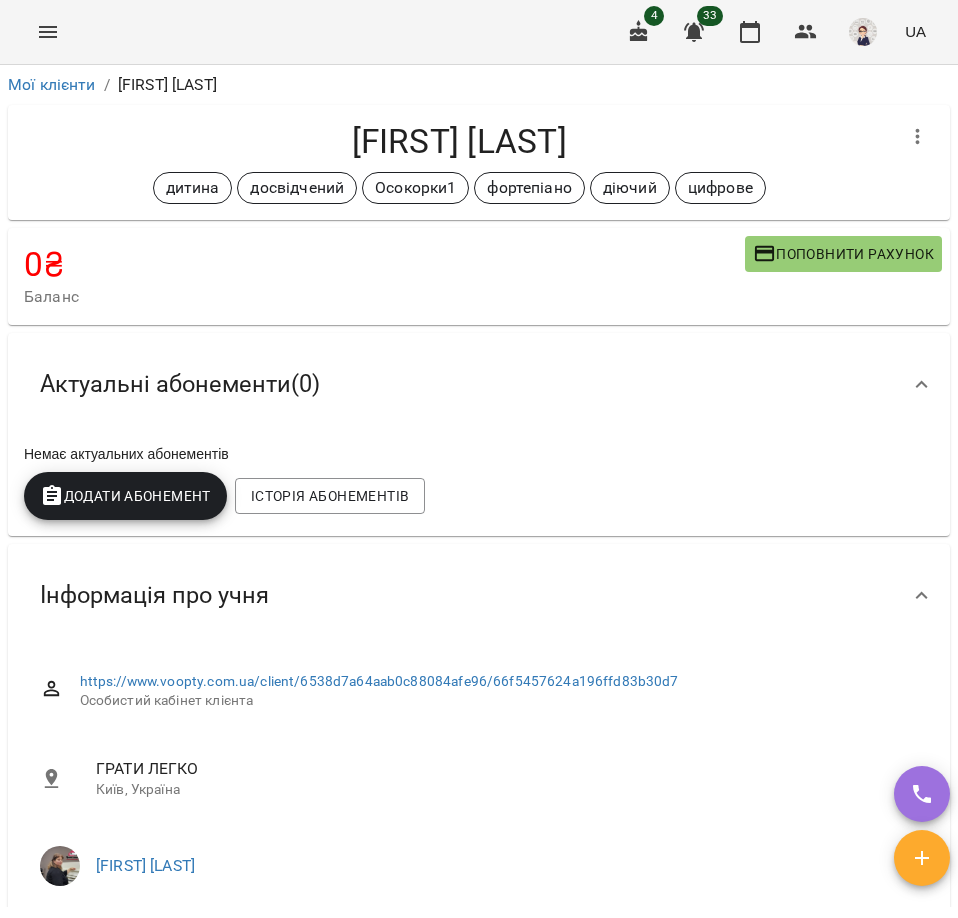 click on "Поповнити рахунок" at bounding box center (843, 254) 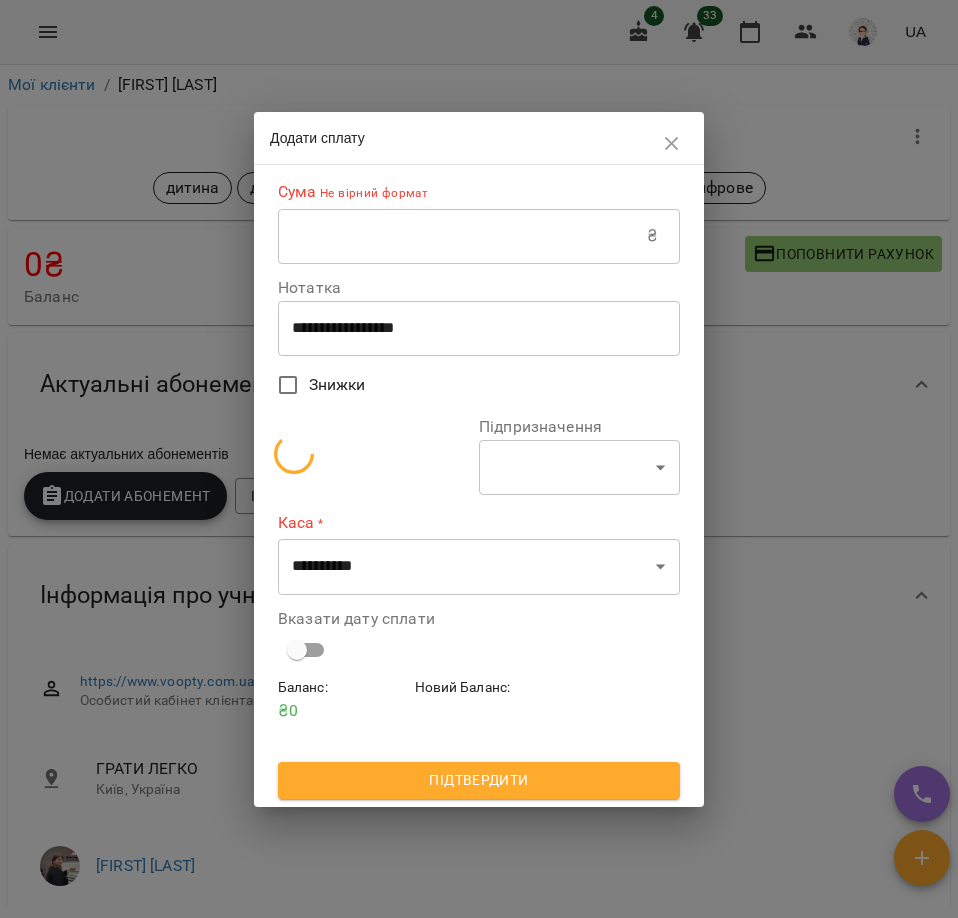 click at bounding box center [462, 236] 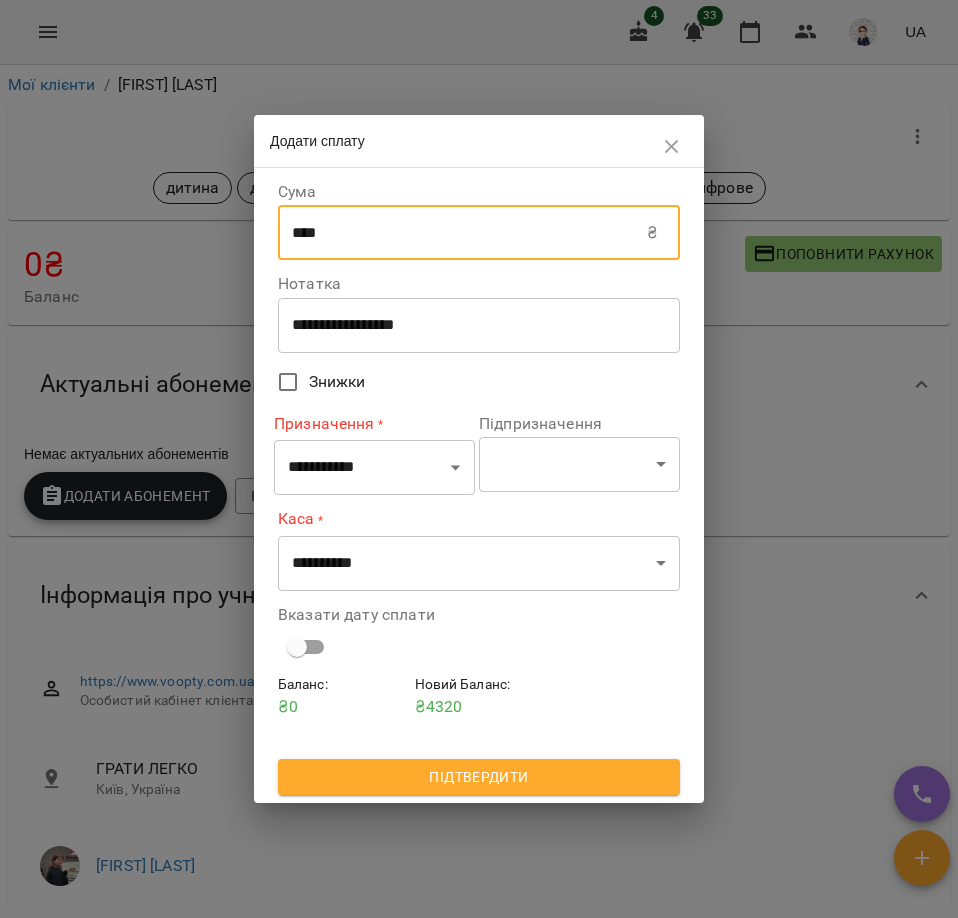 type on "****" 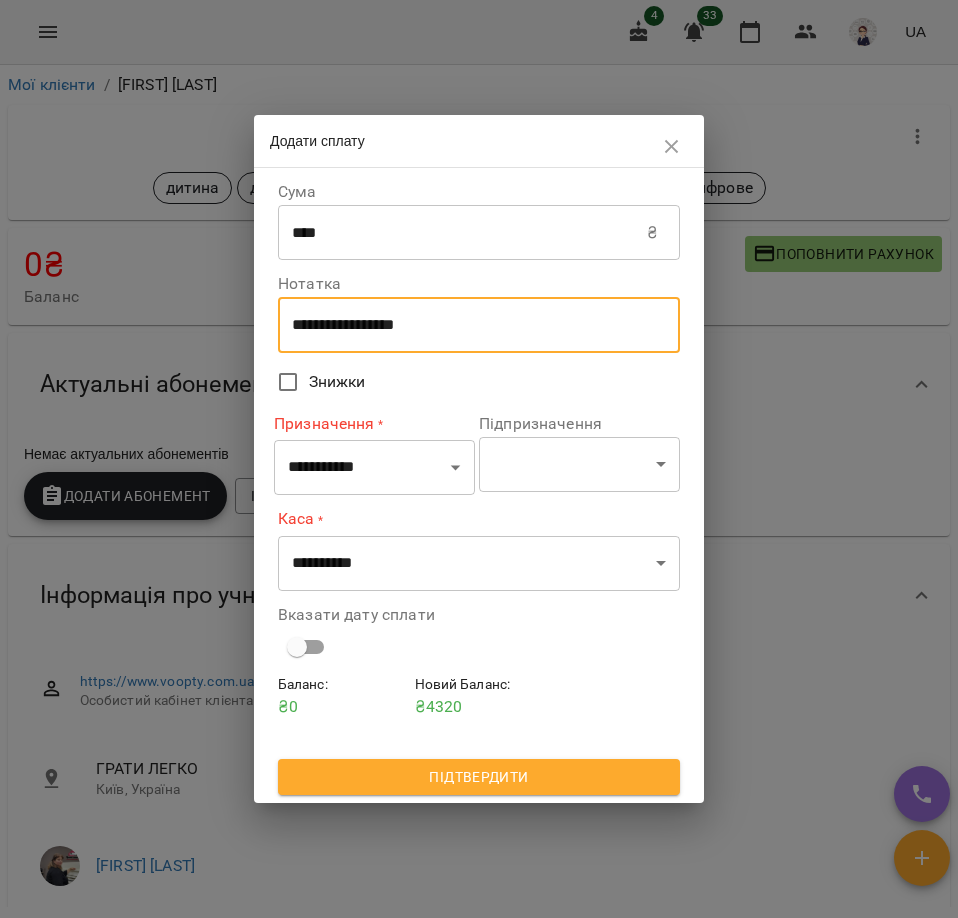 click on "**********" at bounding box center [479, 325] 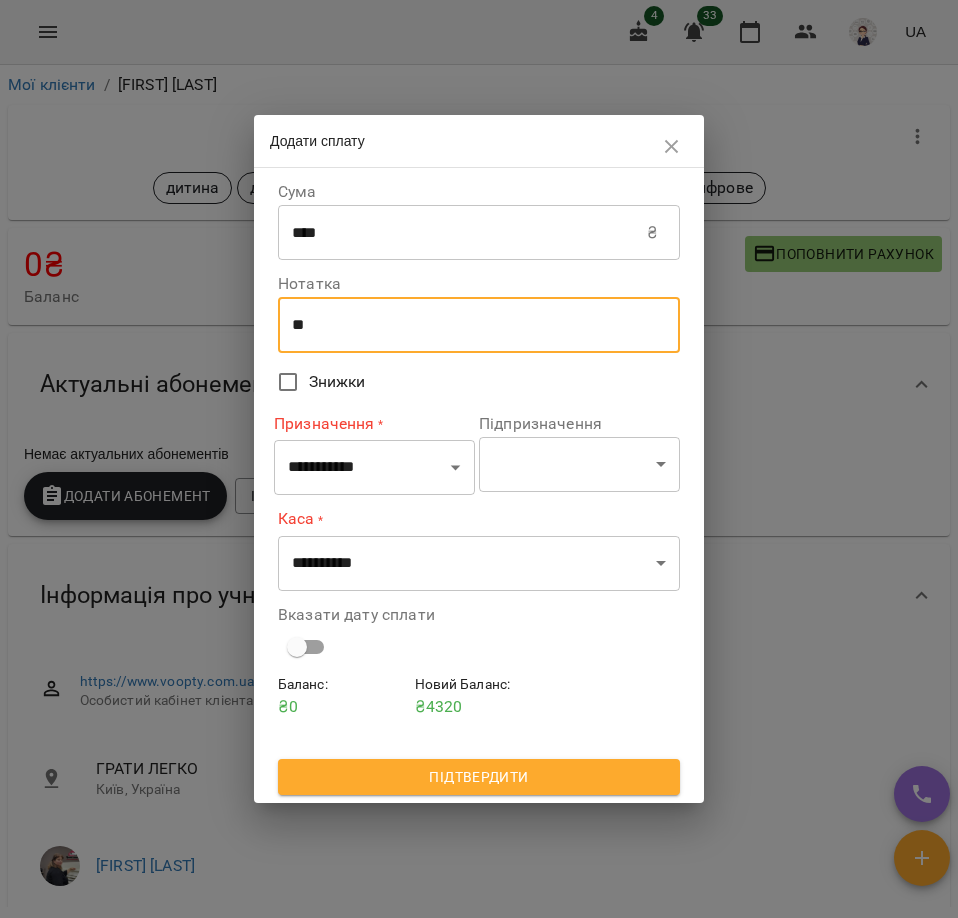 type on "*" 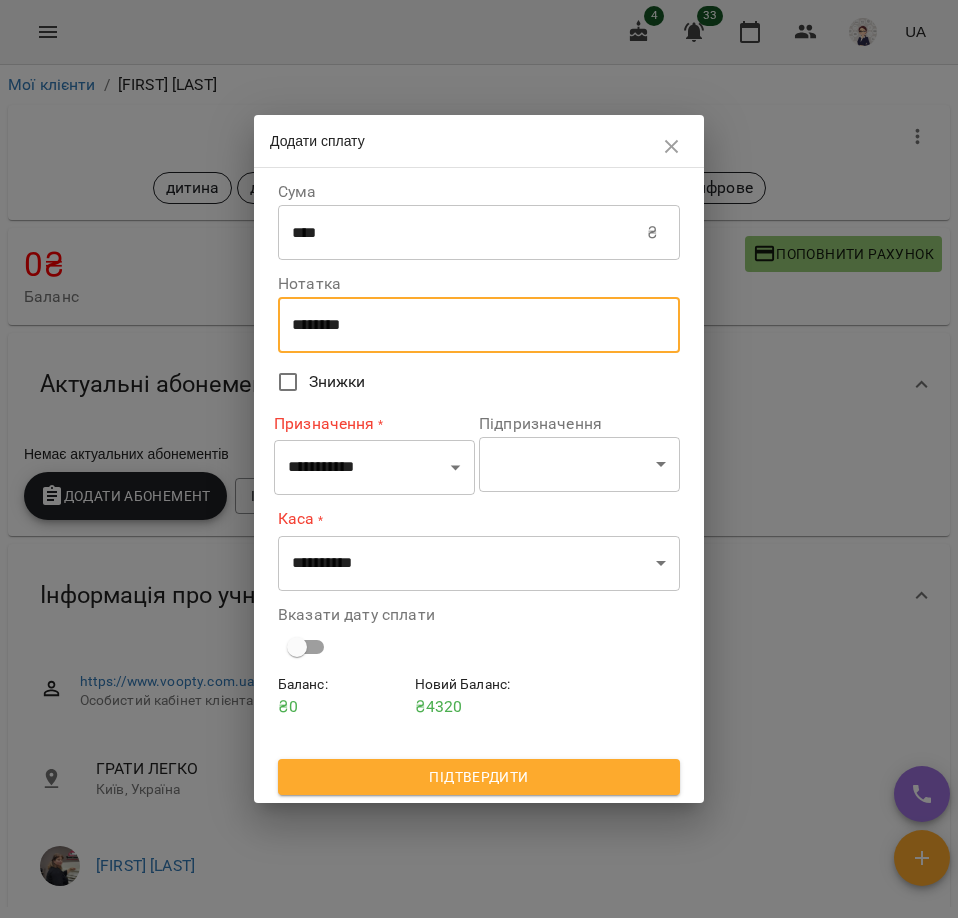 type on "********" 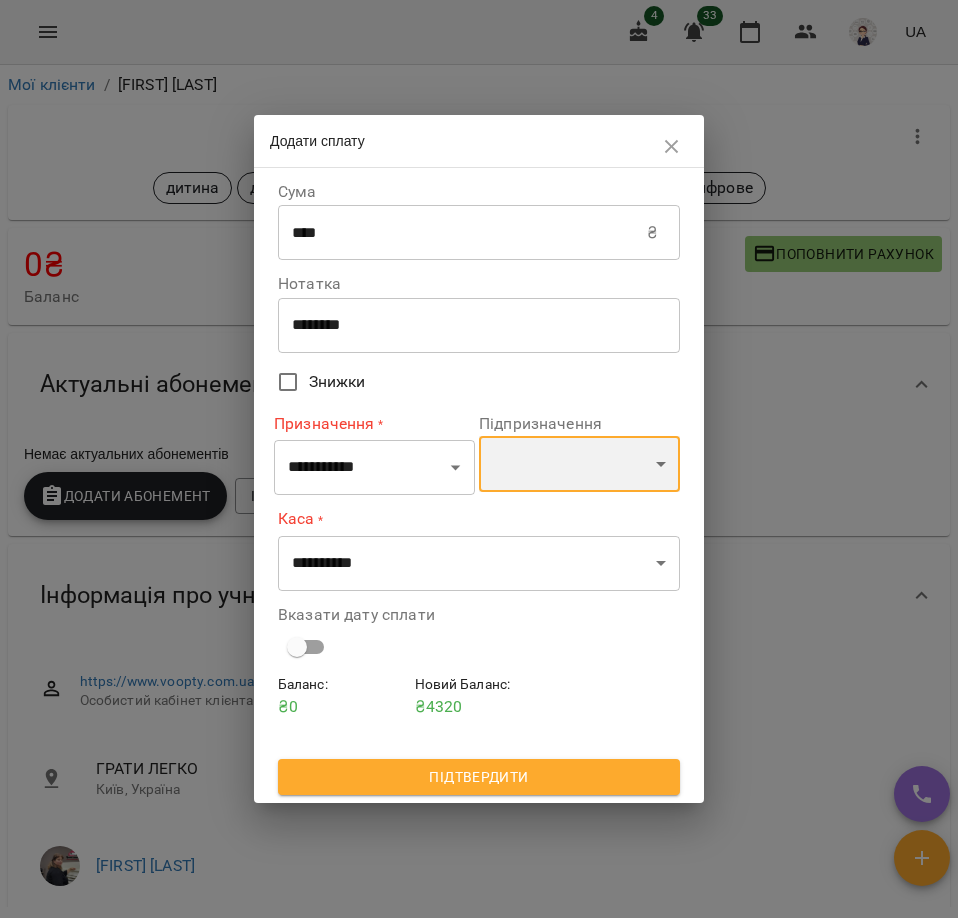 click at bounding box center [579, 464] 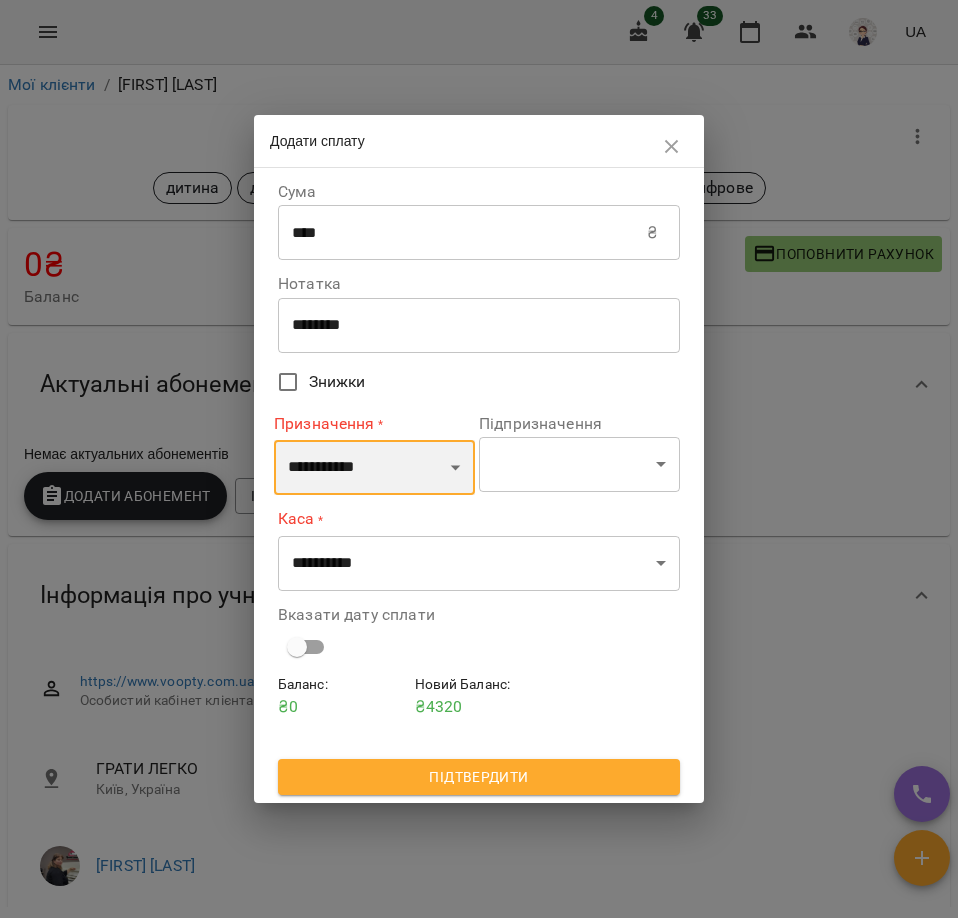 click on "**********" at bounding box center (374, 468) 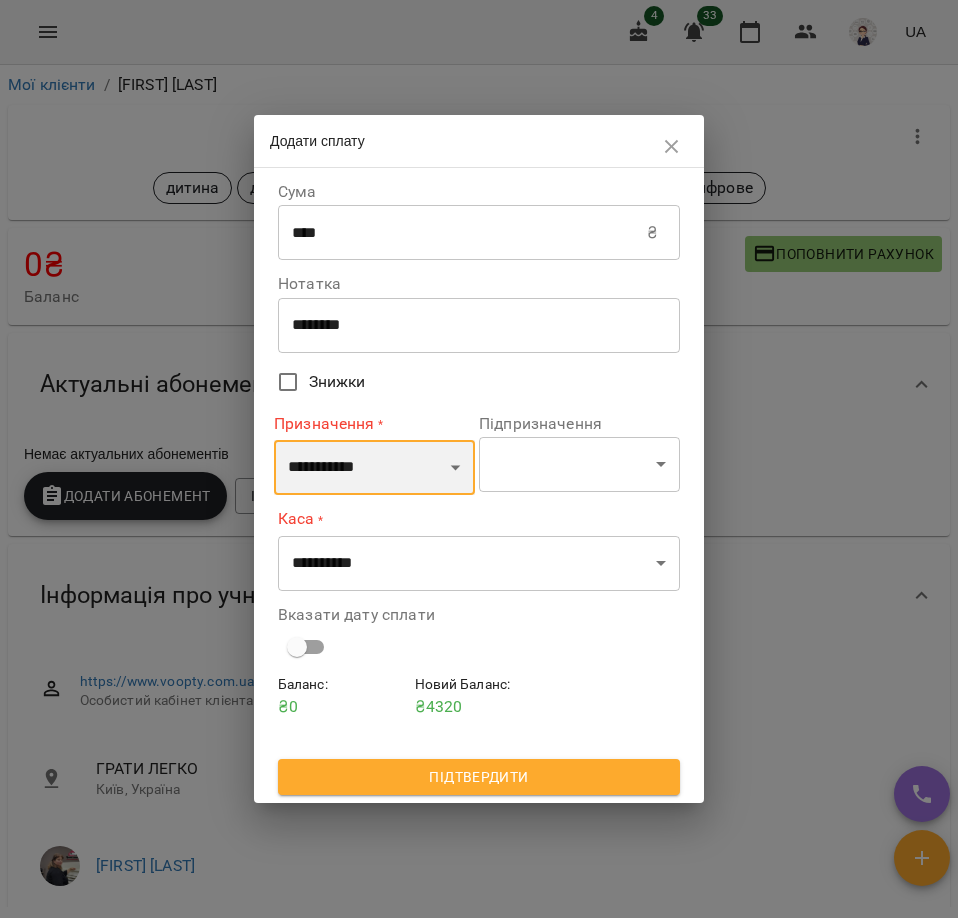 select on "*********" 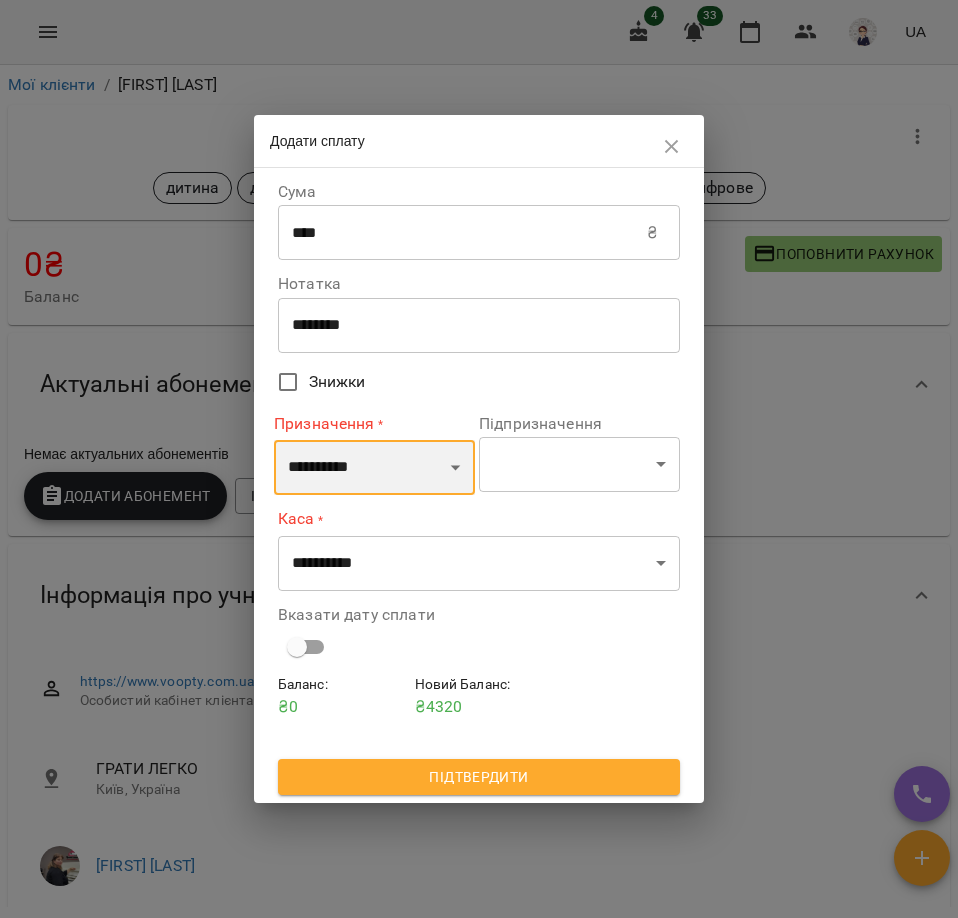 click on "**********" at bounding box center [374, 468] 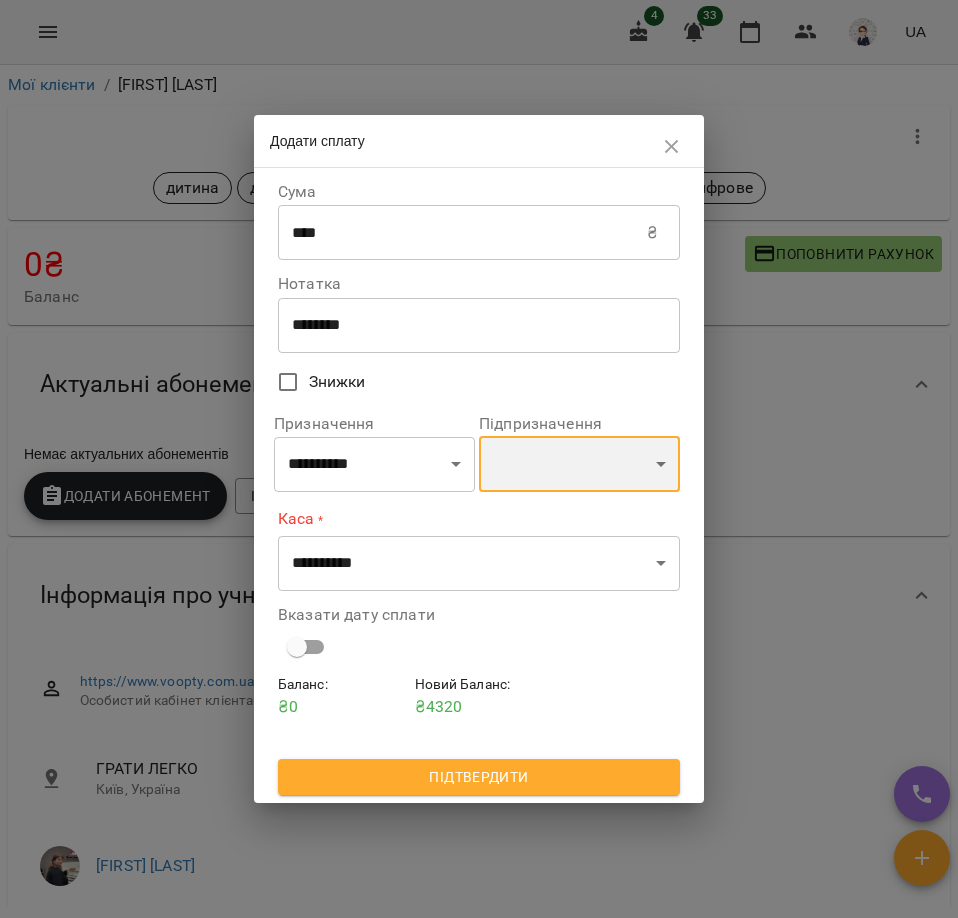 click on "**********" at bounding box center (579, 464) 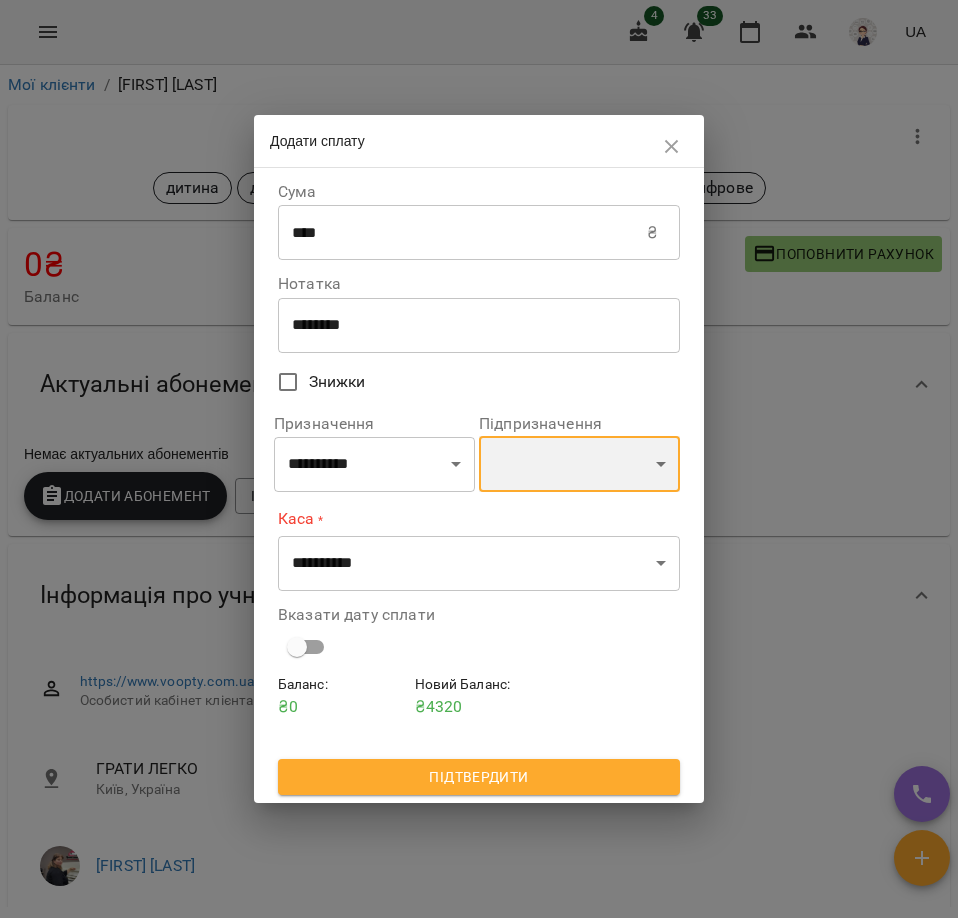 select on "**********" 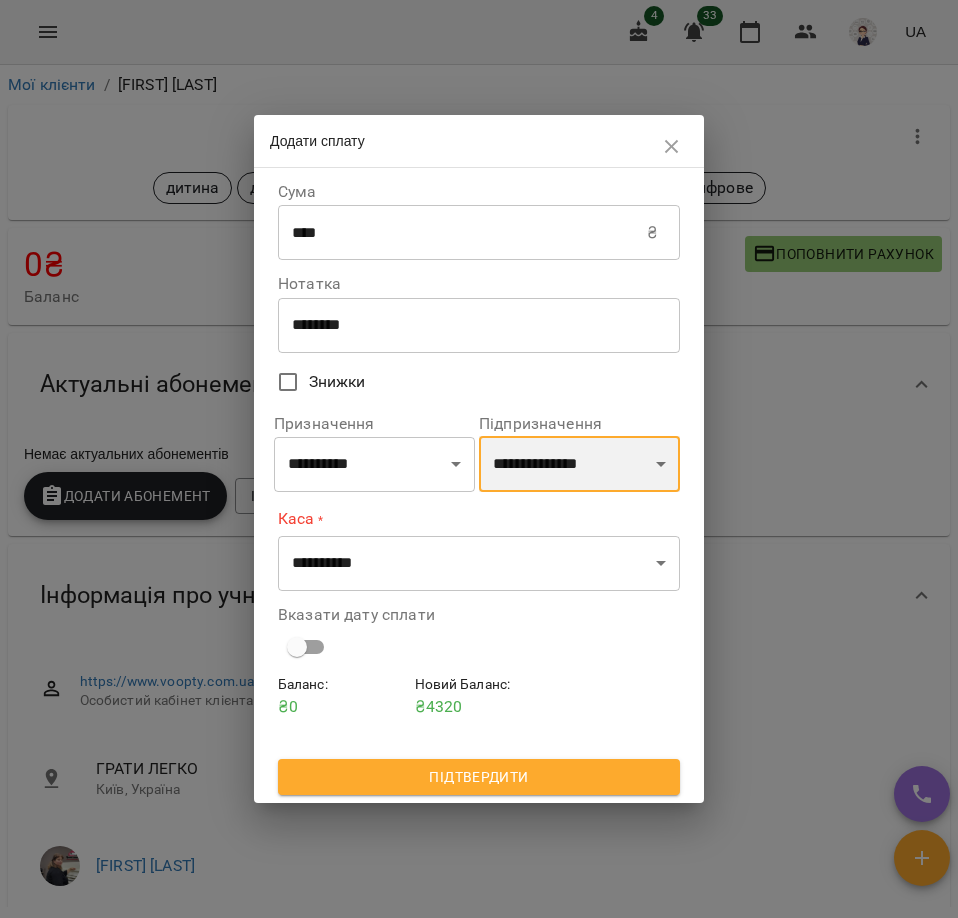click on "**********" at bounding box center (579, 464) 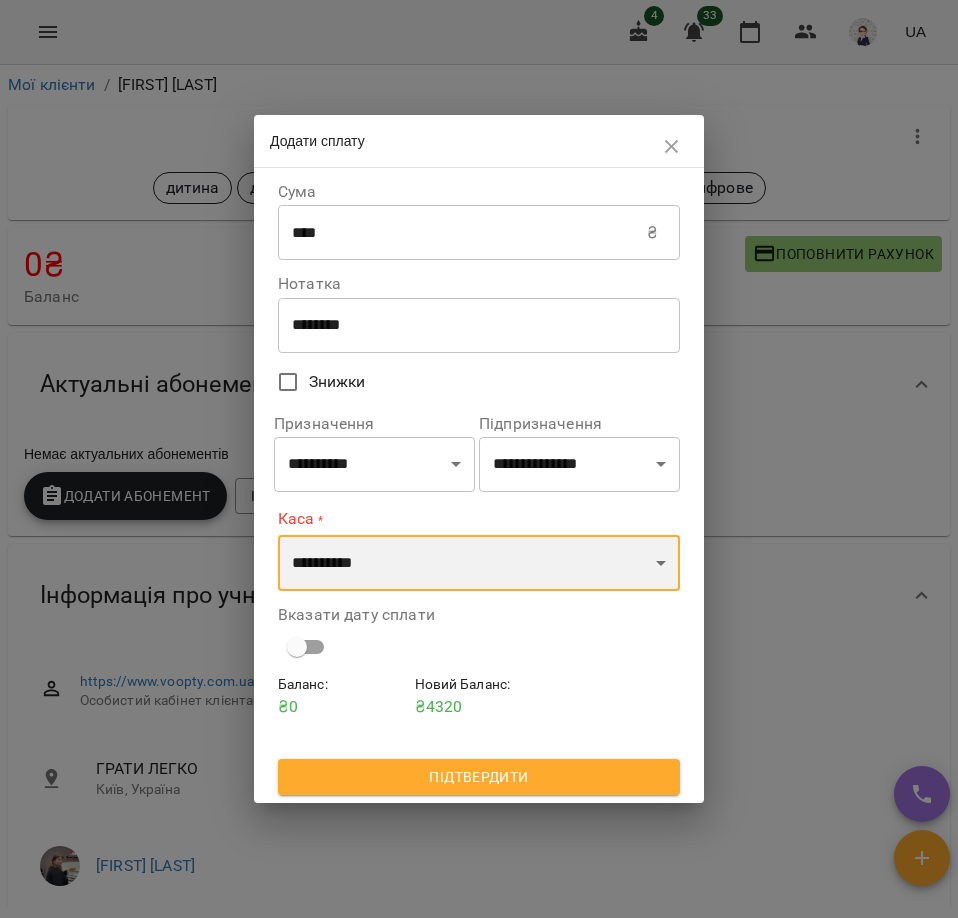 click on "**********" at bounding box center (479, 563) 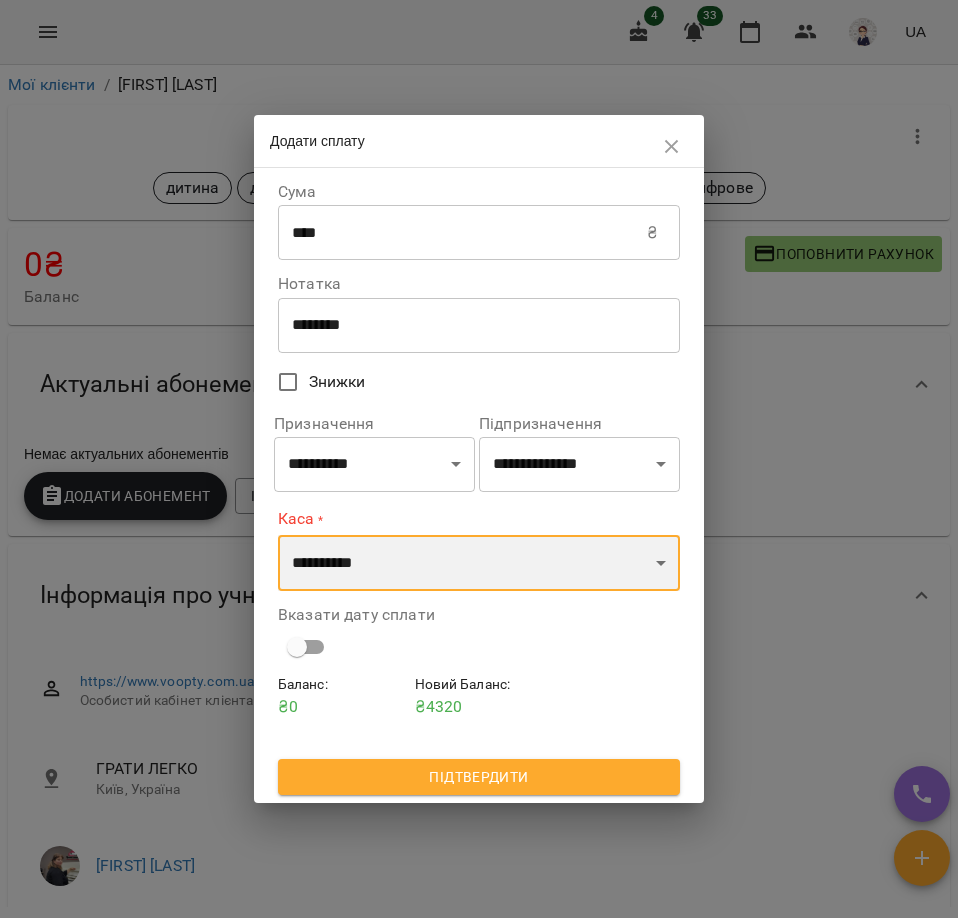 select on "****" 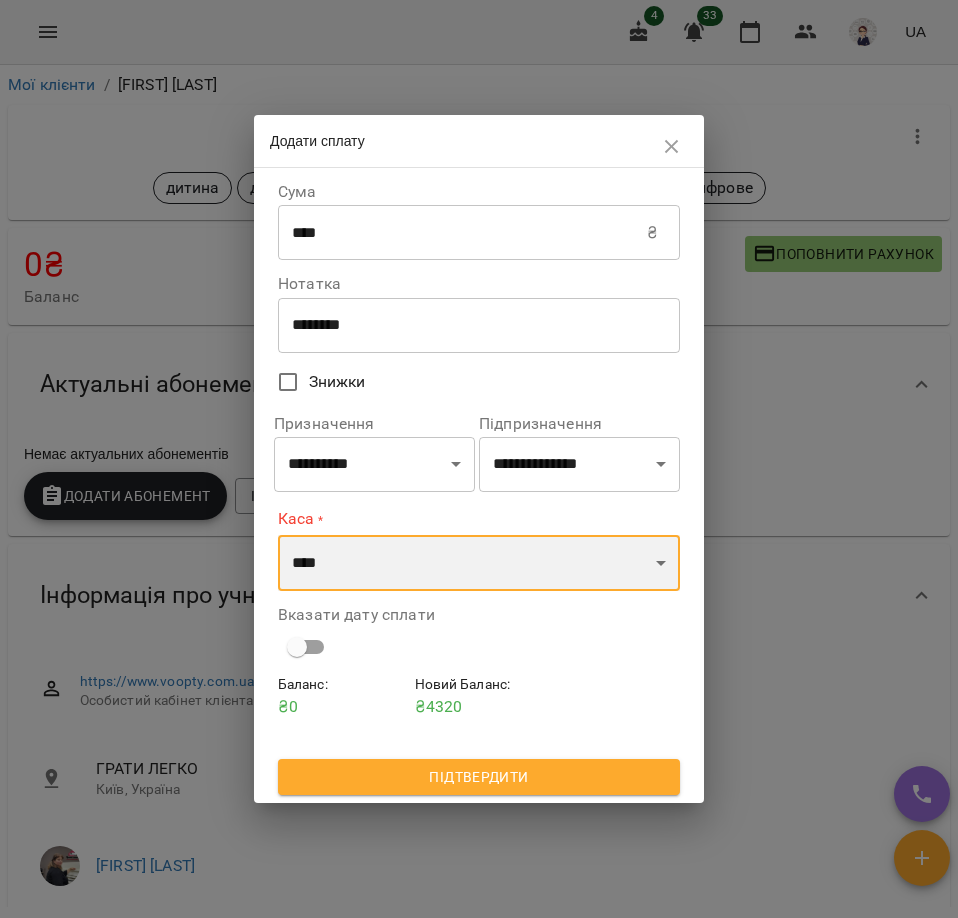 click on "**********" at bounding box center (479, 563) 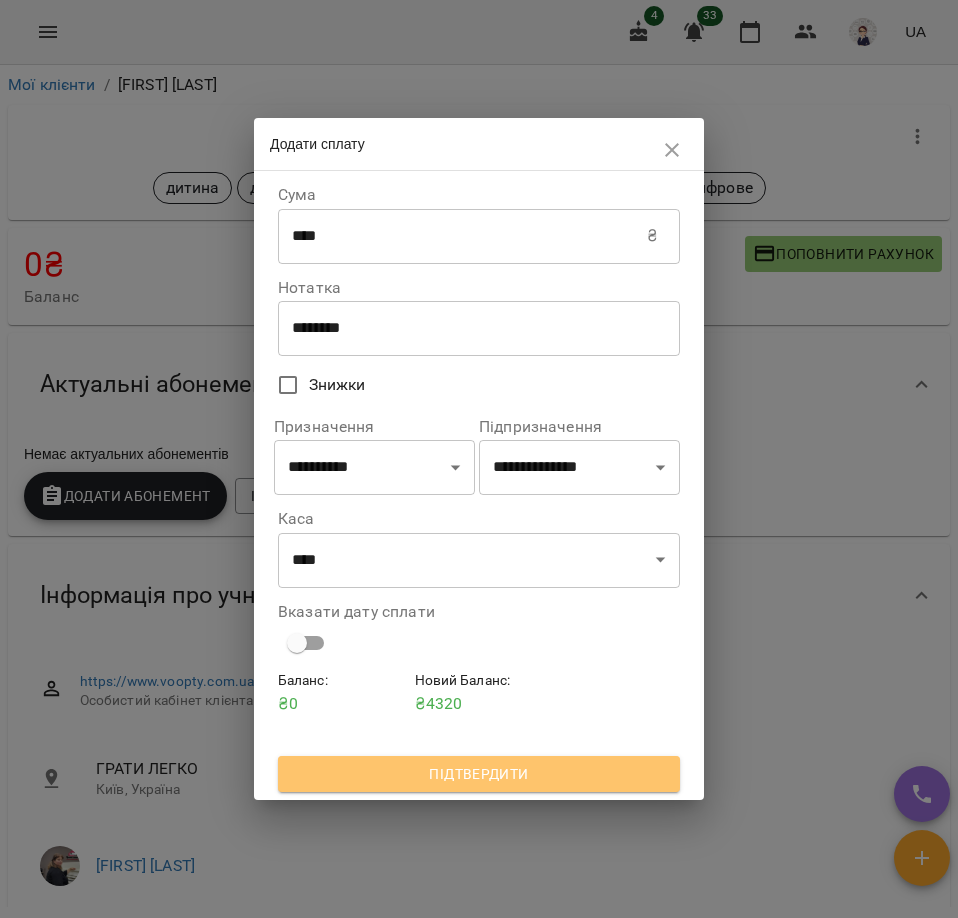 click on "Підтвердити" at bounding box center (479, 774) 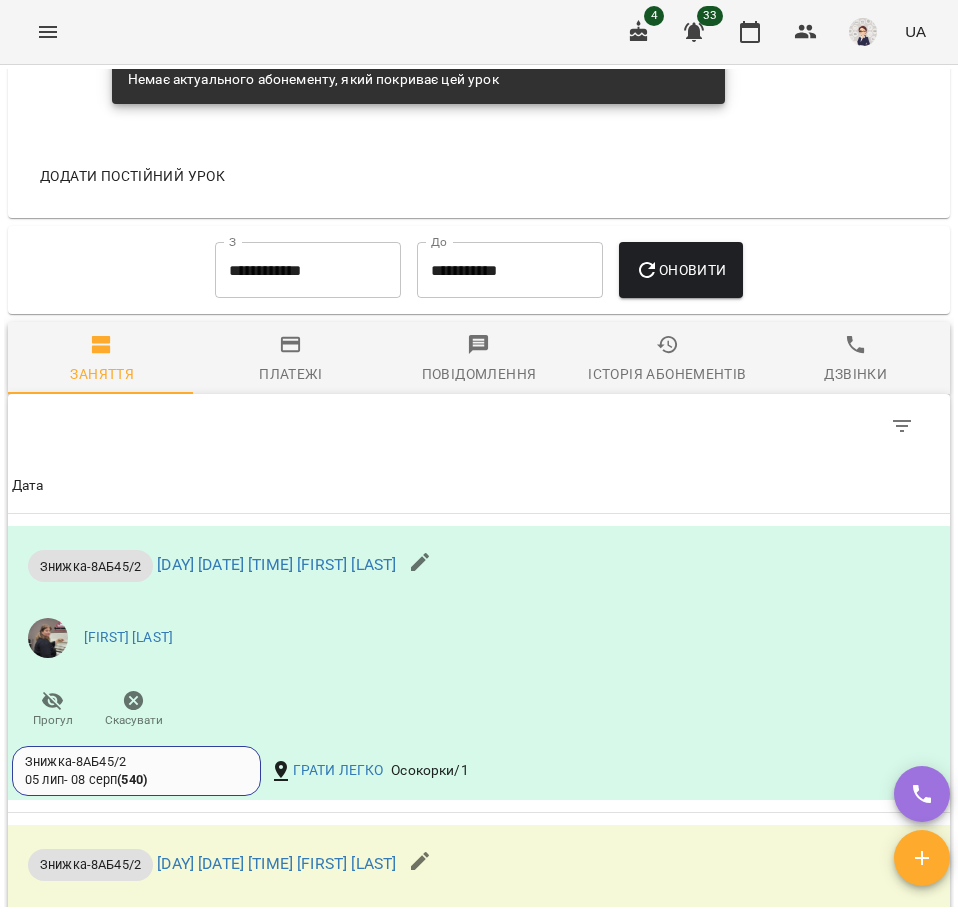 scroll, scrollTop: 1900, scrollLeft: 0, axis: vertical 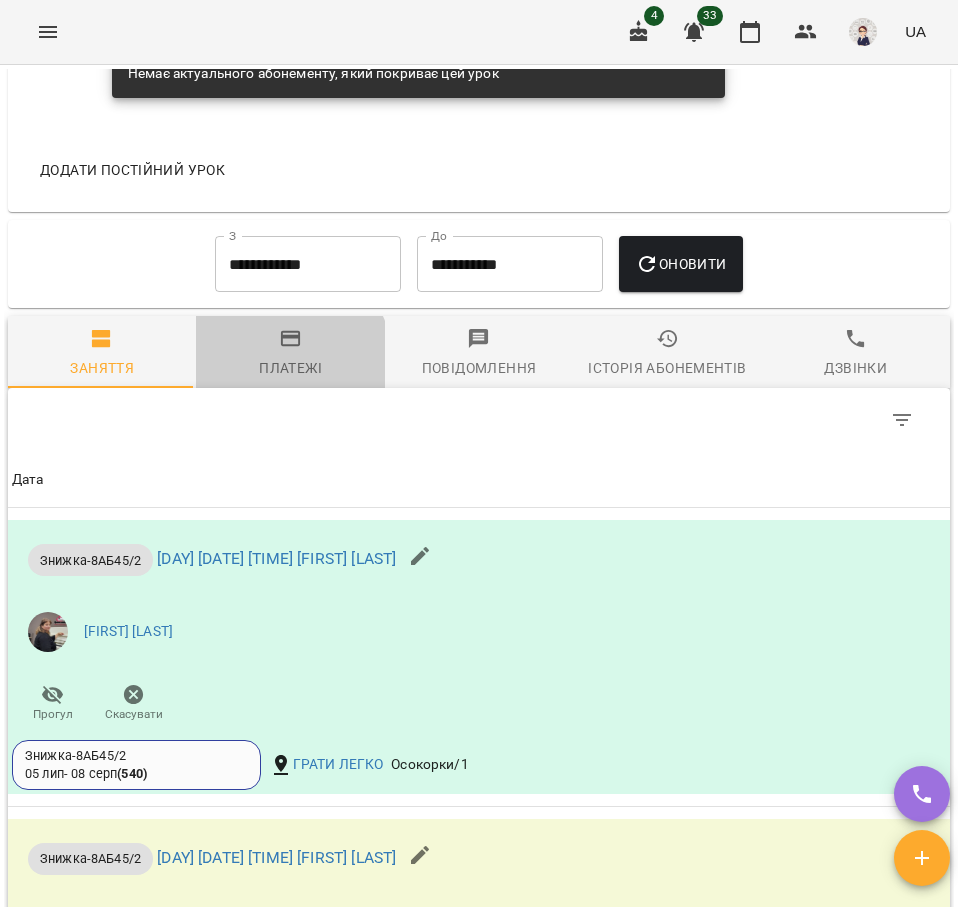 click on "Платежі" at bounding box center [290, 368] 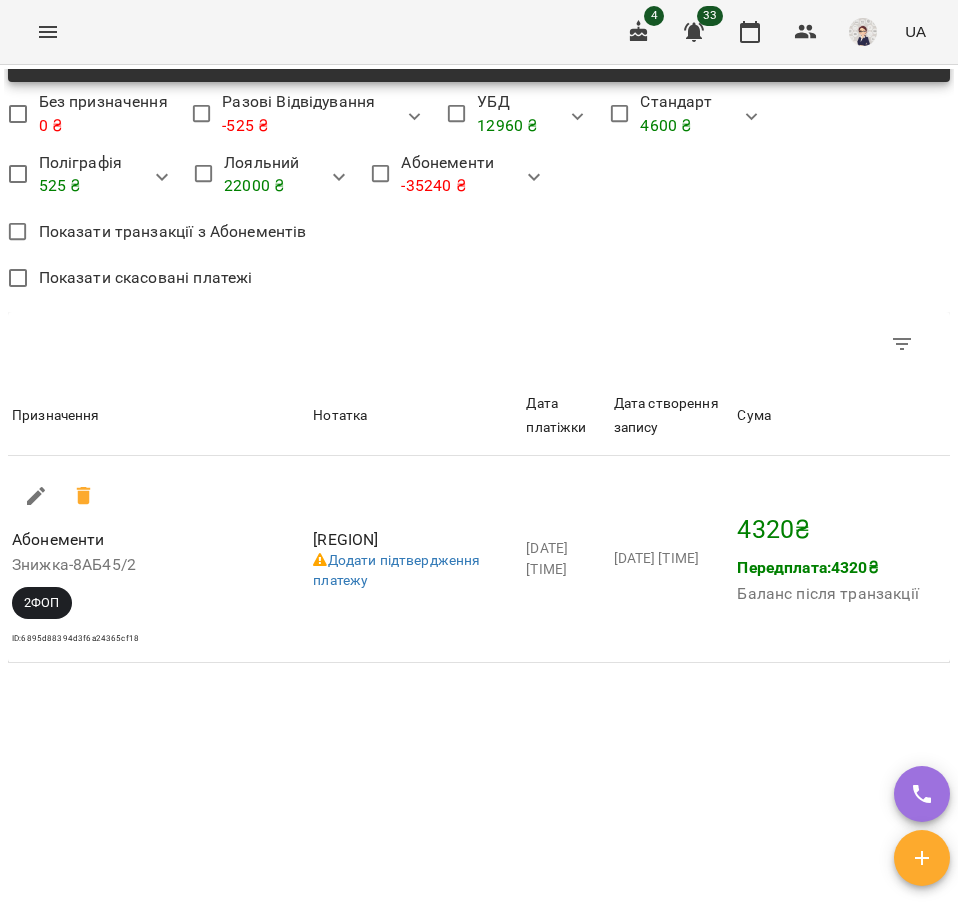 scroll, scrollTop: 2272, scrollLeft: 0, axis: vertical 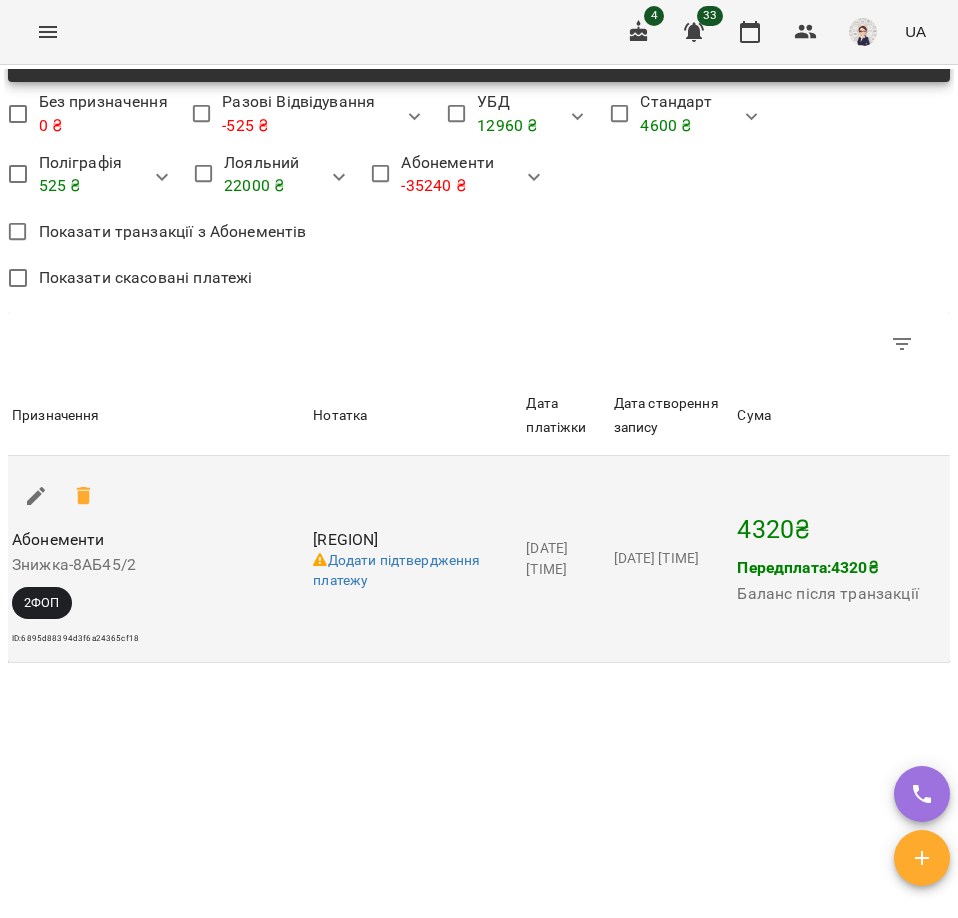 click 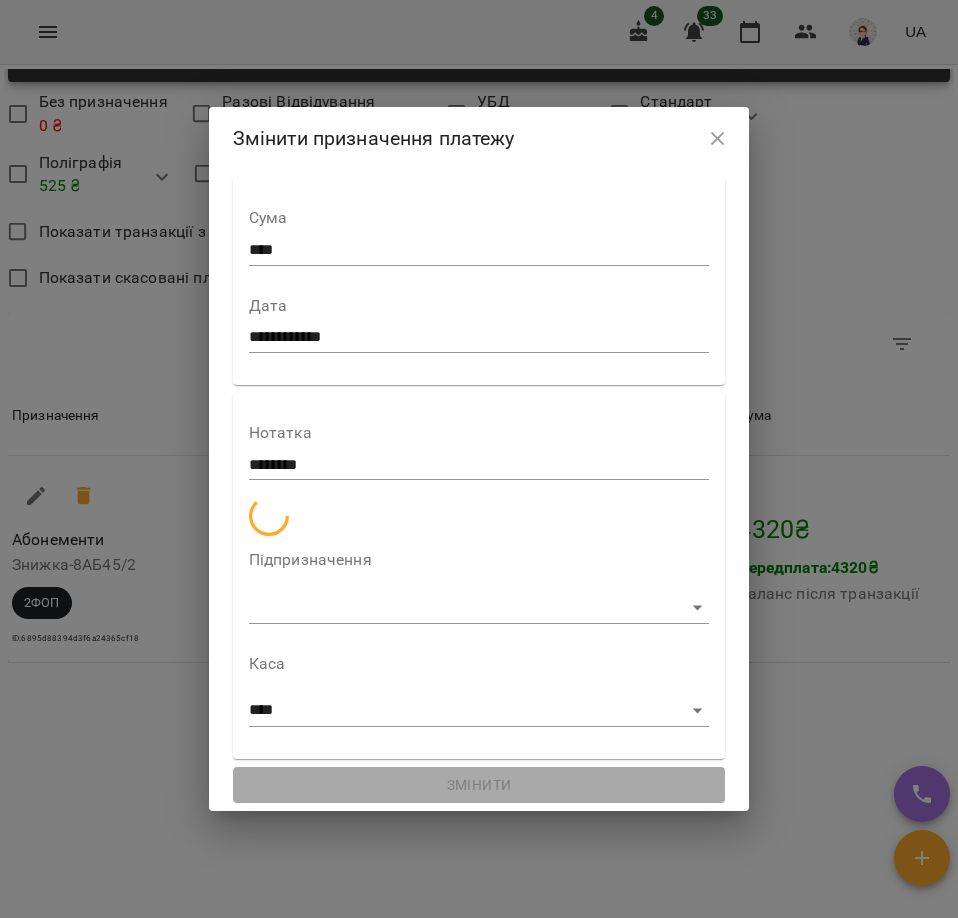 select on "**********" 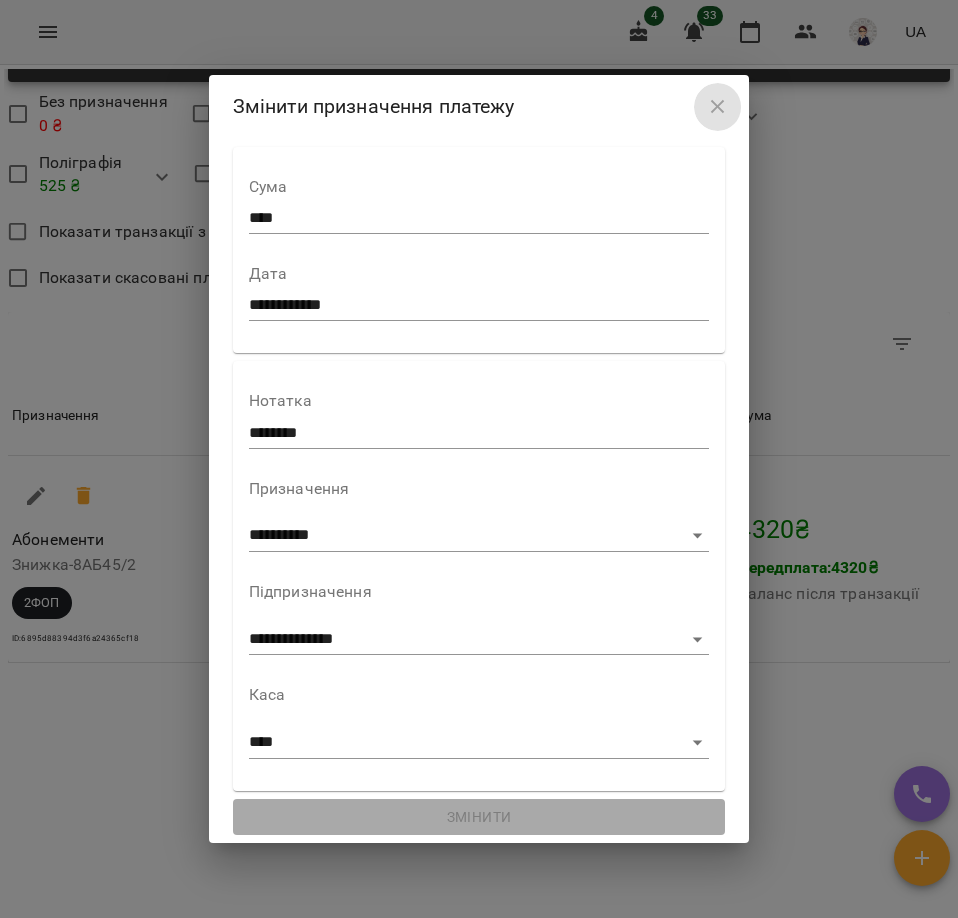 click 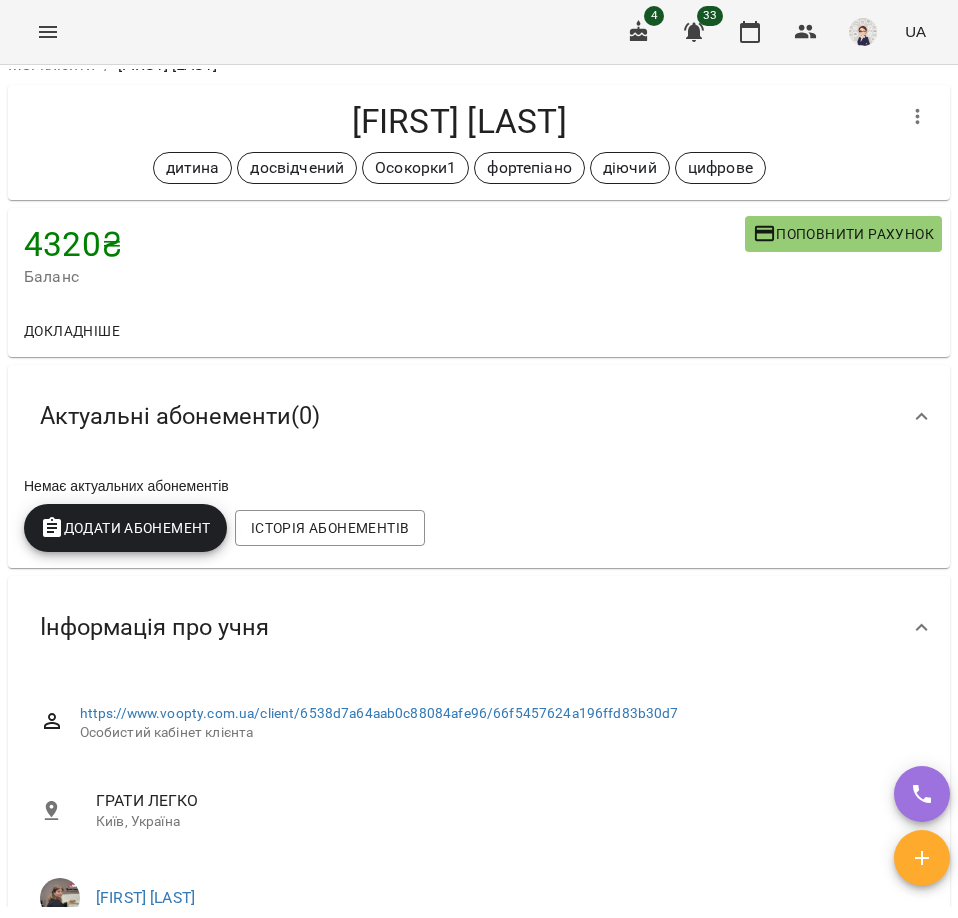 scroll, scrollTop: 0, scrollLeft: 0, axis: both 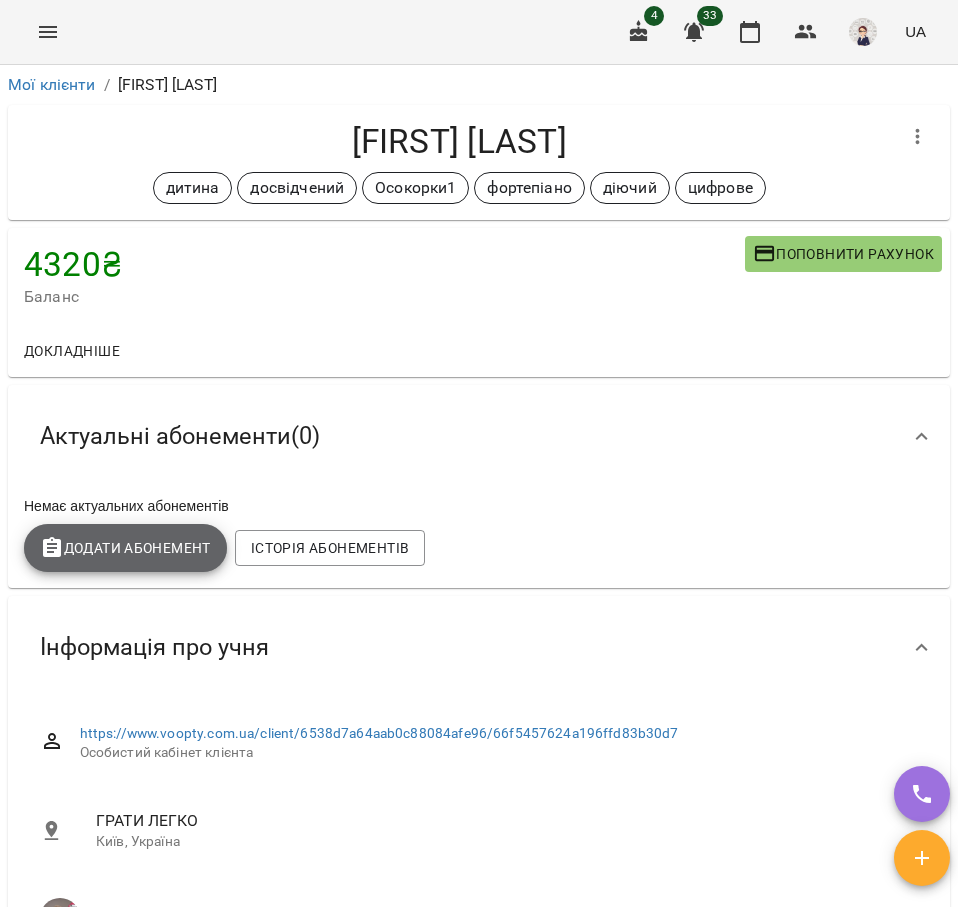 click on "Додати Абонемент" at bounding box center (125, 548) 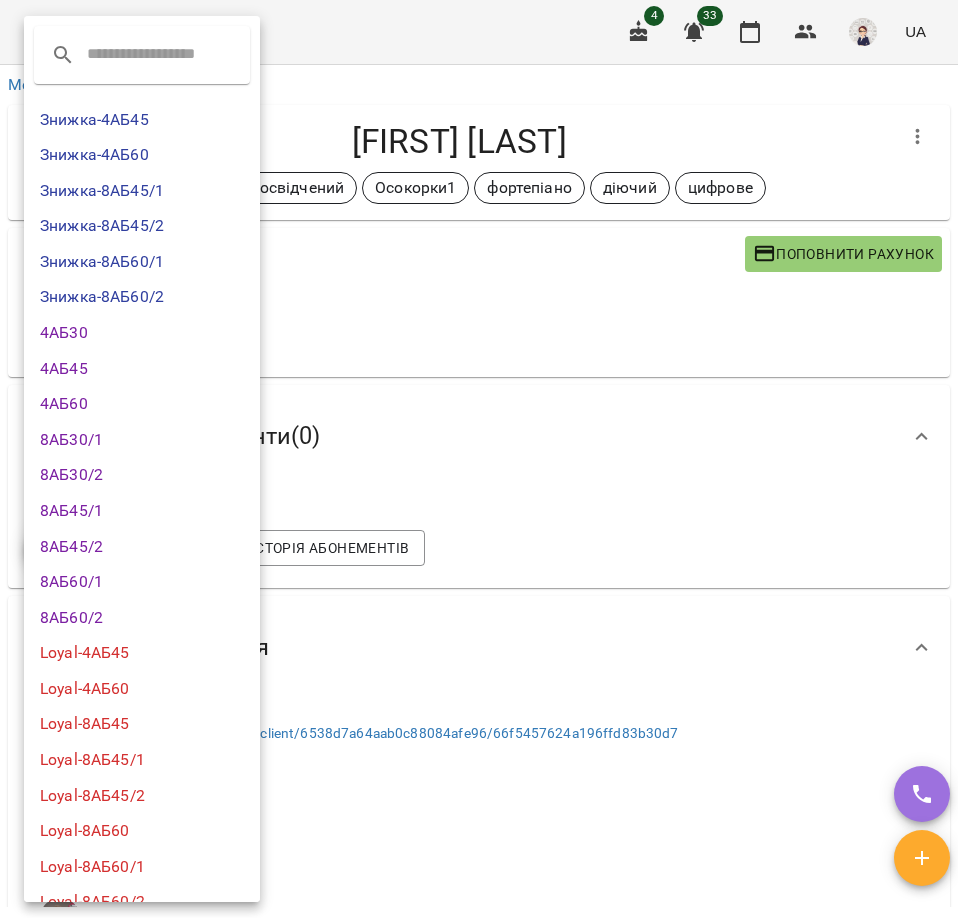 click on "Знижка-8АБ45/2" at bounding box center [142, 226] 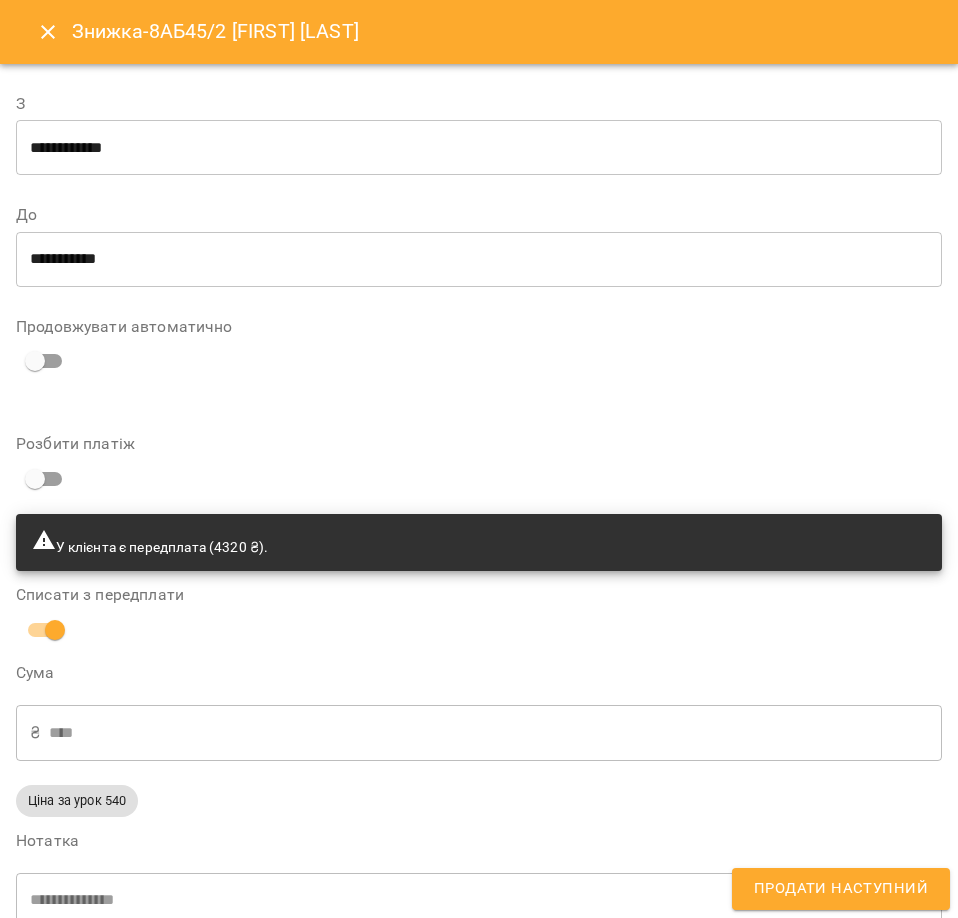 type on "**********" 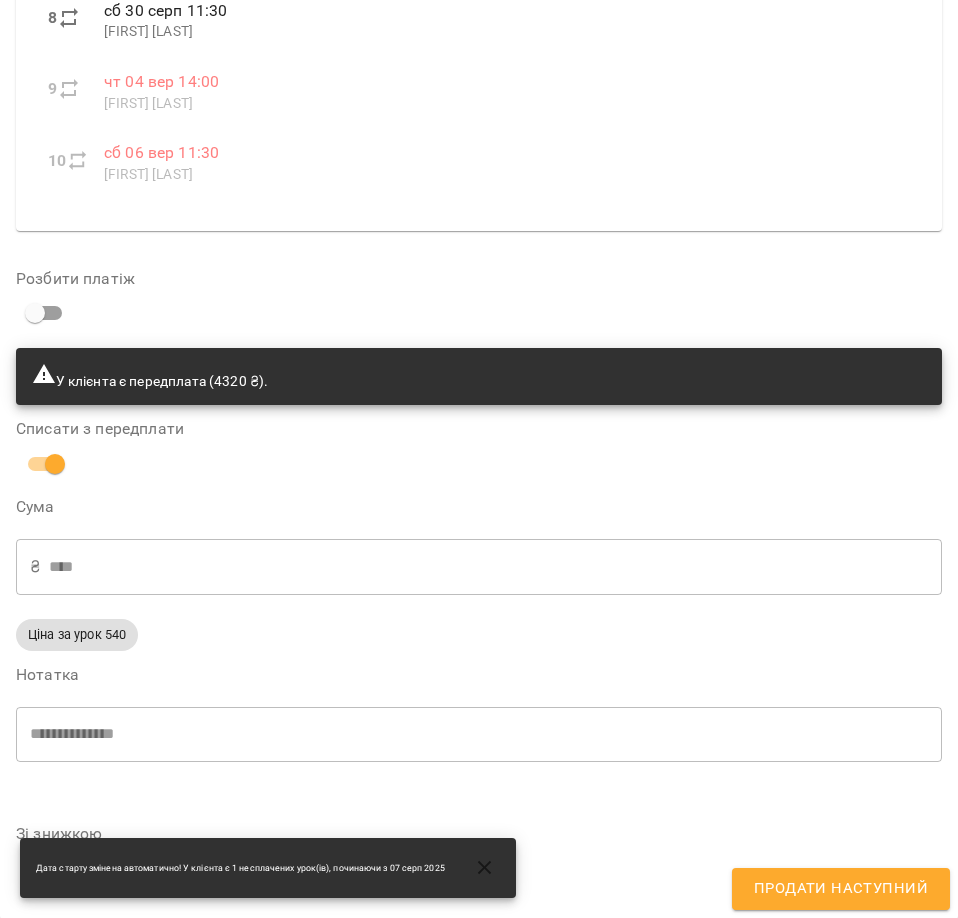scroll, scrollTop: 1071, scrollLeft: 0, axis: vertical 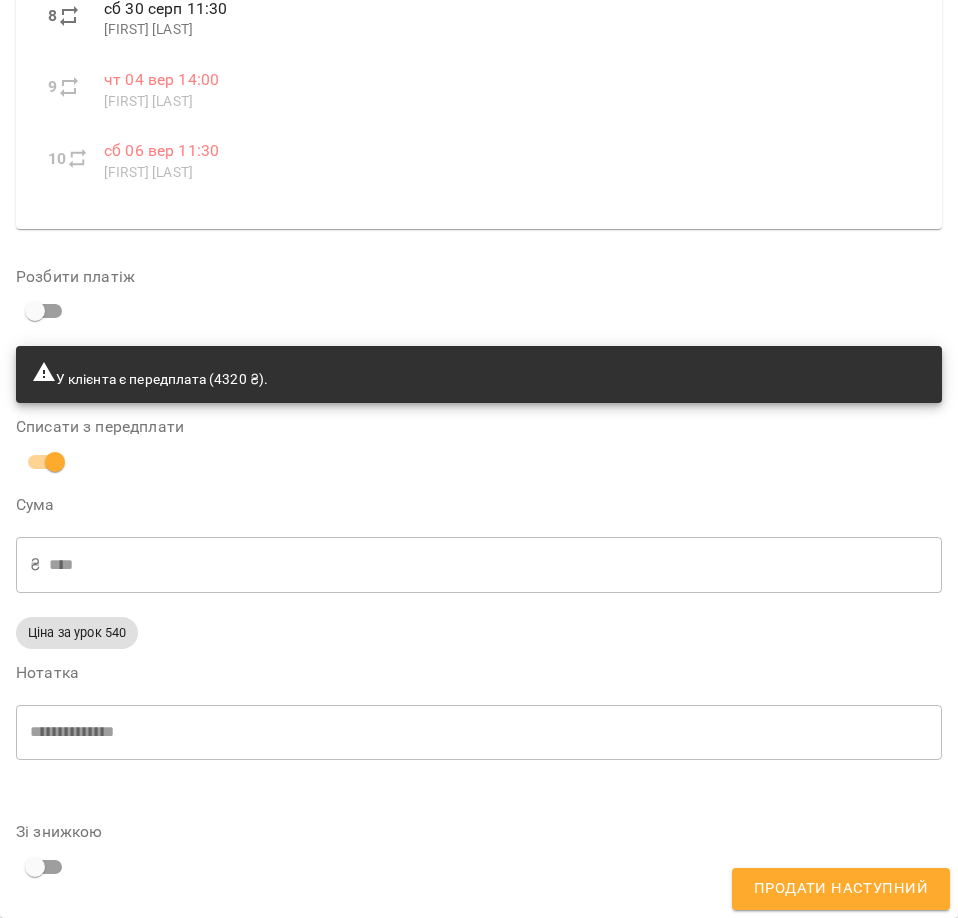 click on "Продати наступний" at bounding box center (841, 889) 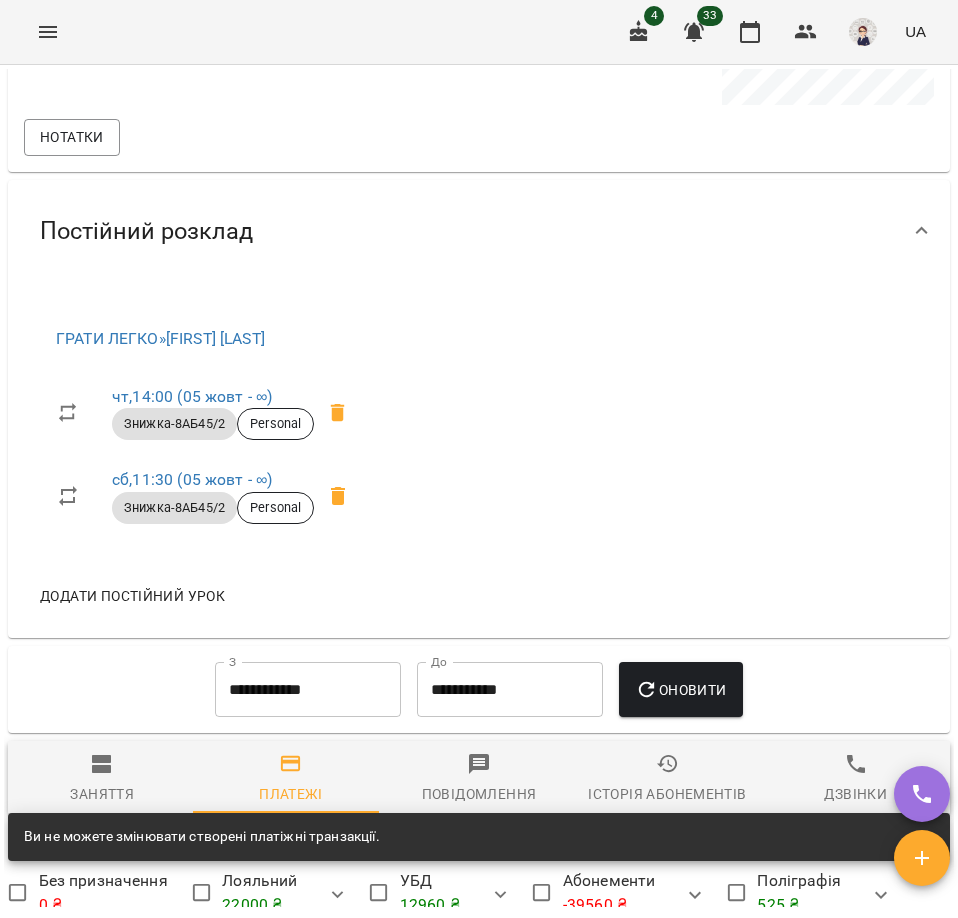 scroll, scrollTop: 1700, scrollLeft: 0, axis: vertical 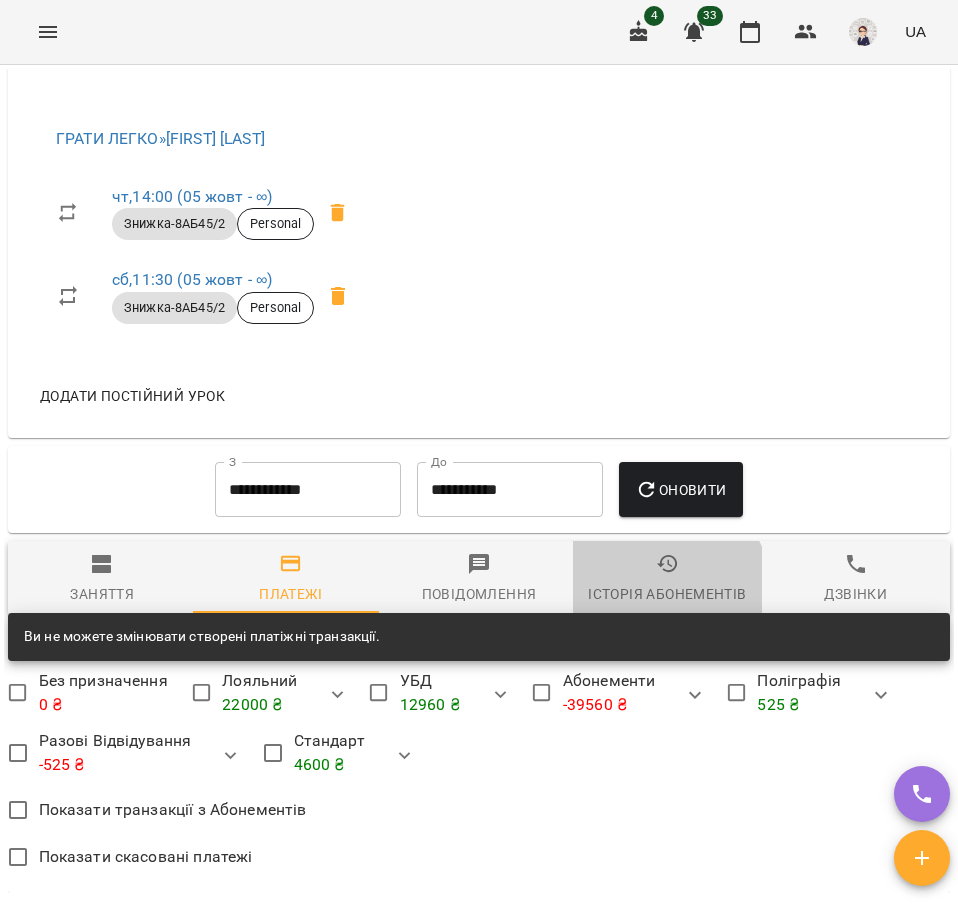 click on "Історія абонементів" at bounding box center (667, 594) 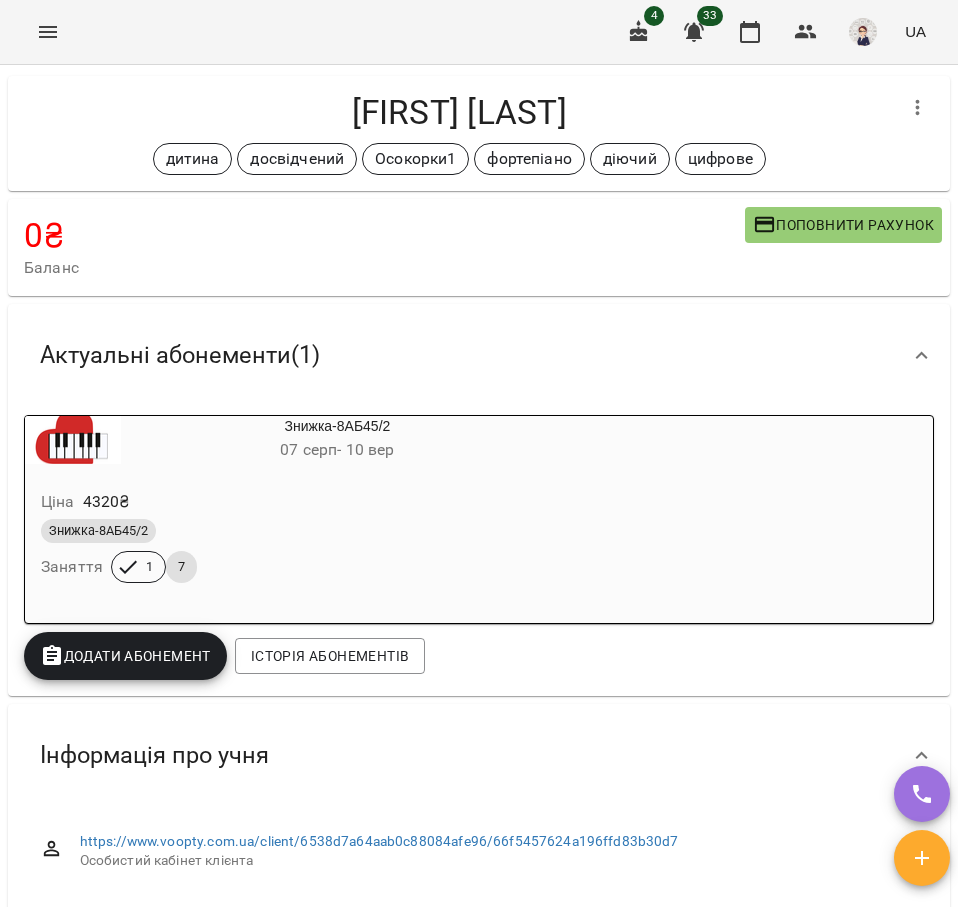 scroll, scrollTop: 0, scrollLeft: 0, axis: both 